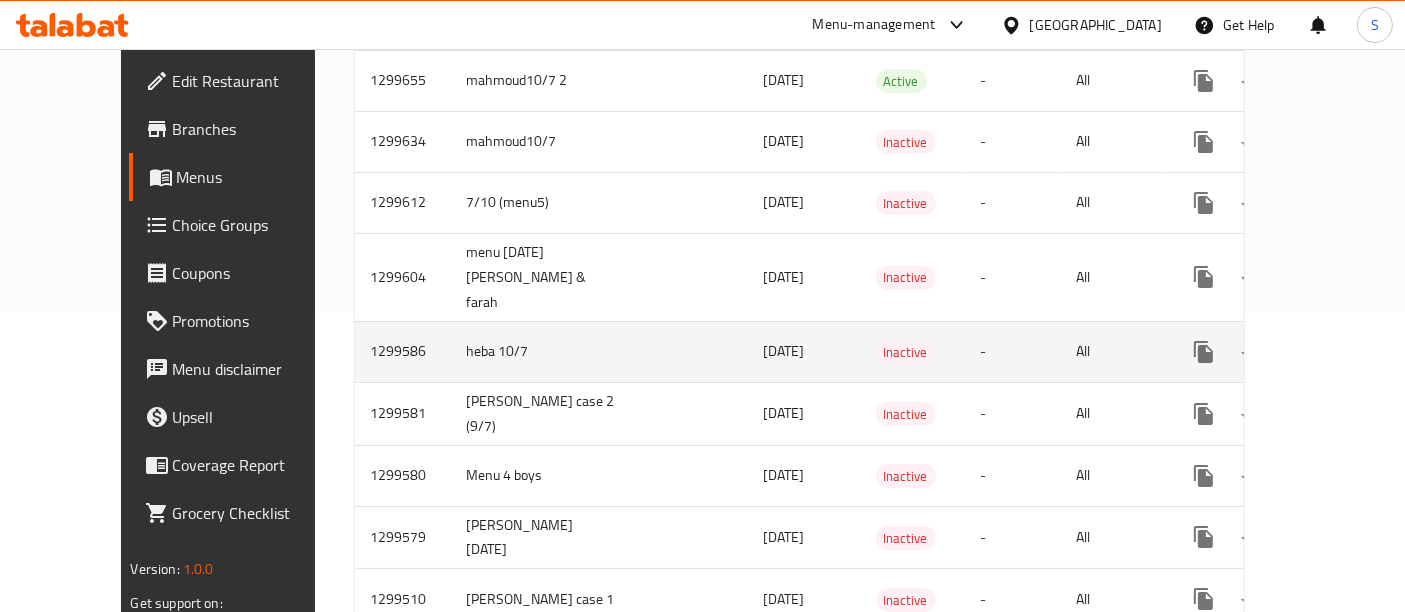 scroll, scrollTop: 555, scrollLeft: 0, axis: vertical 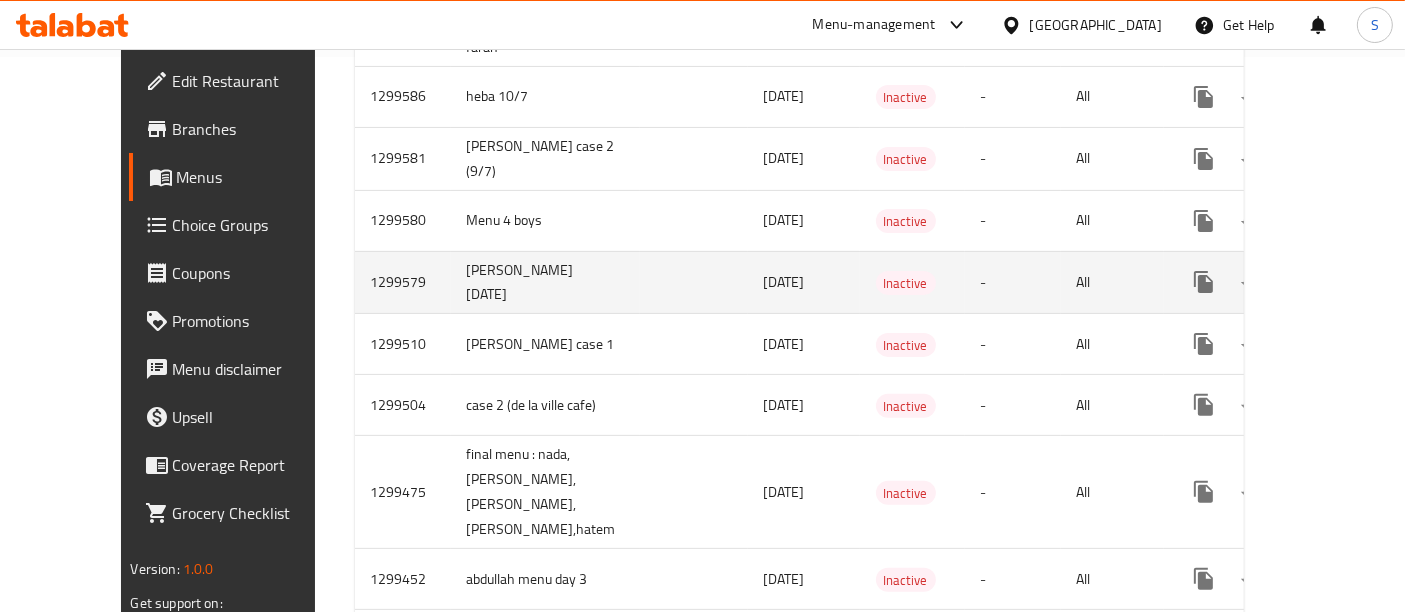 drag, startPoint x: 522, startPoint y: 260, endPoint x: 360, endPoint y: 244, distance: 162.78821 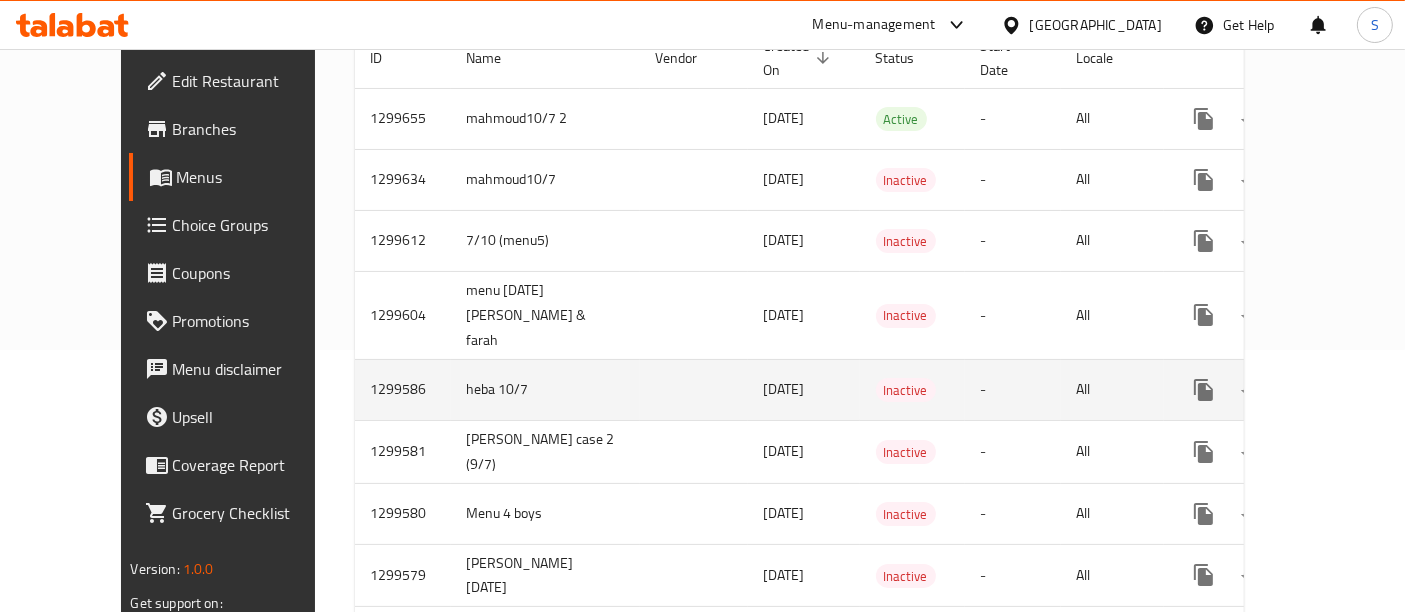 scroll, scrollTop: 222, scrollLeft: 0, axis: vertical 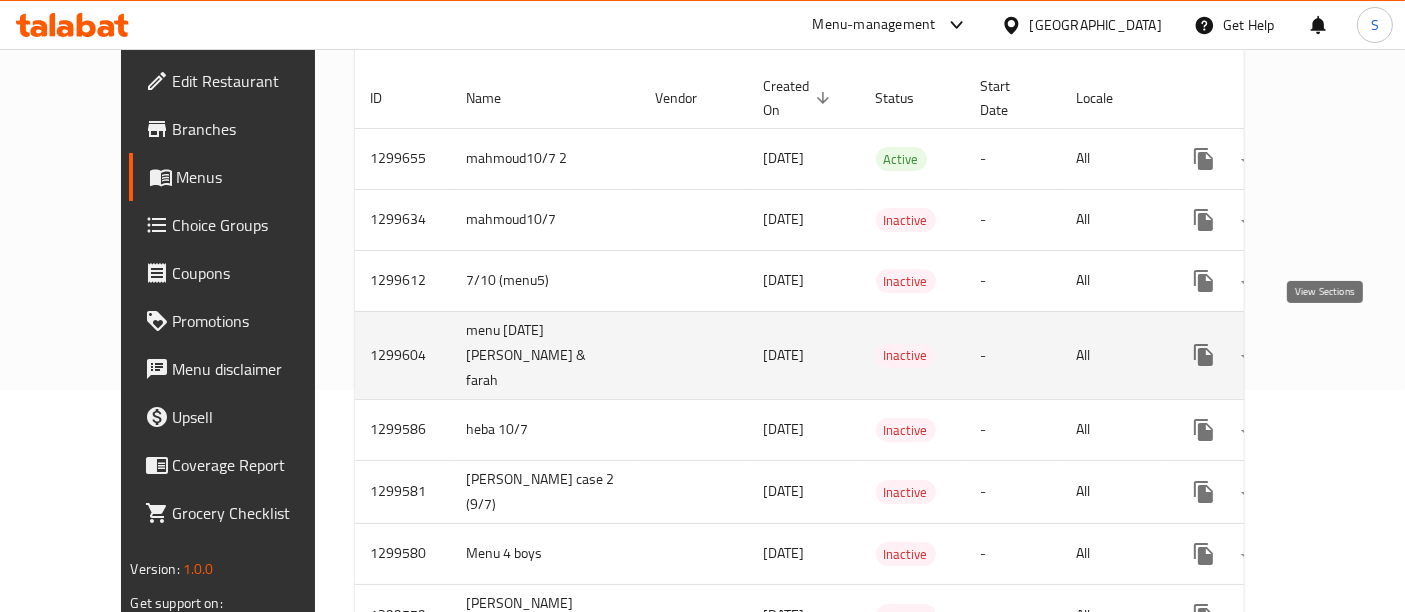 click 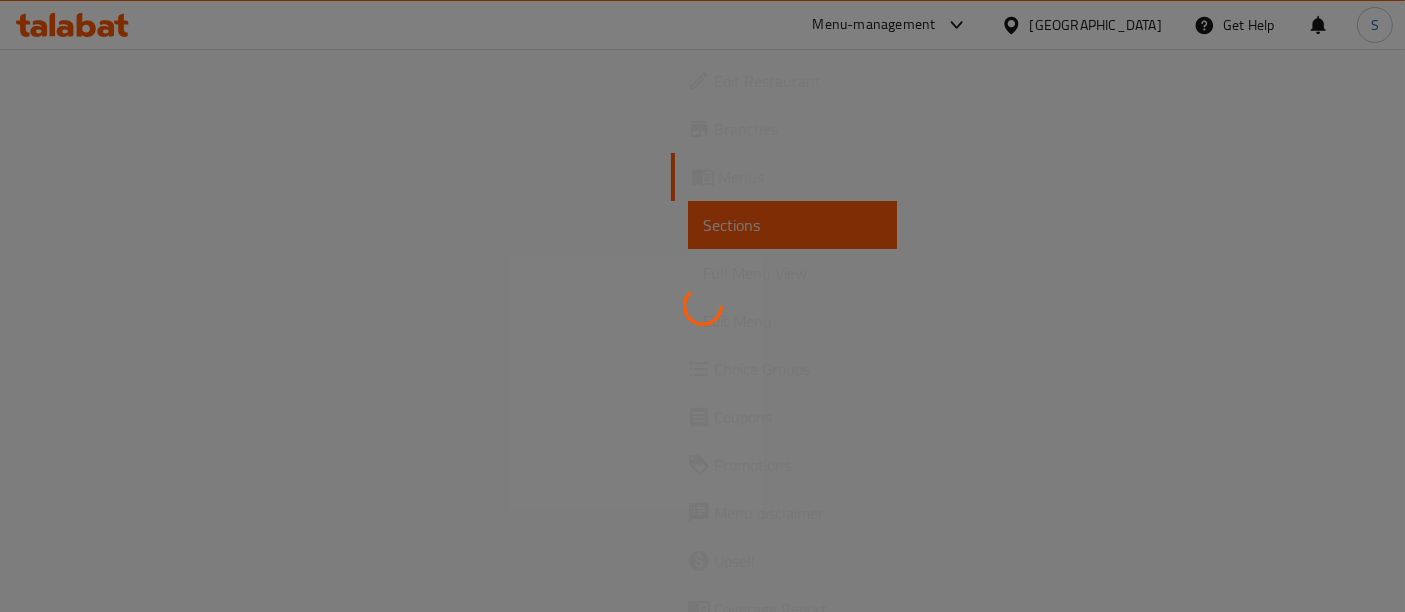 scroll, scrollTop: 0, scrollLeft: 0, axis: both 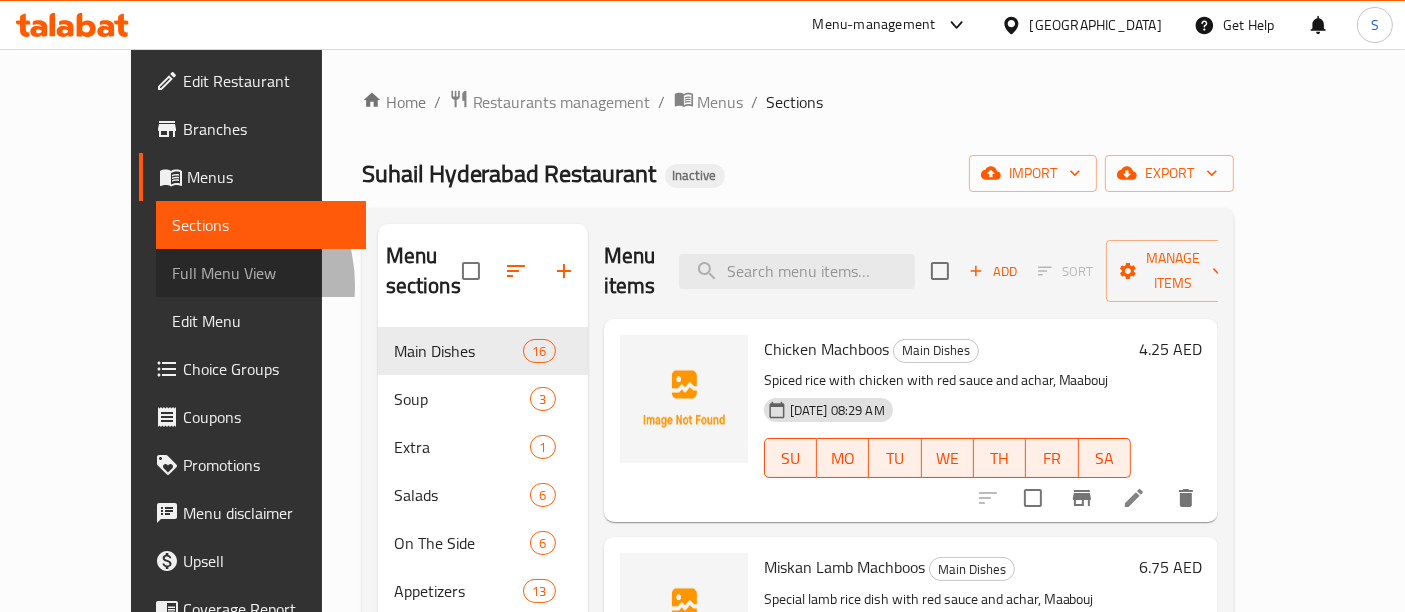 click on "Full Menu View" at bounding box center (261, 273) 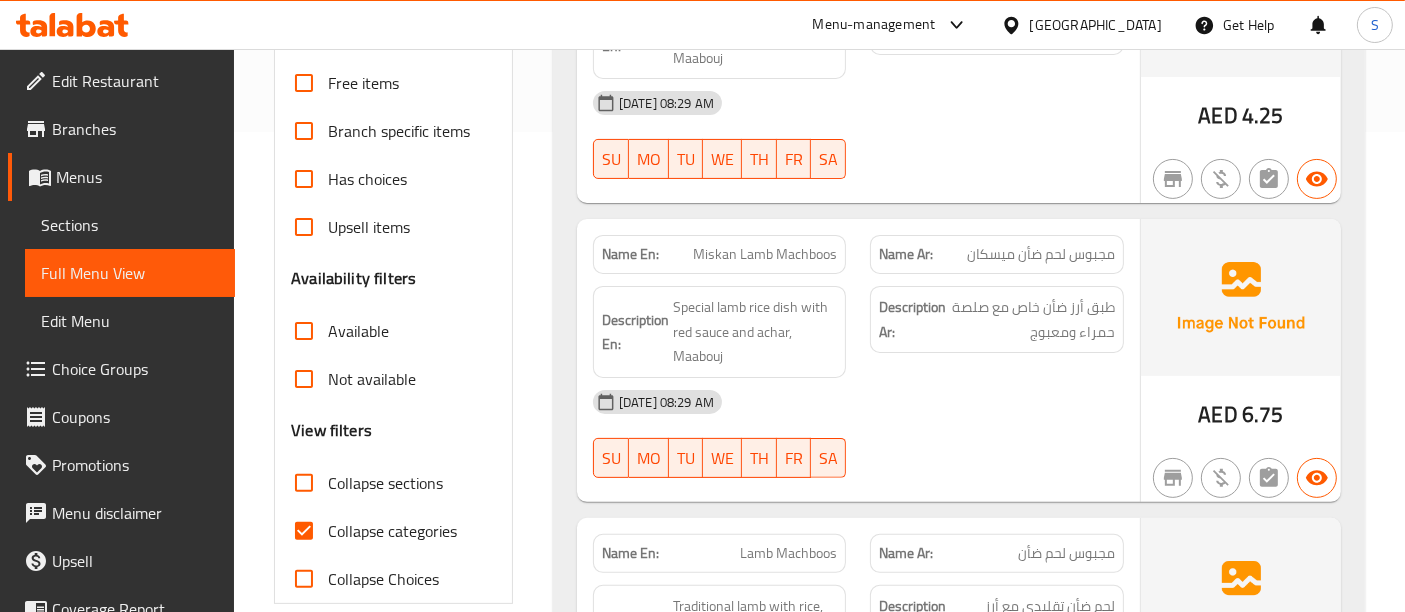 scroll, scrollTop: 555, scrollLeft: 0, axis: vertical 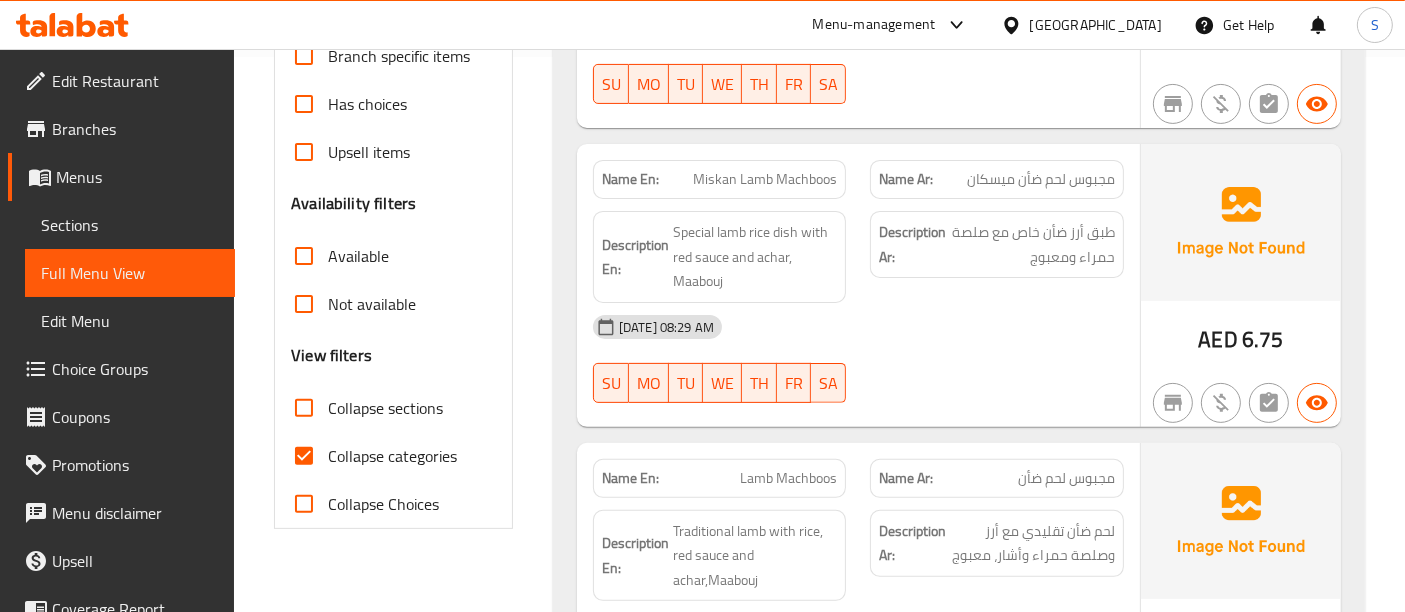 click on "Collapse categories" at bounding box center (392, 456) 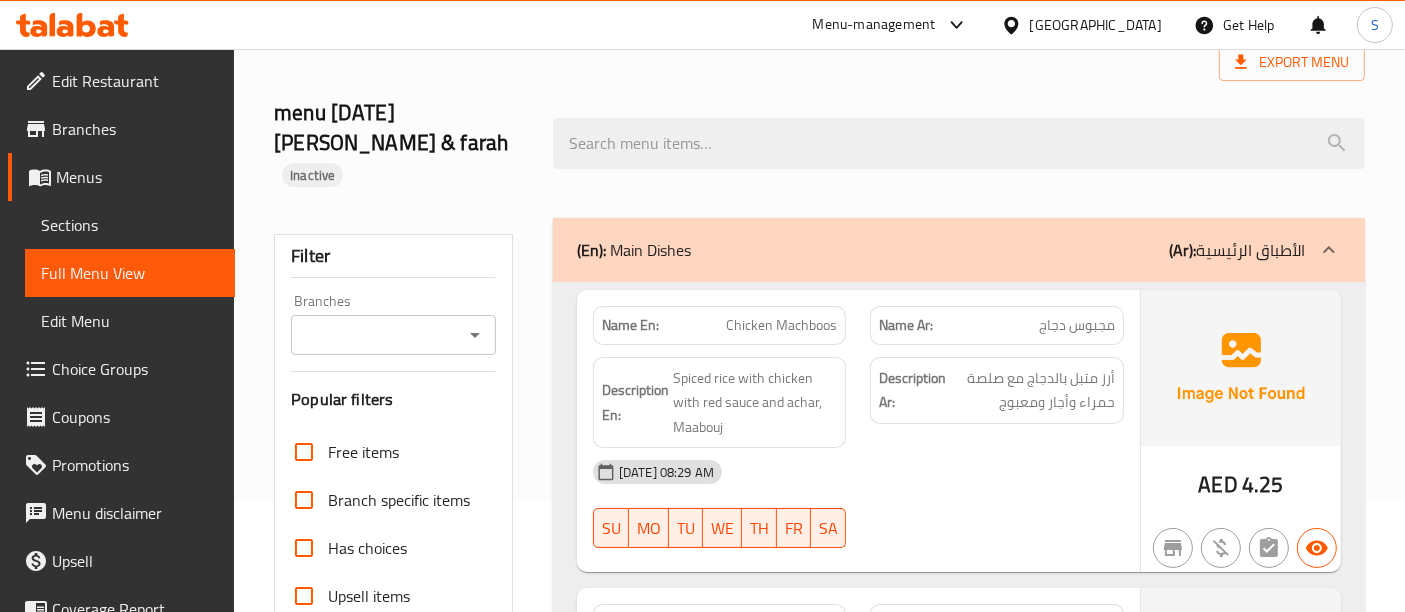 scroll, scrollTop: 0, scrollLeft: 0, axis: both 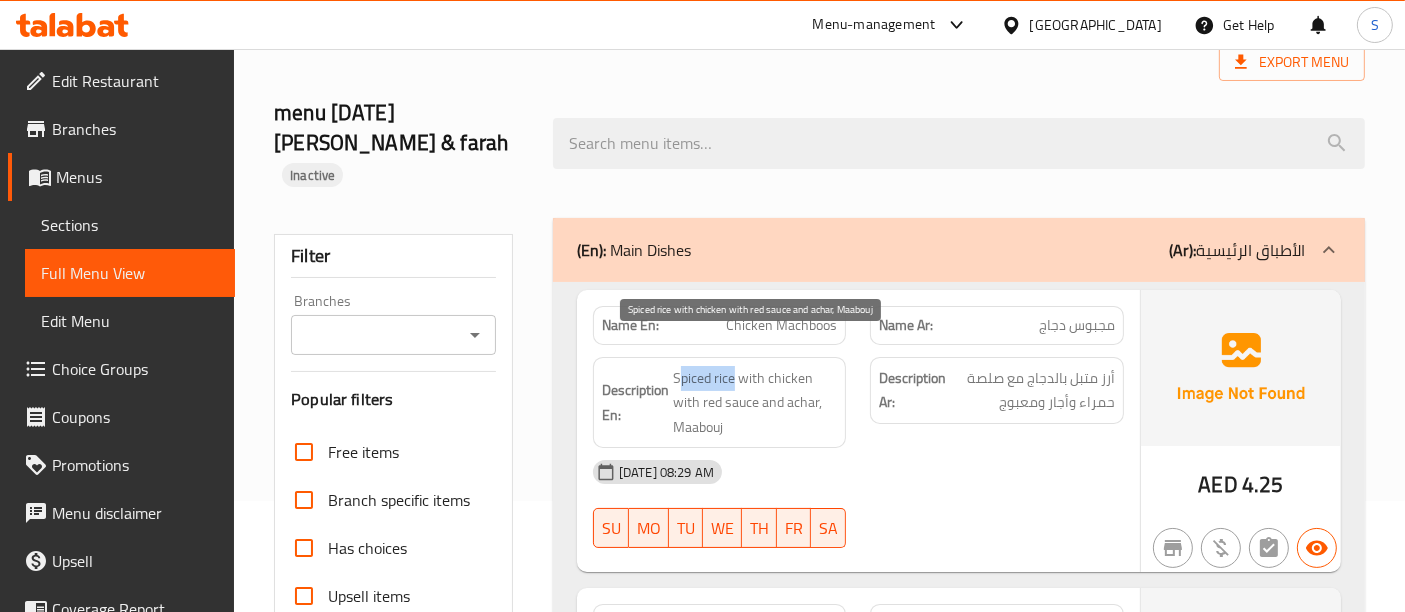 drag, startPoint x: 733, startPoint y: 352, endPoint x: 677, endPoint y: 355, distance: 56.0803 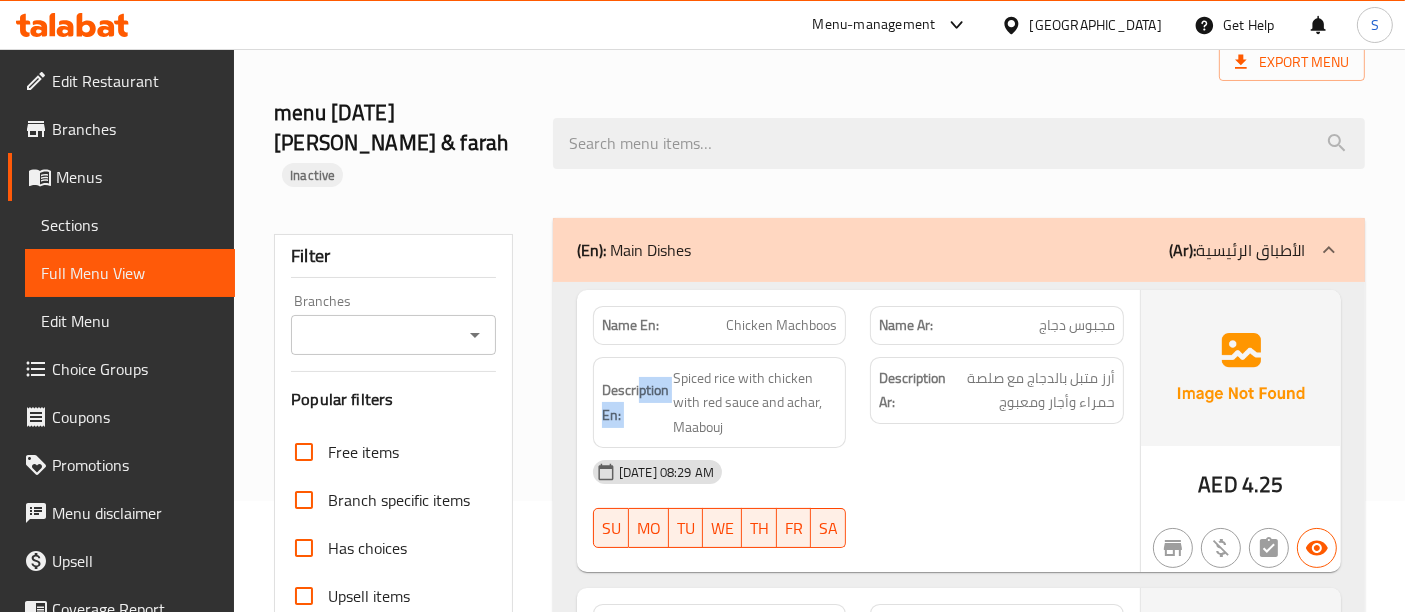 click on "Description En: Spiced rice with chicken with red sauce and achar, Maabouj" at bounding box center [720, 403] 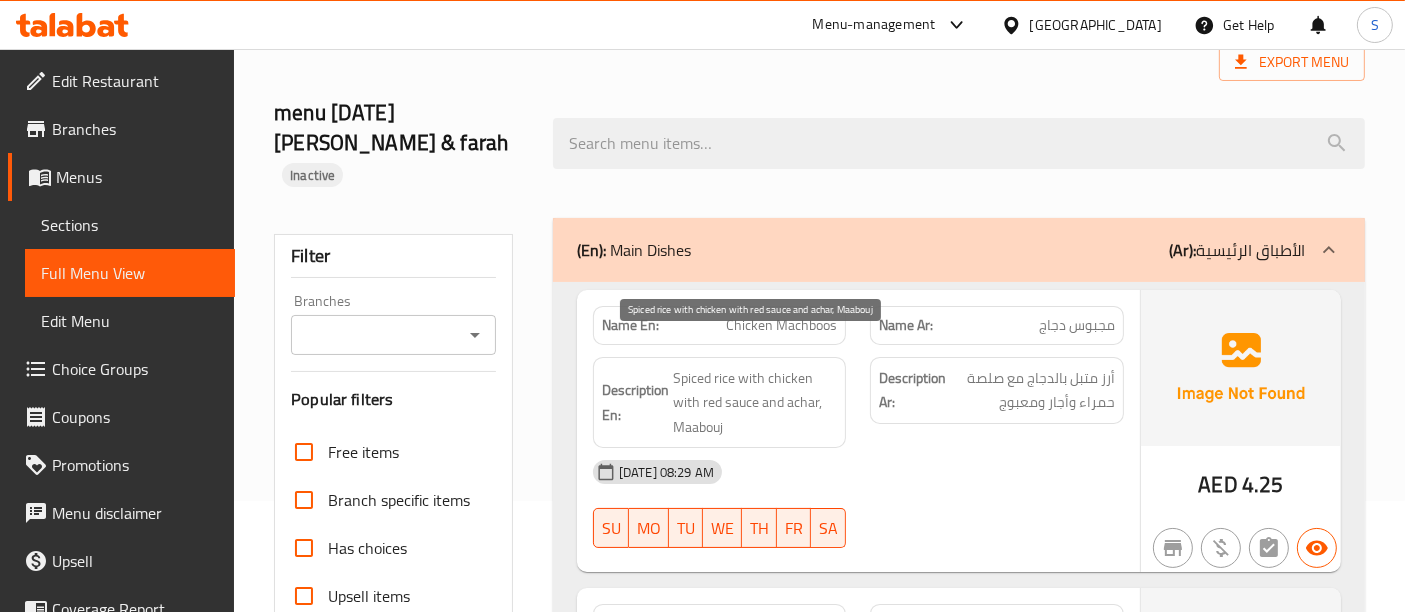 click on "Spiced rice with chicken with red sauce and achar, Maabouj" at bounding box center [755, 403] 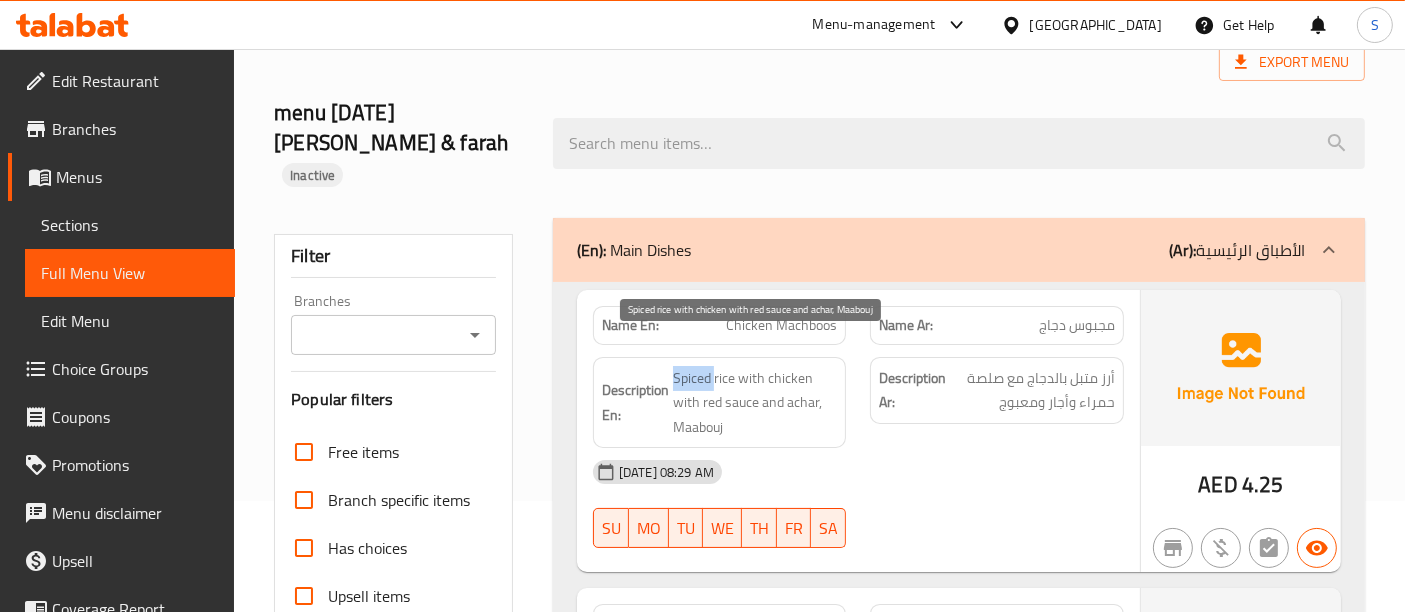 copy on "Spiced" 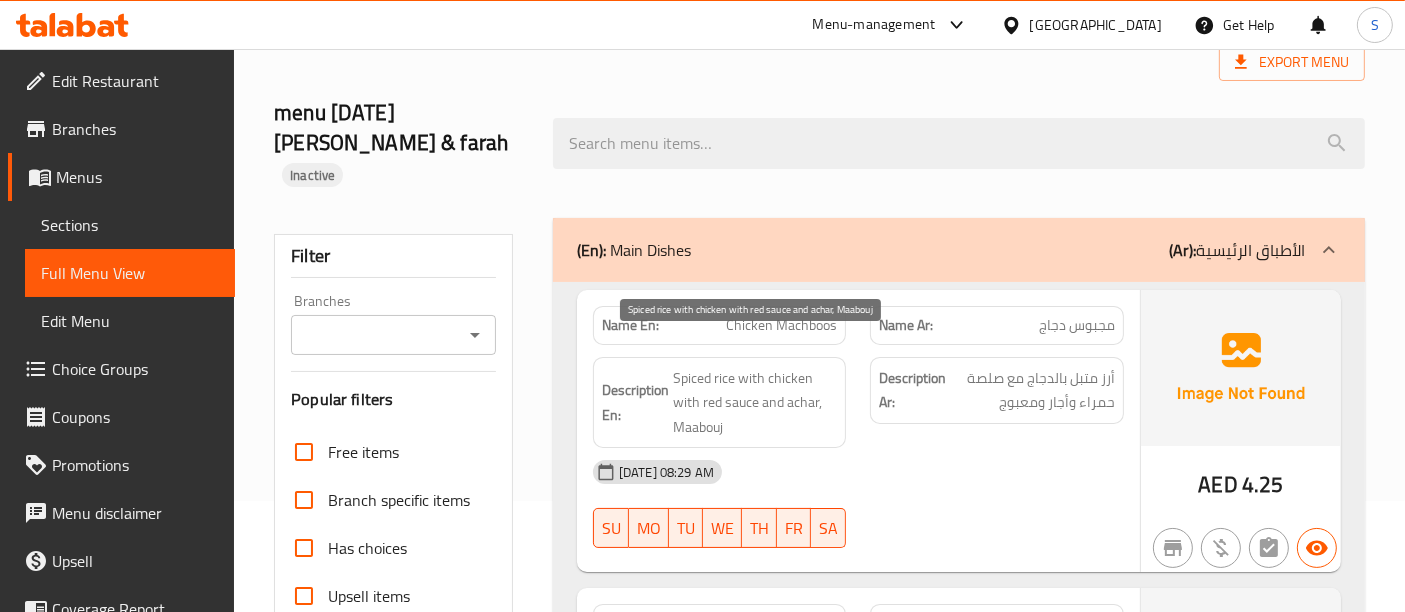 click on "Spiced rice with chicken with red sauce and achar, Maabouj" at bounding box center (755, 403) 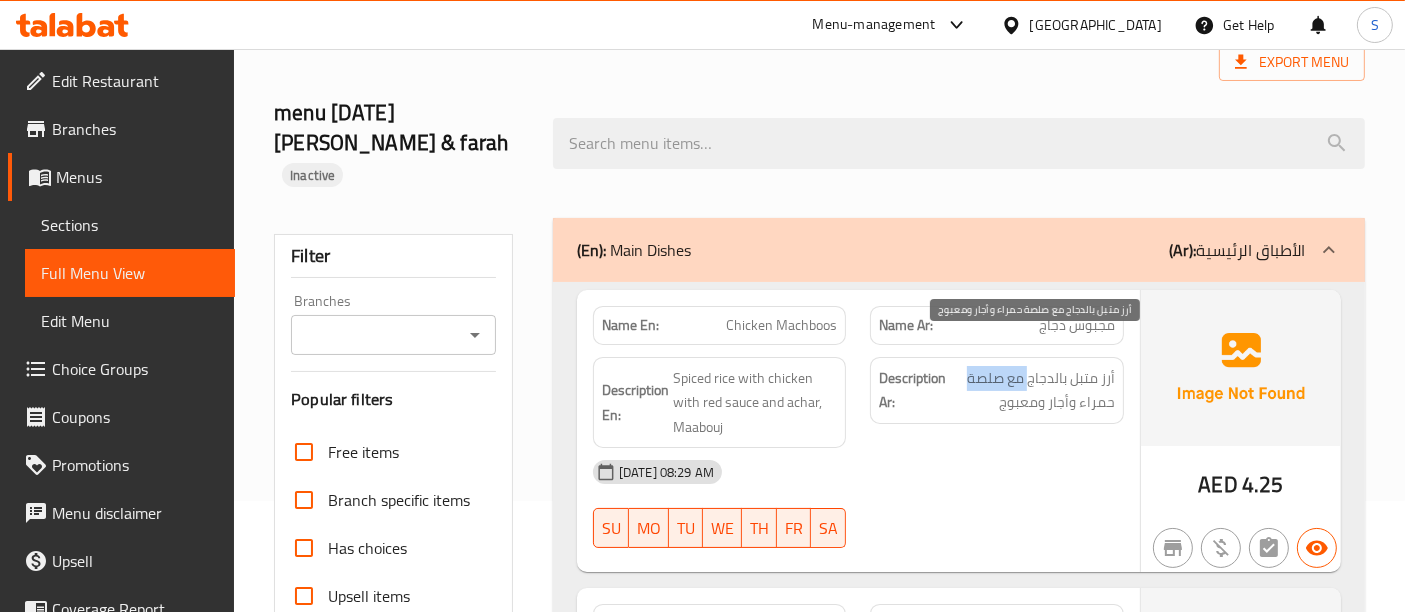 drag, startPoint x: 1029, startPoint y: 338, endPoint x: 958, endPoint y: 341, distance: 71.063354 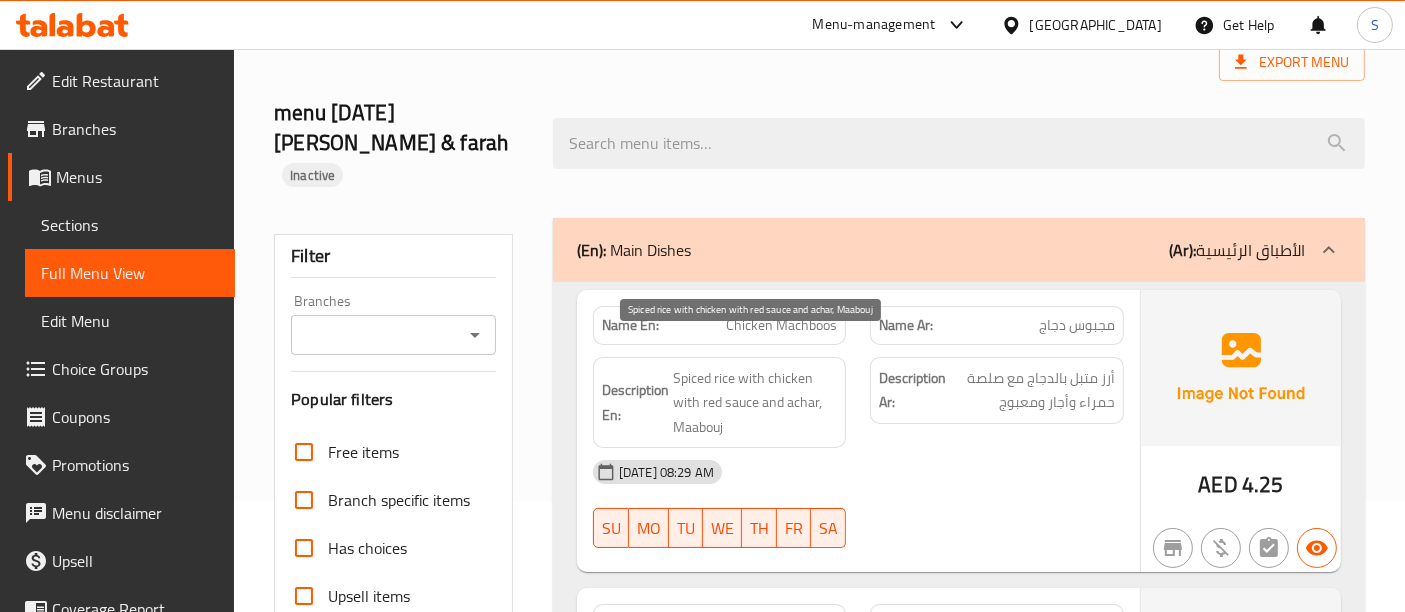 click on "Spiced rice with chicken with red sauce and achar, Maabouj" at bounding box center (755, 403) 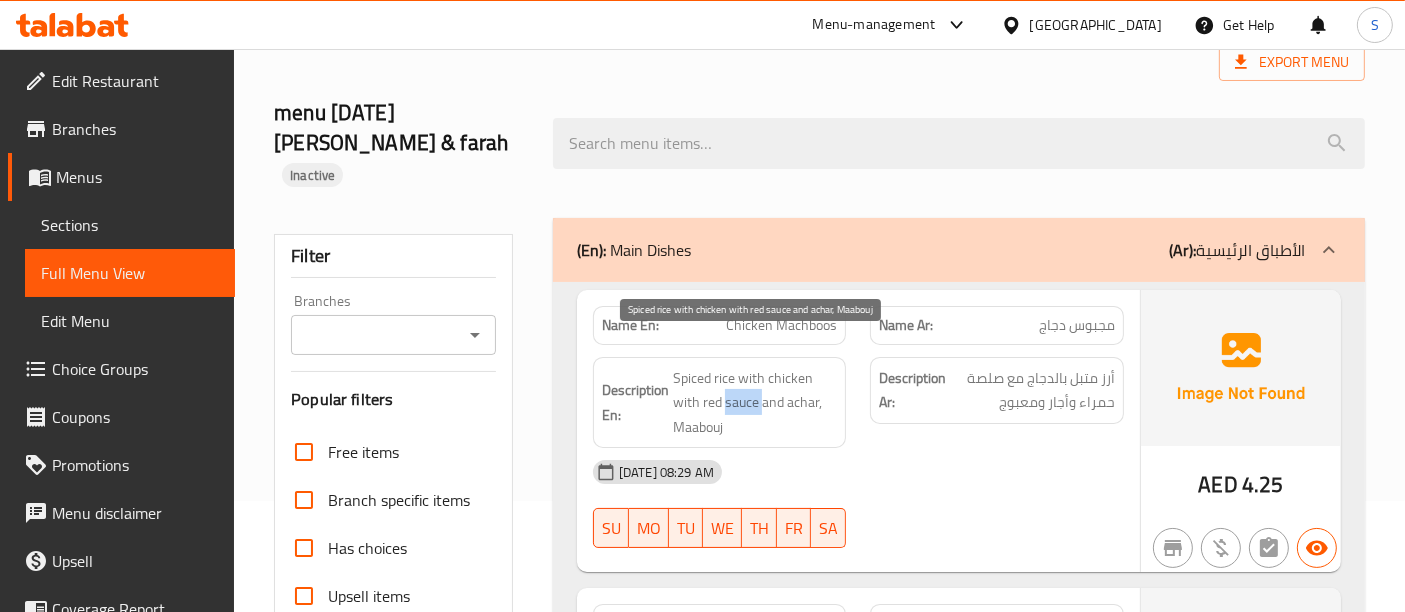 click on "Spiced rice with chicken with red sauce and achar, Maabouj" at bounding box center (755, 403) 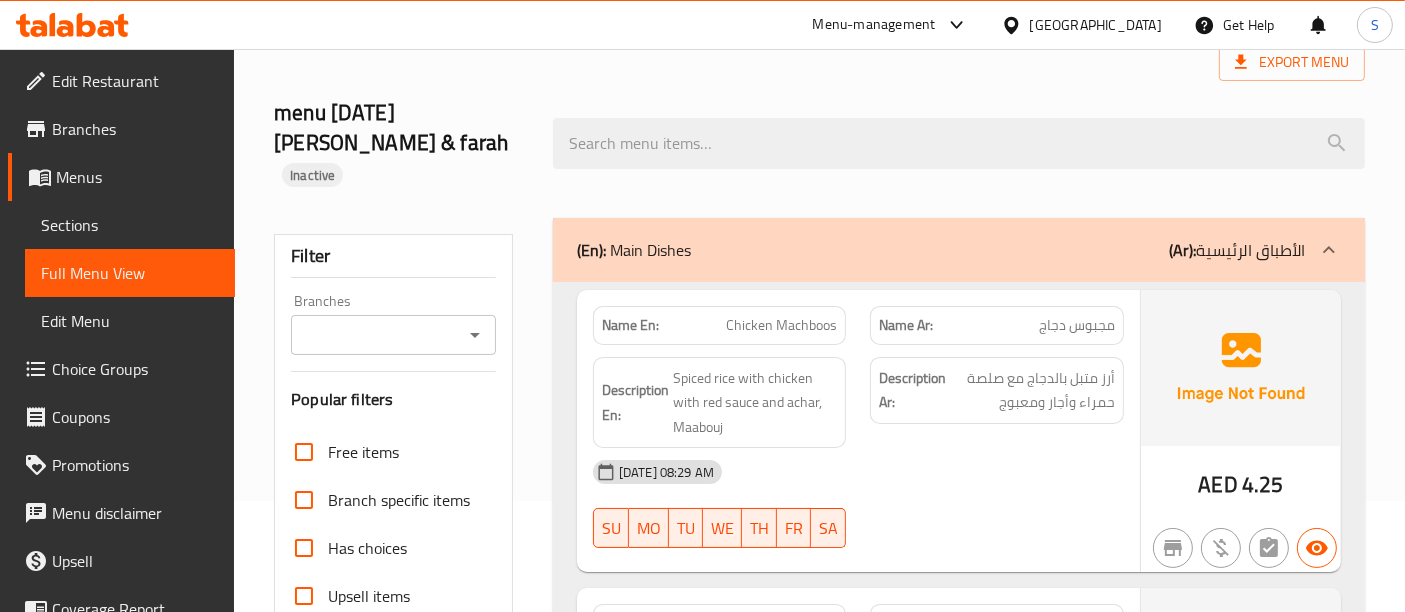 click on "Description En: Spiced rice with chicken with red sauce and achar, Maabouj" at bounding box center (720, 403) 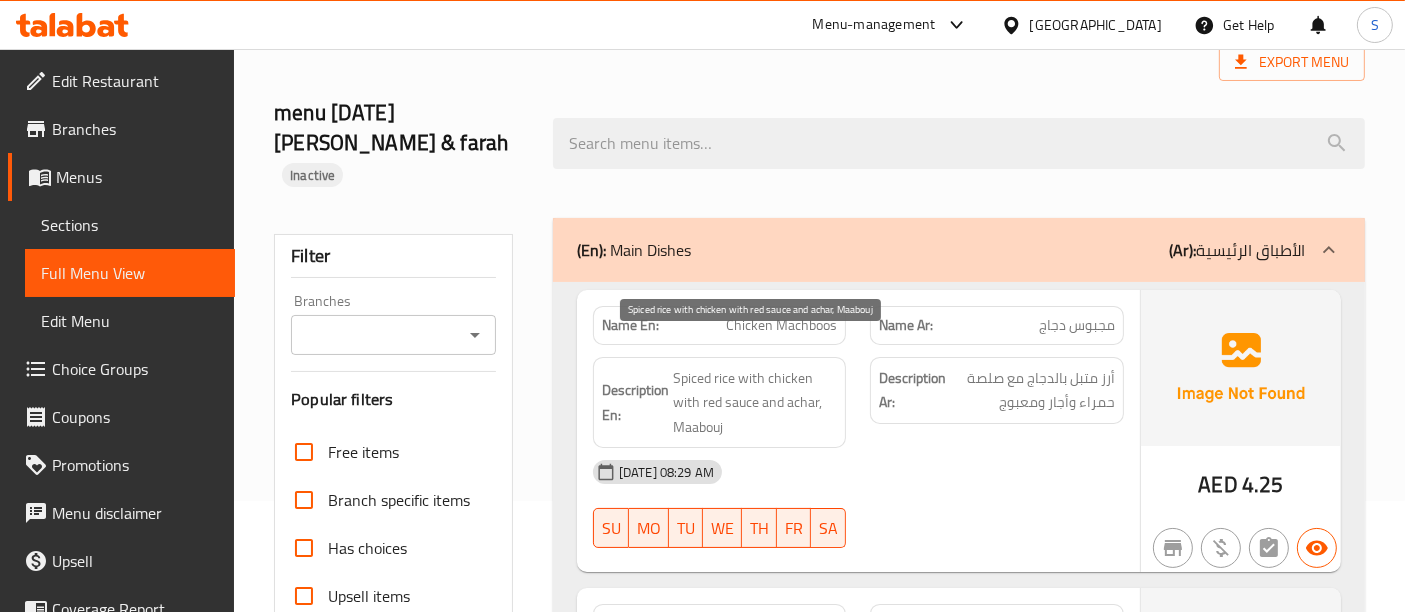 click on "Spiced rice with chicken with red sauce and achar, Maabouj" at bounding box center (755, 403) 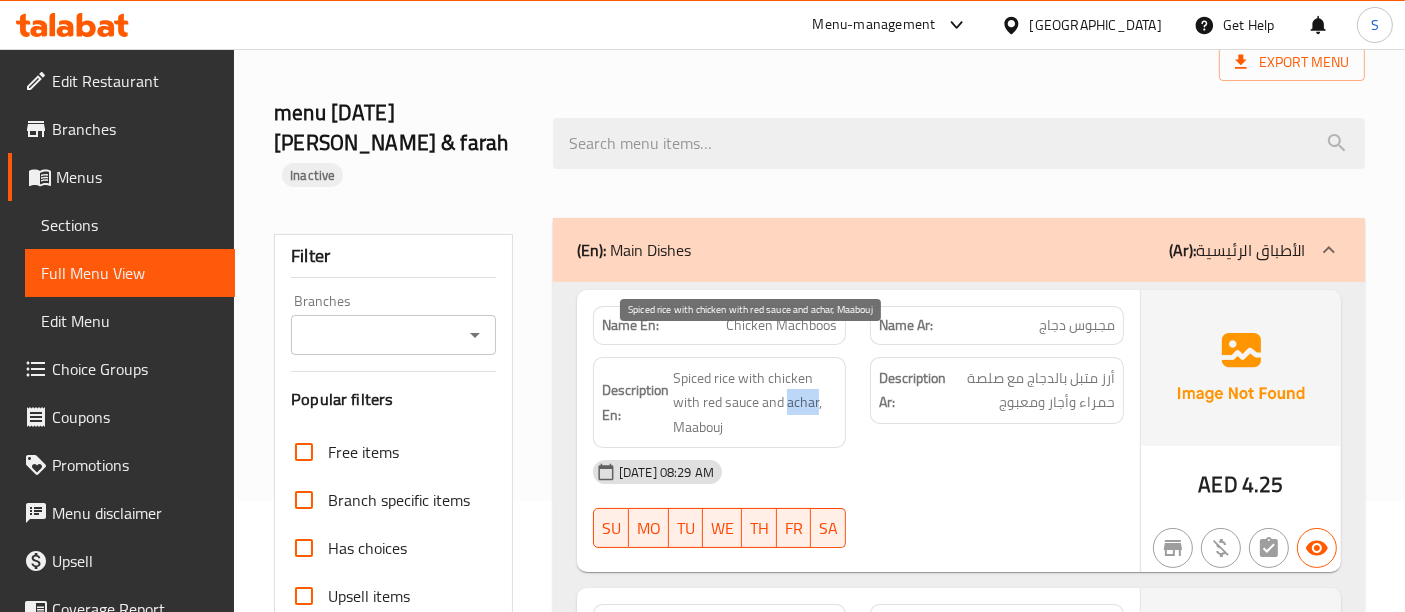 click on "Spiced rice with chicken with red sauce and achar, Maabouj" at bounding box center [755, 403] 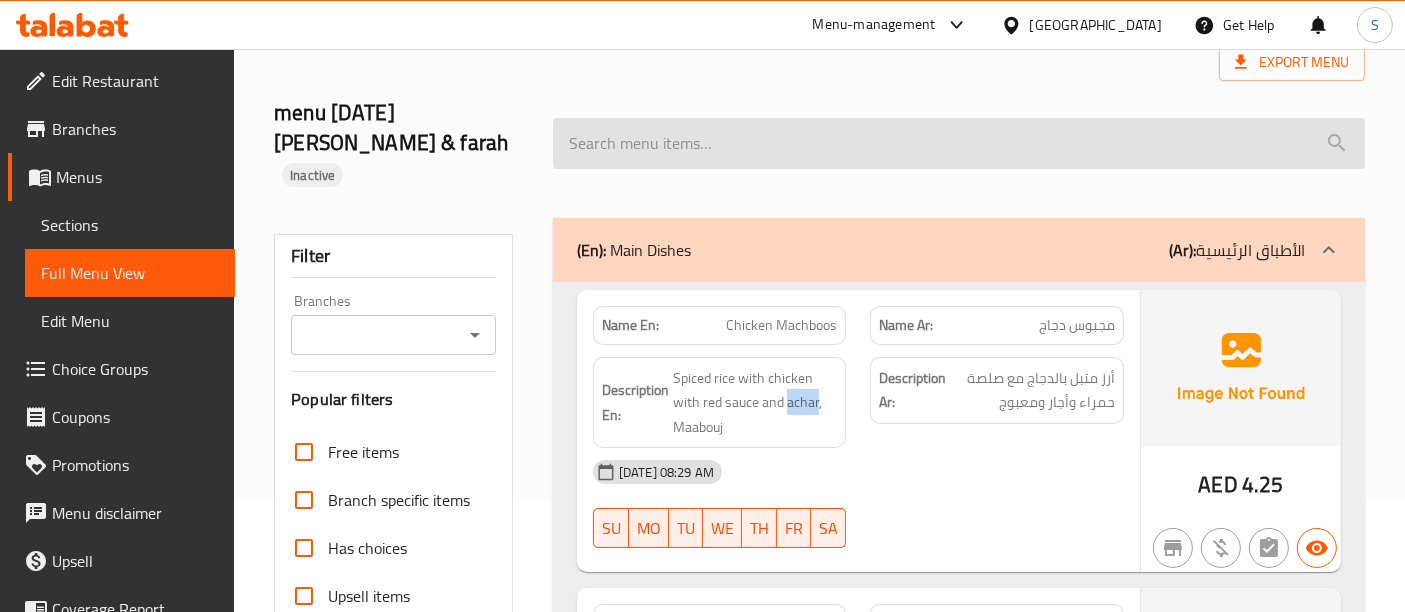 copy on "achar" 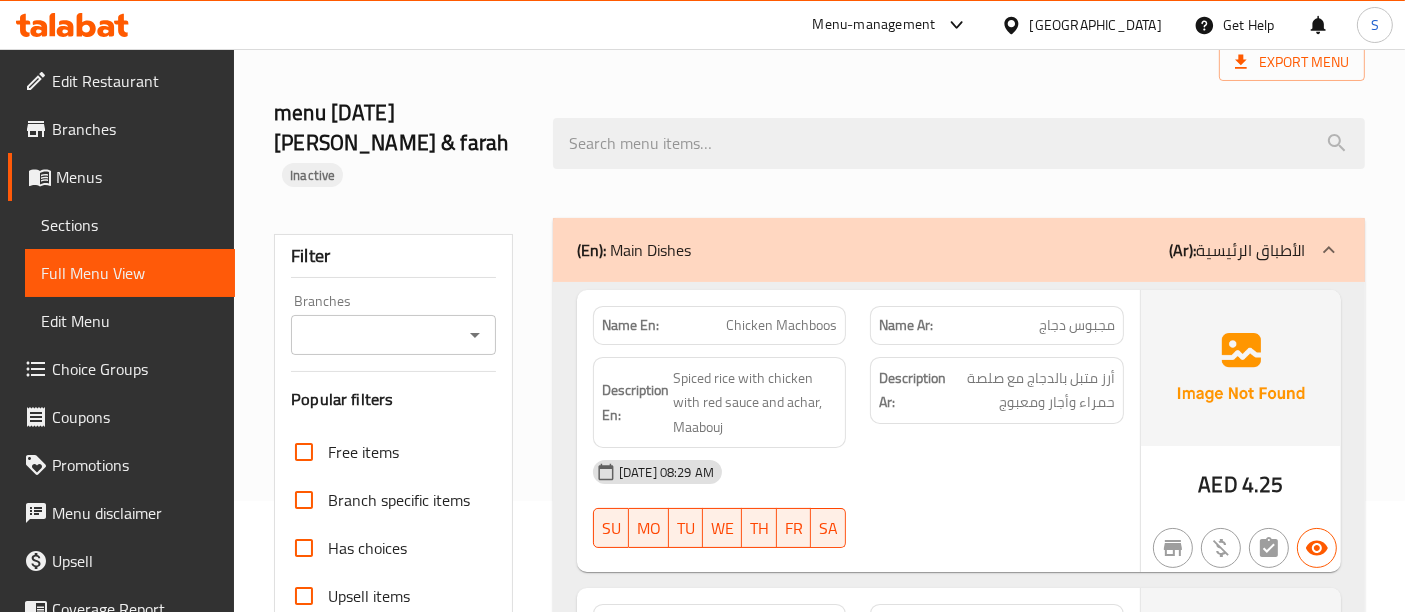 click on "Export Menu" at bounding box center [819, 62] 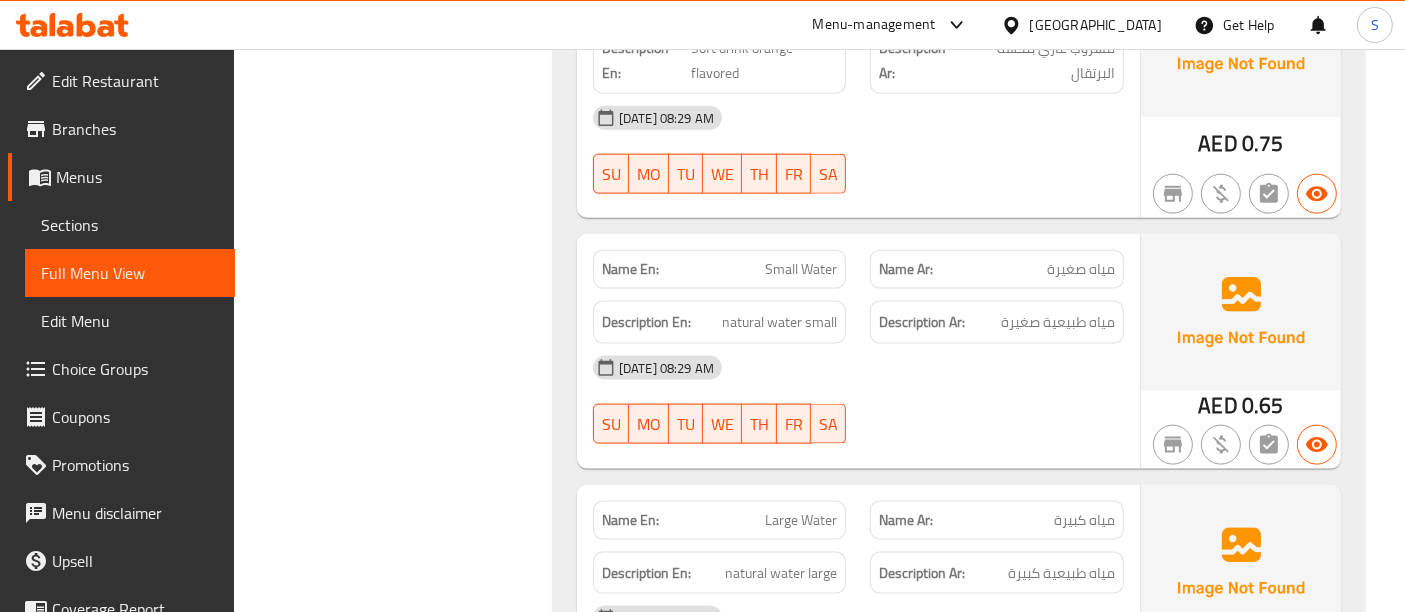 scroll, scrollTop: 111, scrollLeft: 0, axis: vertical 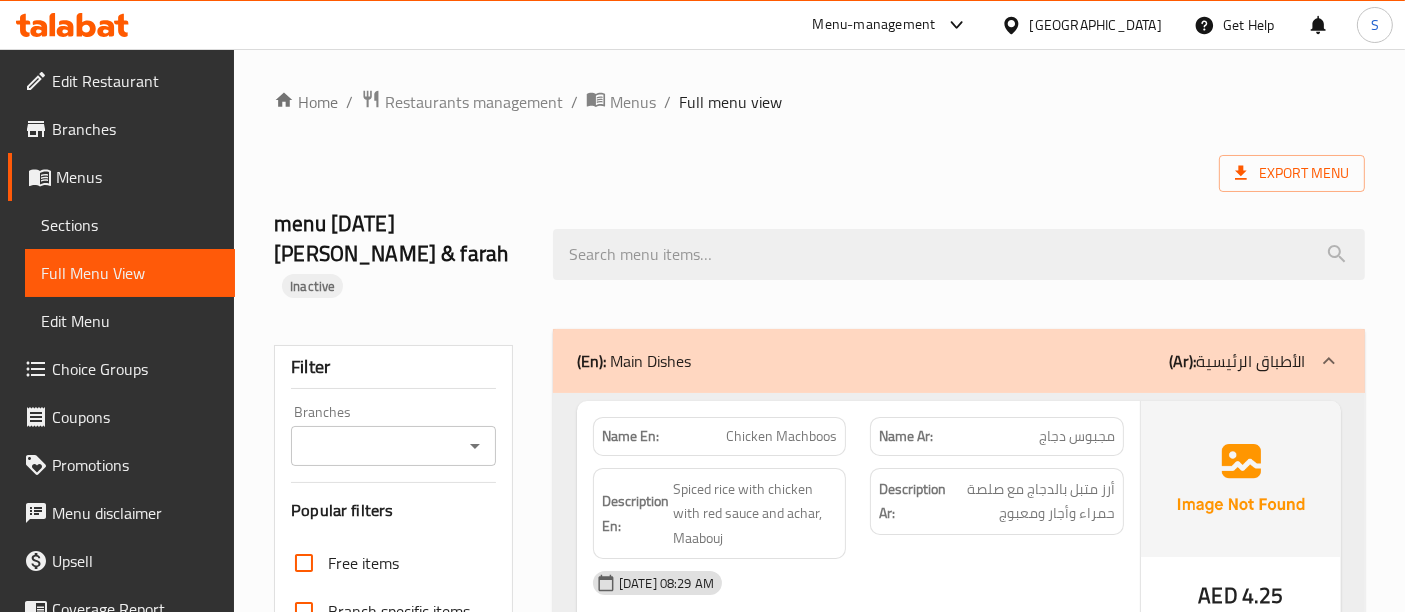 drag, startPoint x: 985, startPoint y: 170, endPoint x: 950, endPoint y: 193, distance: 41.880783 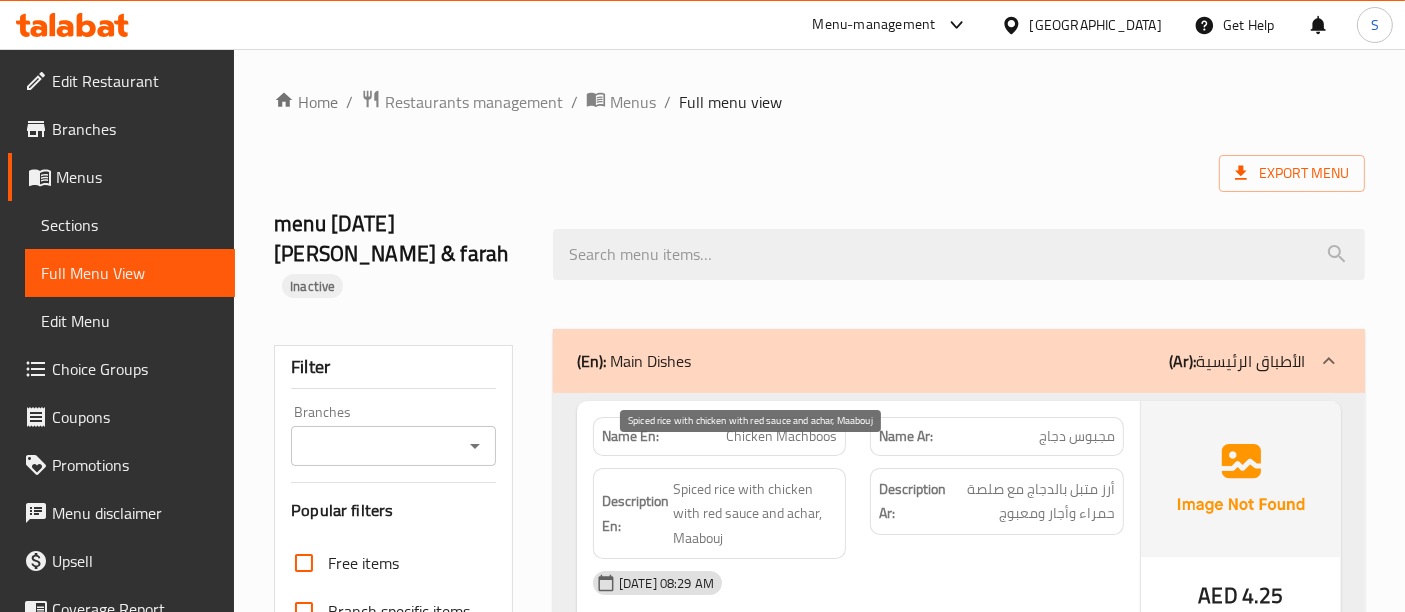click on "Spiced rice with chicken with red sauce and achar, Maabouj" at bounding box center (755, 514) 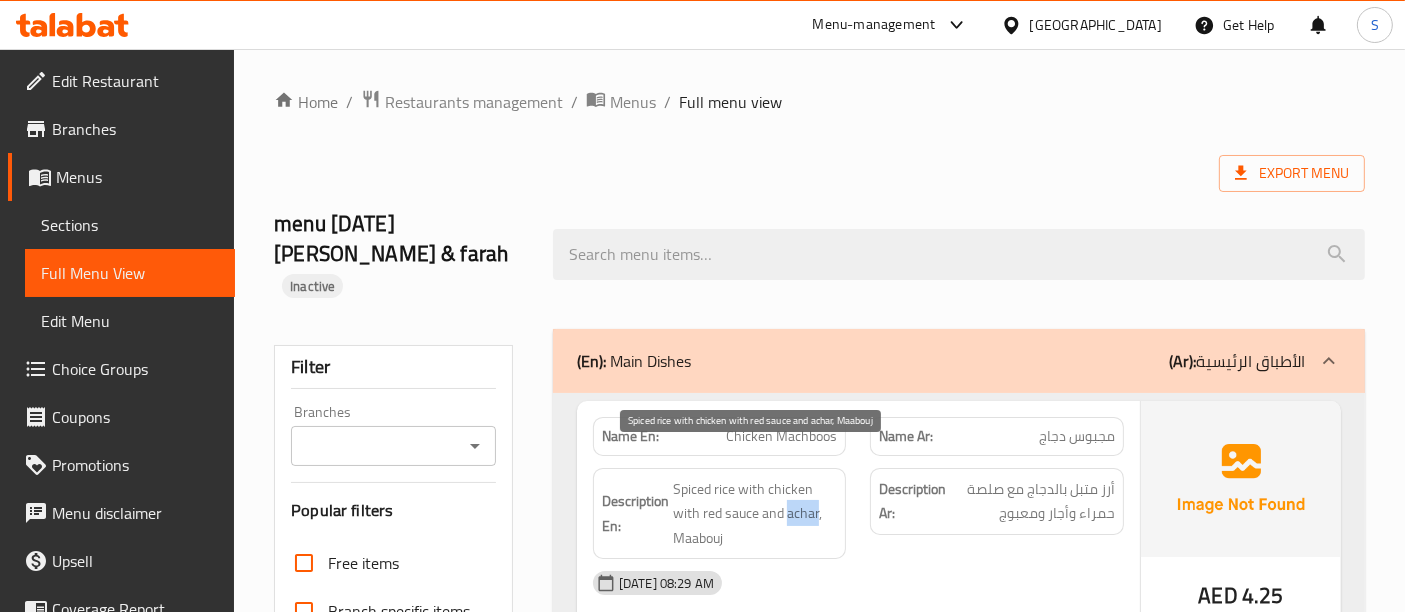 click on "Spiced rice with chicken with red sauce and achar, Maabouj" at bounding box center [755, 514] 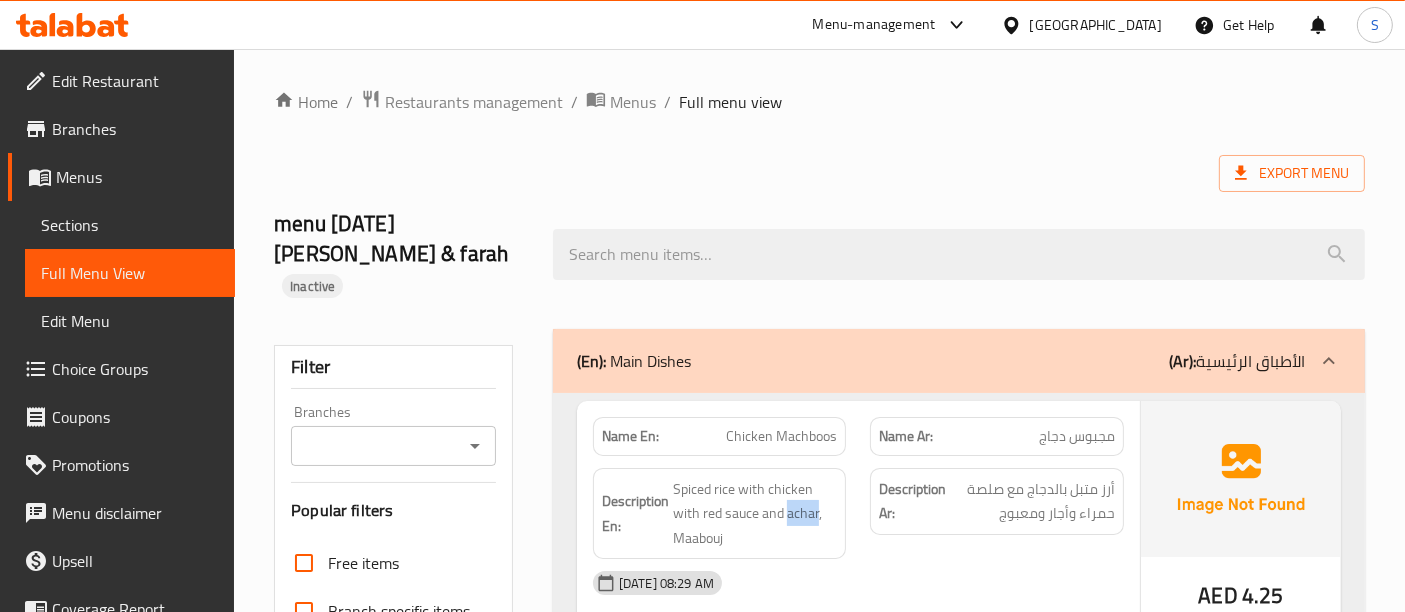 copy on "achar" 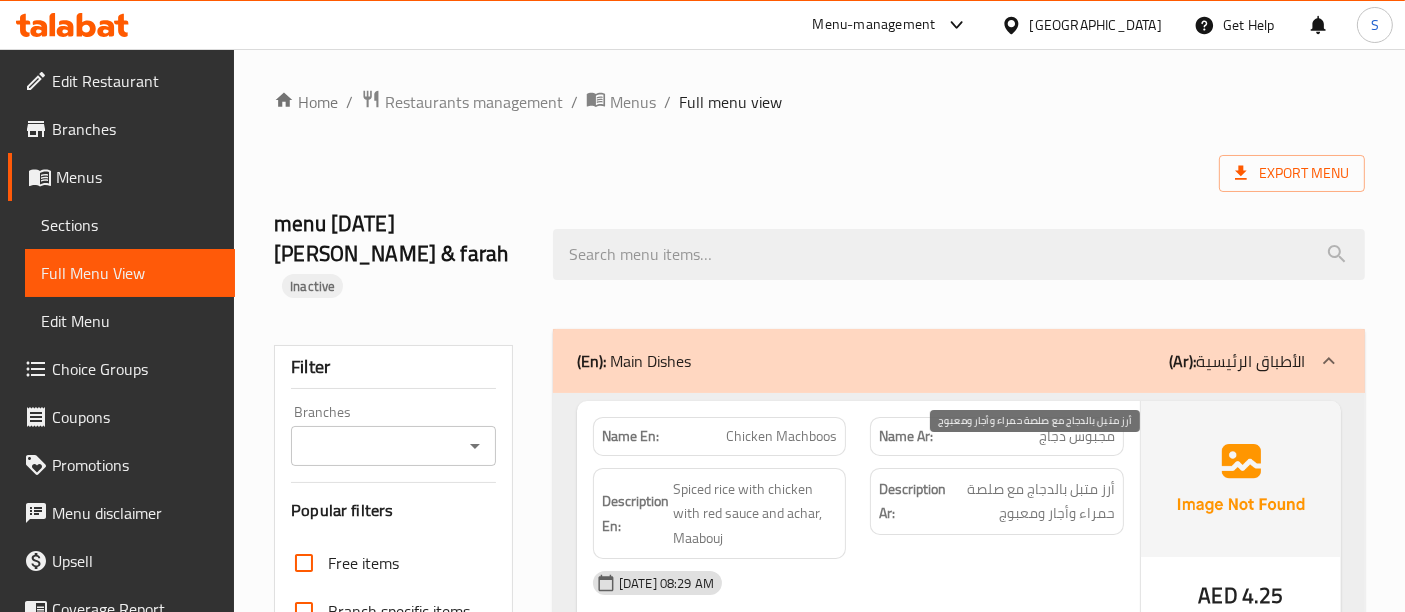 click on "أرز متبل بالدجاج مع صلصة حمراء وأجار ومعبوج" at bounding box center (1032, 501) 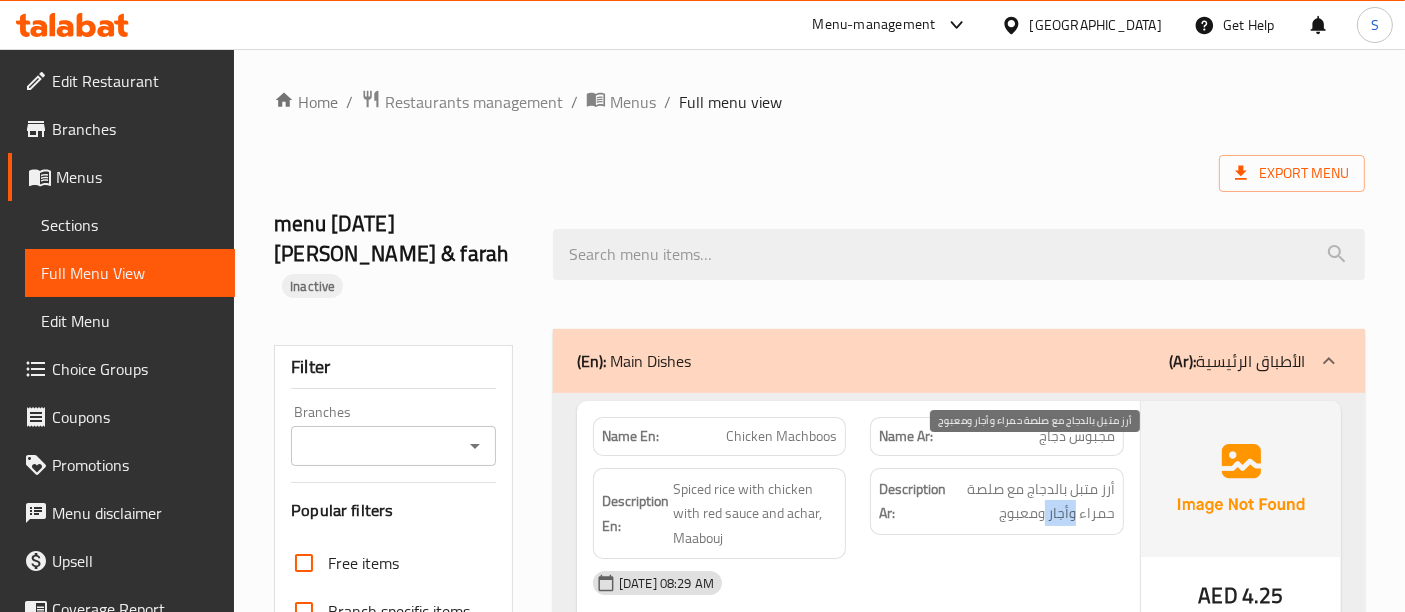 click on "أرز متبل بالدجاج مع صلصة حمراء وأجار ومعبوج" at bounding box center [1032, 501] 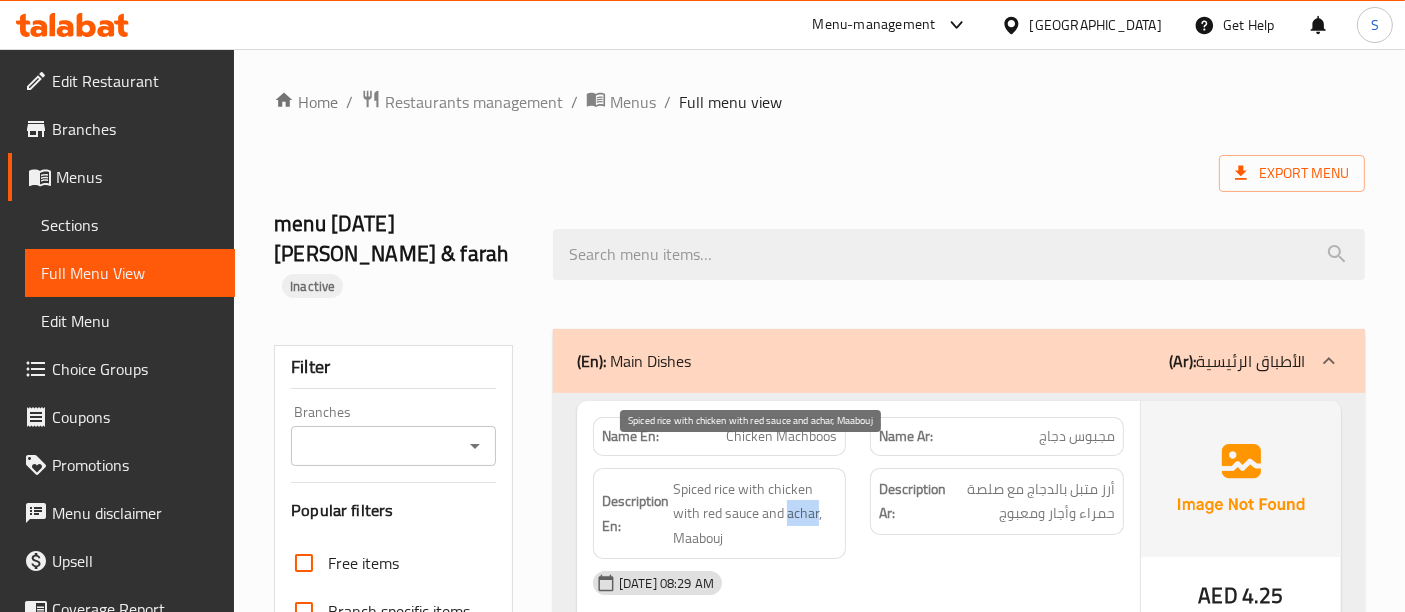 drag, startPoint x: 785, startPoint y: 485, endPoint x: 816, endPoint y: 483, distance: 31.06445 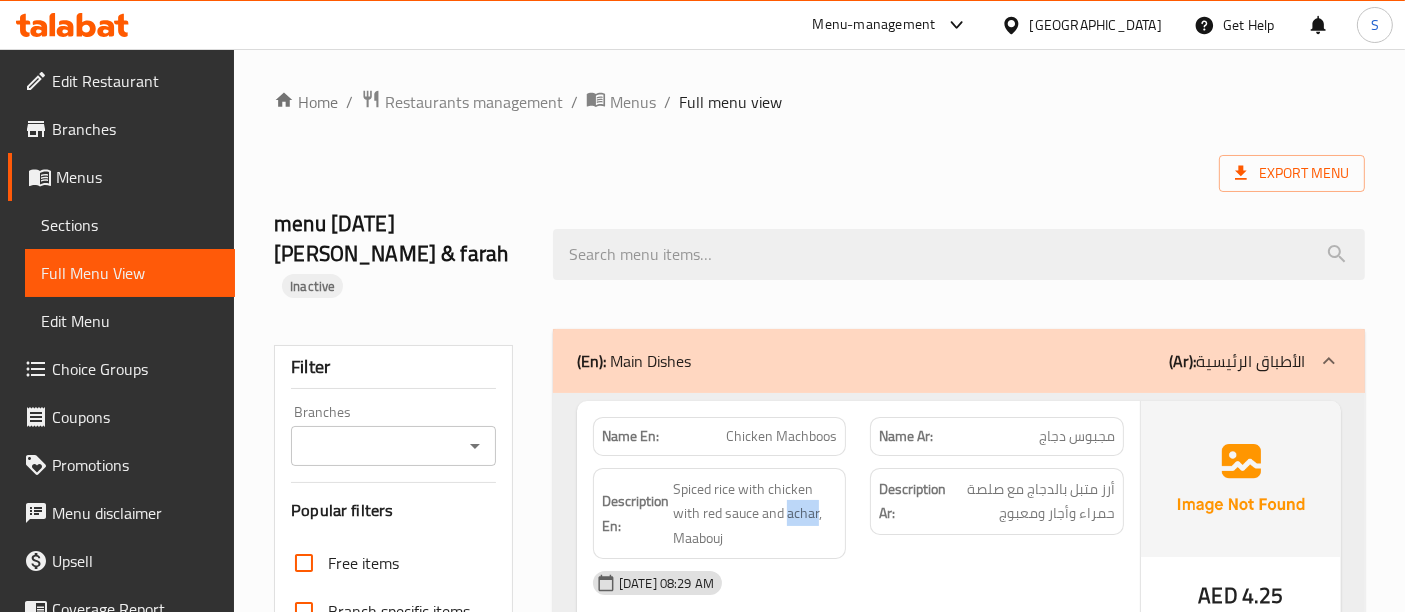copy on "achar" 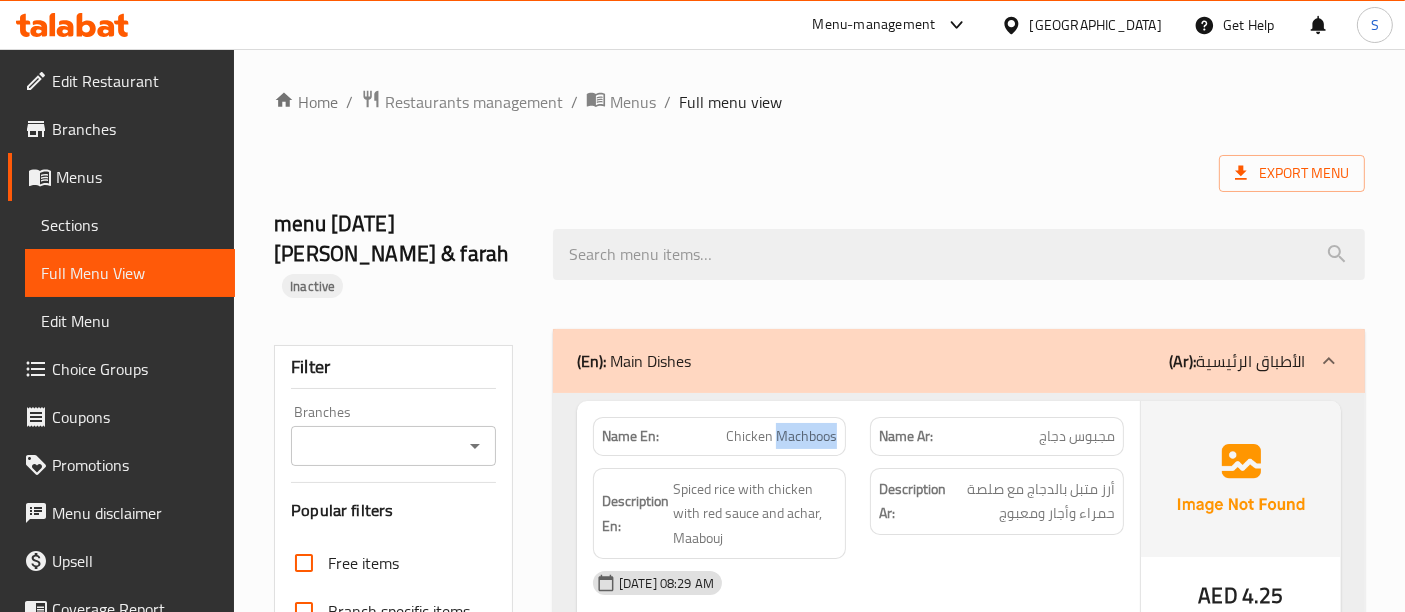 click on "Chicken Machboos" at bounding box center (781, 436) 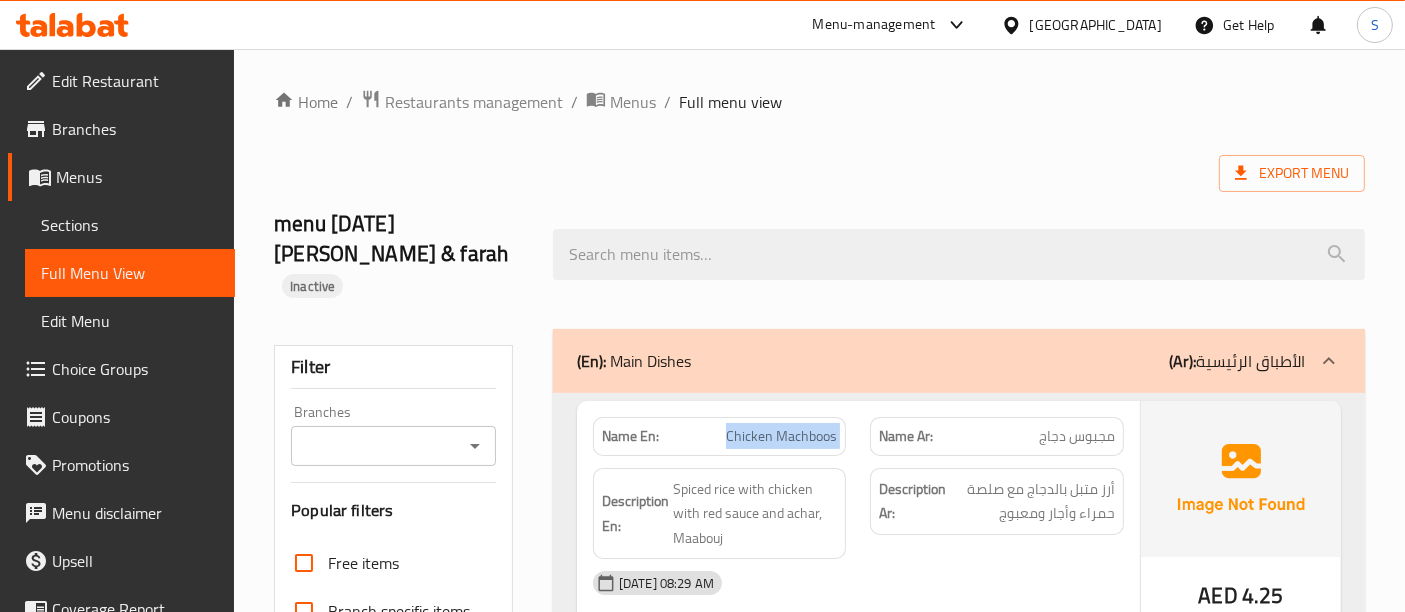 click on "Chicken Machboos" at bounding box center (781, 436) 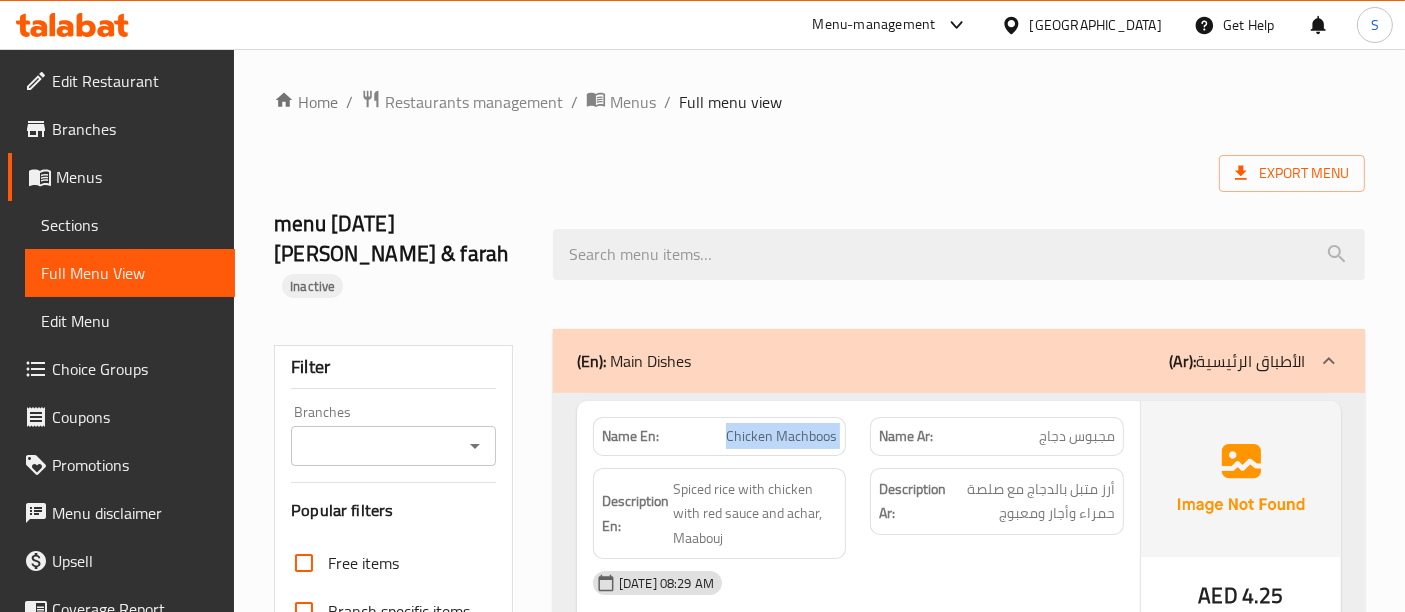 copy on "Chicken Machboos" 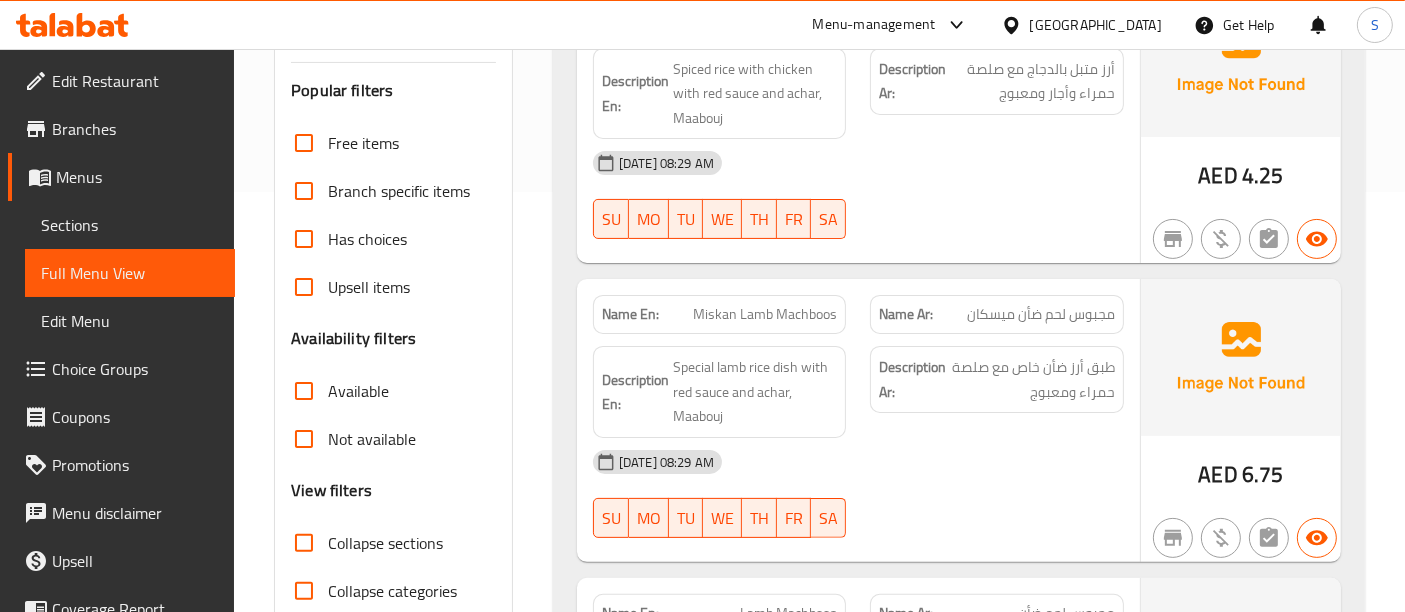 scroll, scrollTop: 444, scrollLeft: 0, axis: vertical 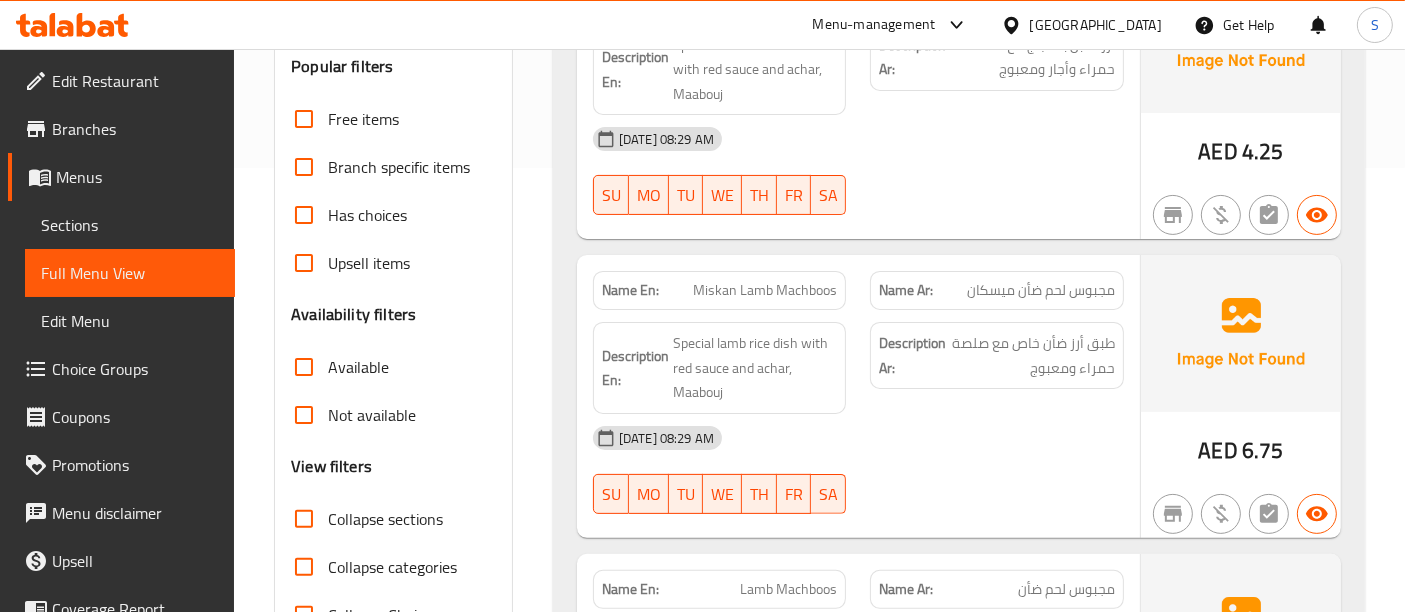 click on "Miskan Lamb Machboos" at bounding box center [765, 290] 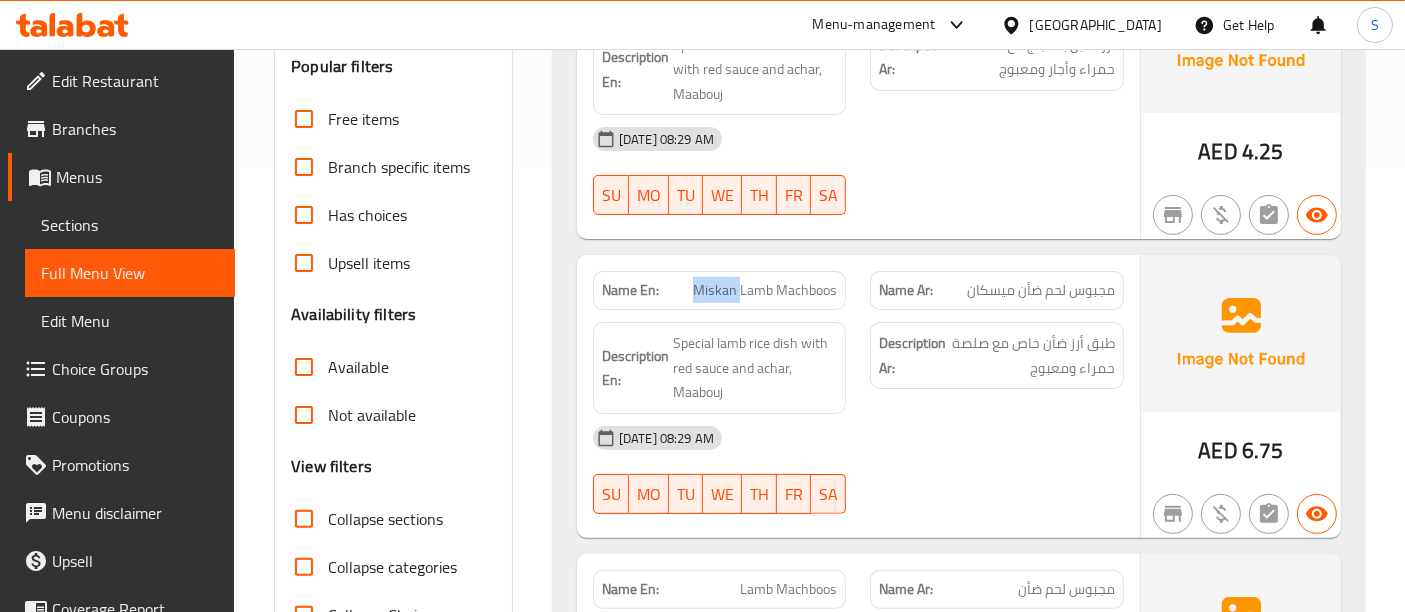 click on "Miskan Lamb Machboos" at bounding box center [765, 290] 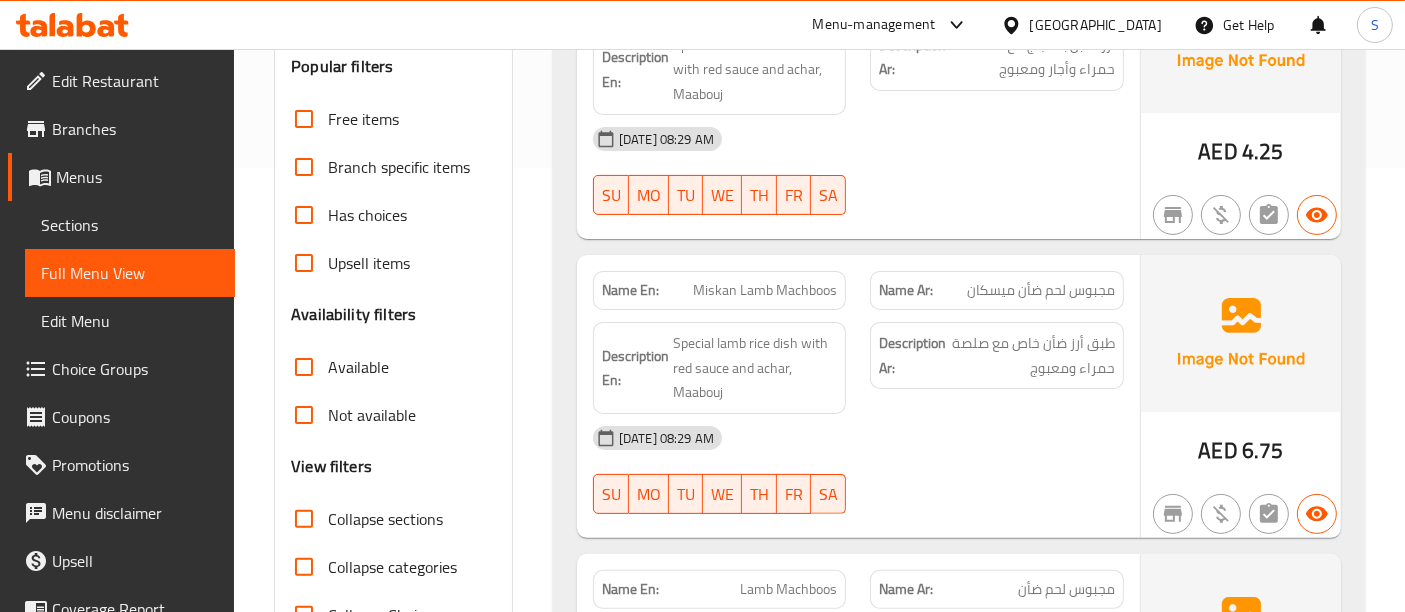 click on "Miskan Lamb Machboos" at bounding box center [765, 290] 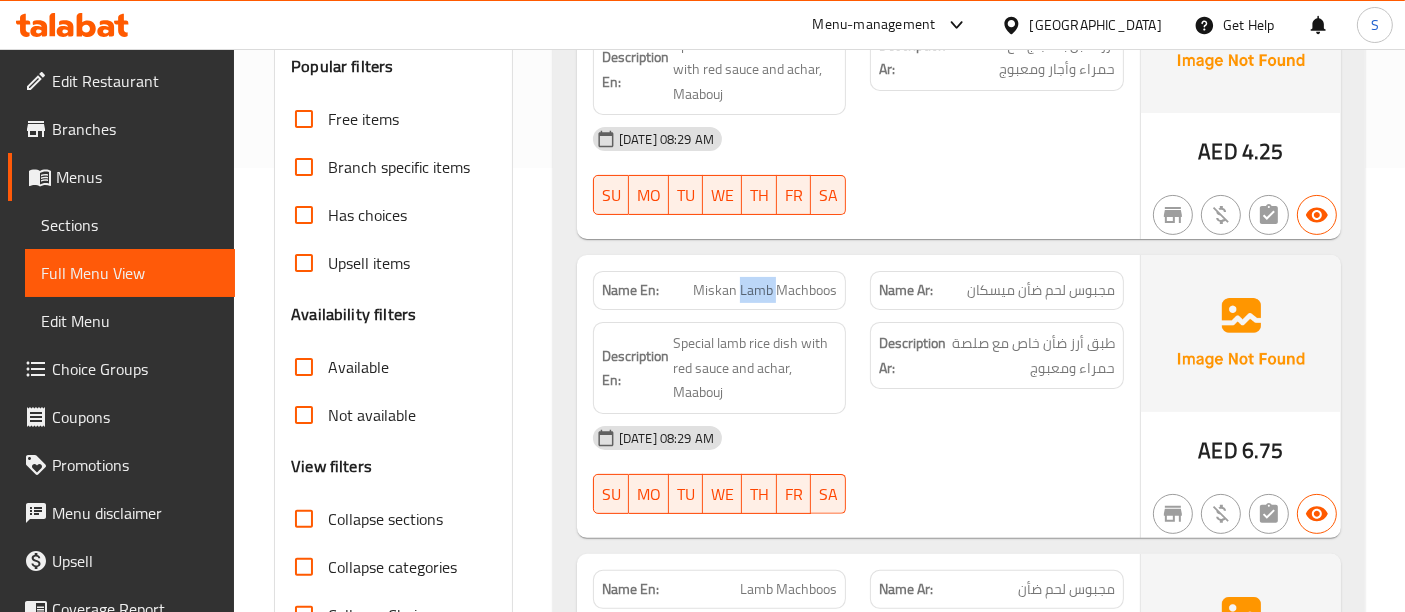 click on "Miskan Lamb Machboos" at bounding box center [765, 290] 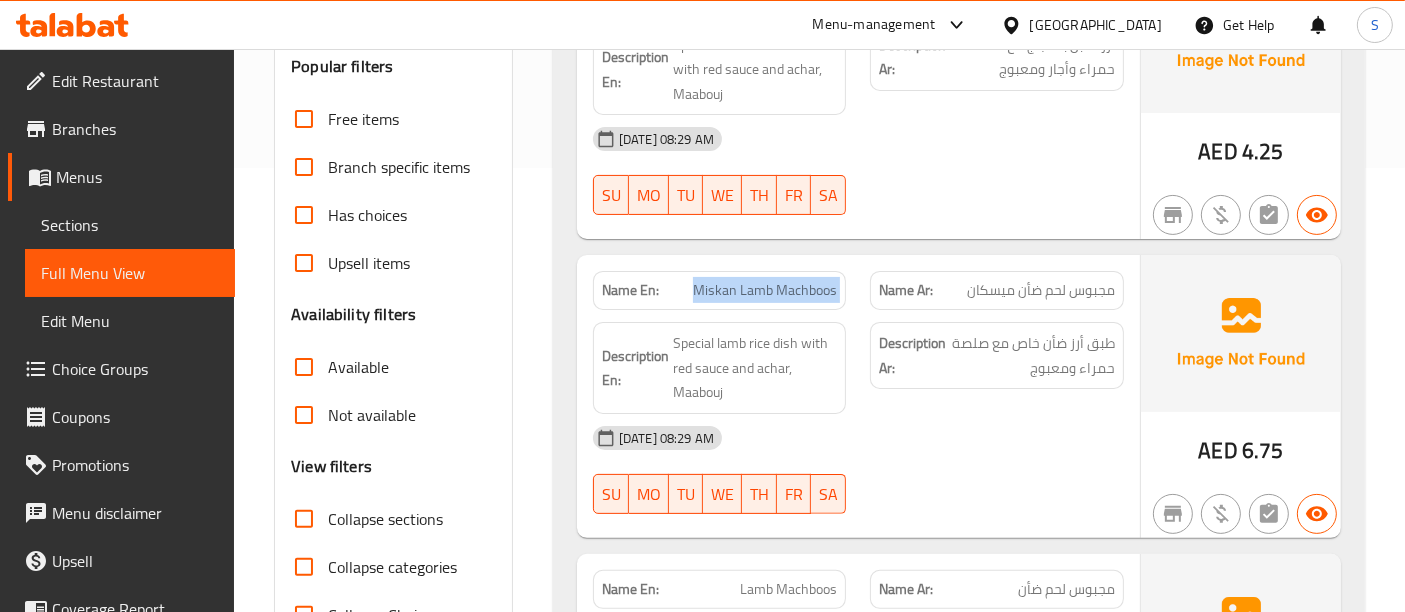 click on "Miskan Lamb Machboos" at bounding box center [765, 290] 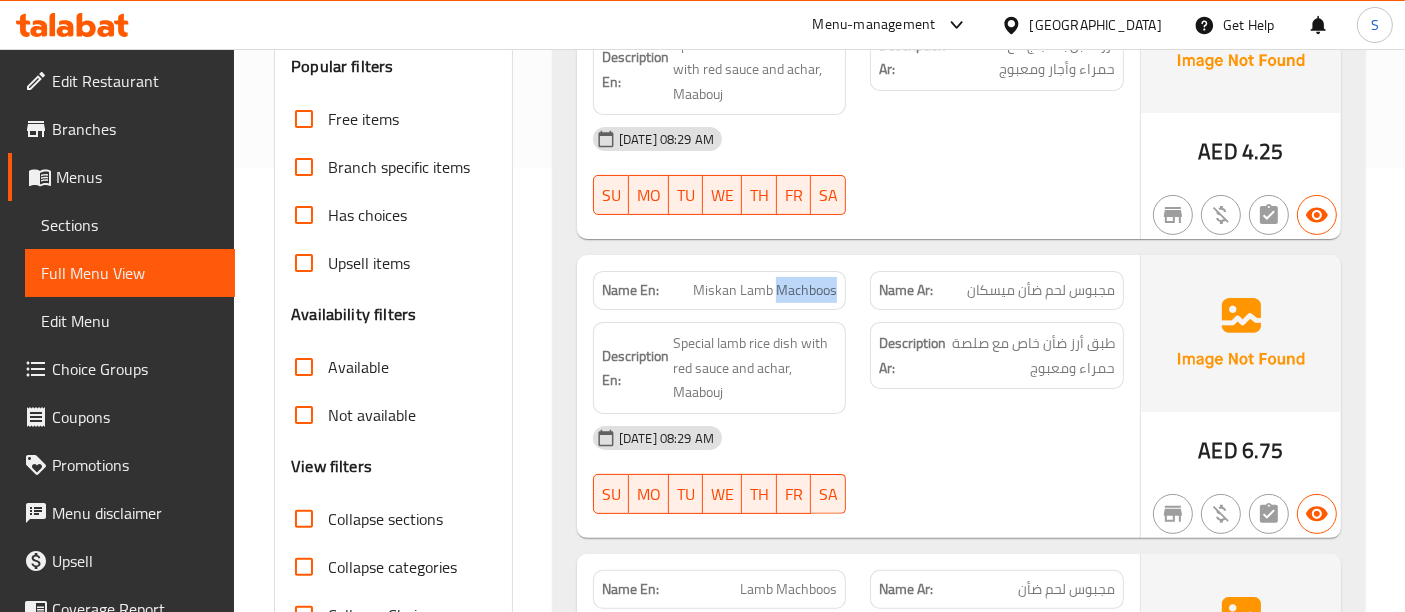 click on "Miskan Lamb Machboos" at bounding box center (765, 290) 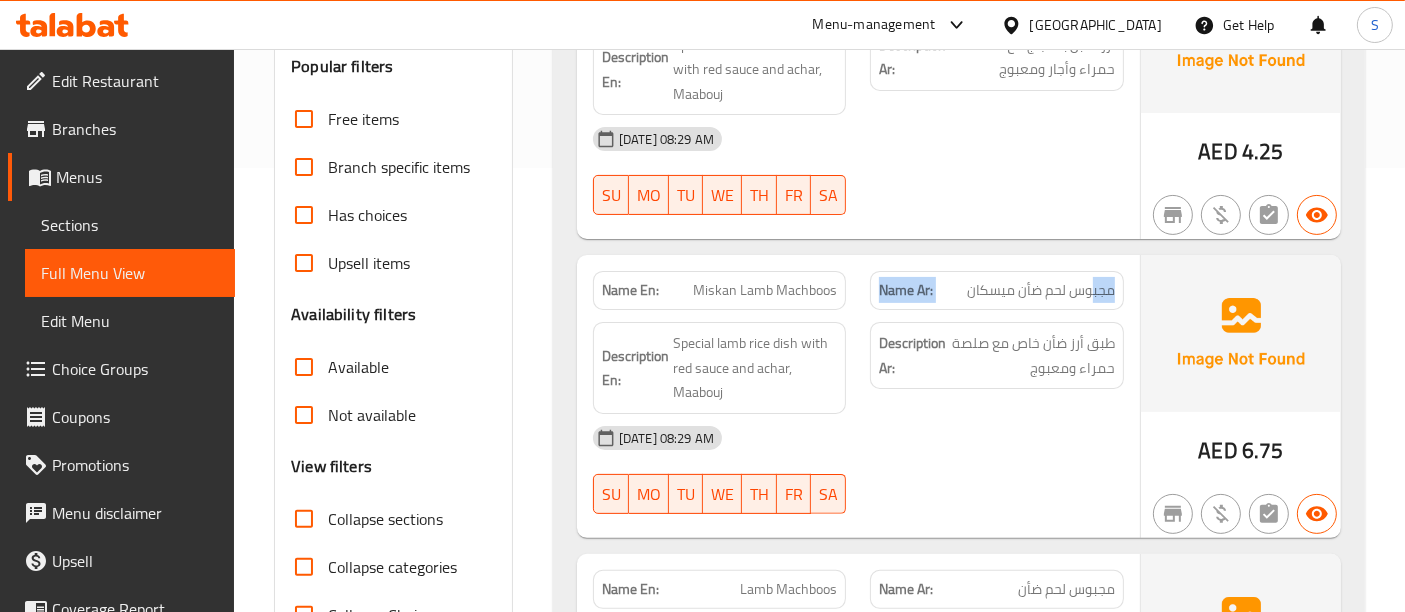 drag, startPoint x: 1095, startPoint y: 264, endPoint x: 882, endPoint y: 270, distance: 213.08449 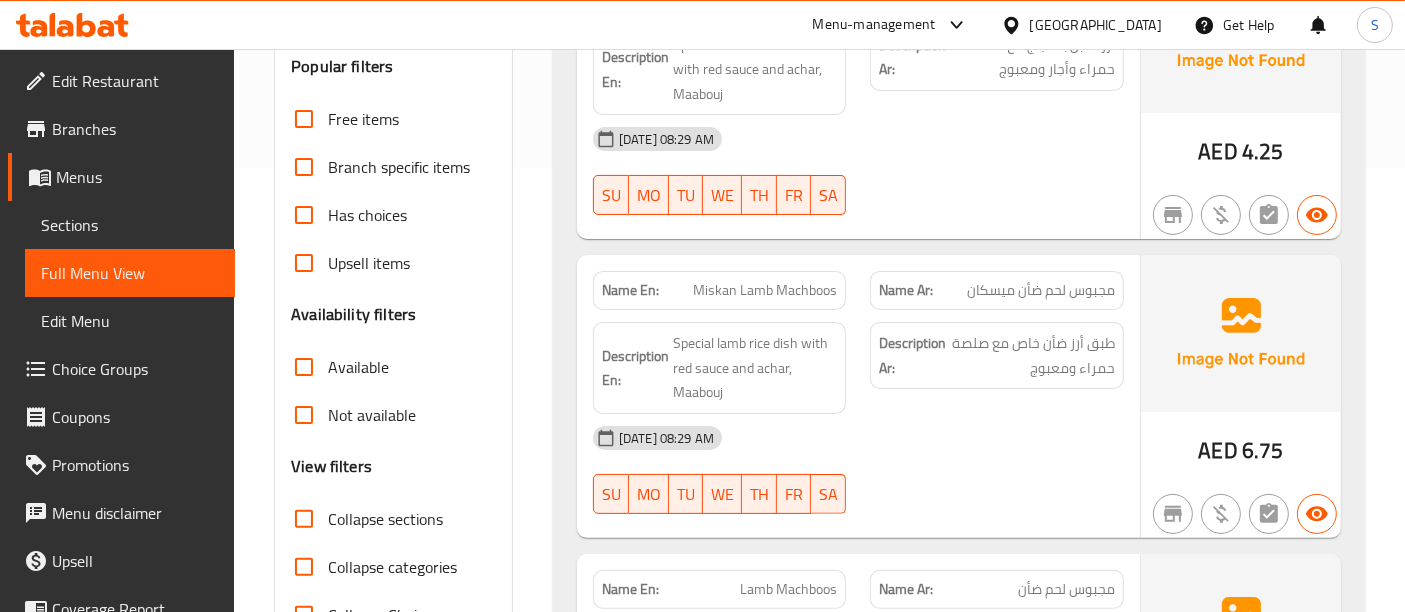 click on "Name Ar: مجبوس لحم ضأن ميسكان" at bounding box center (997, 290) 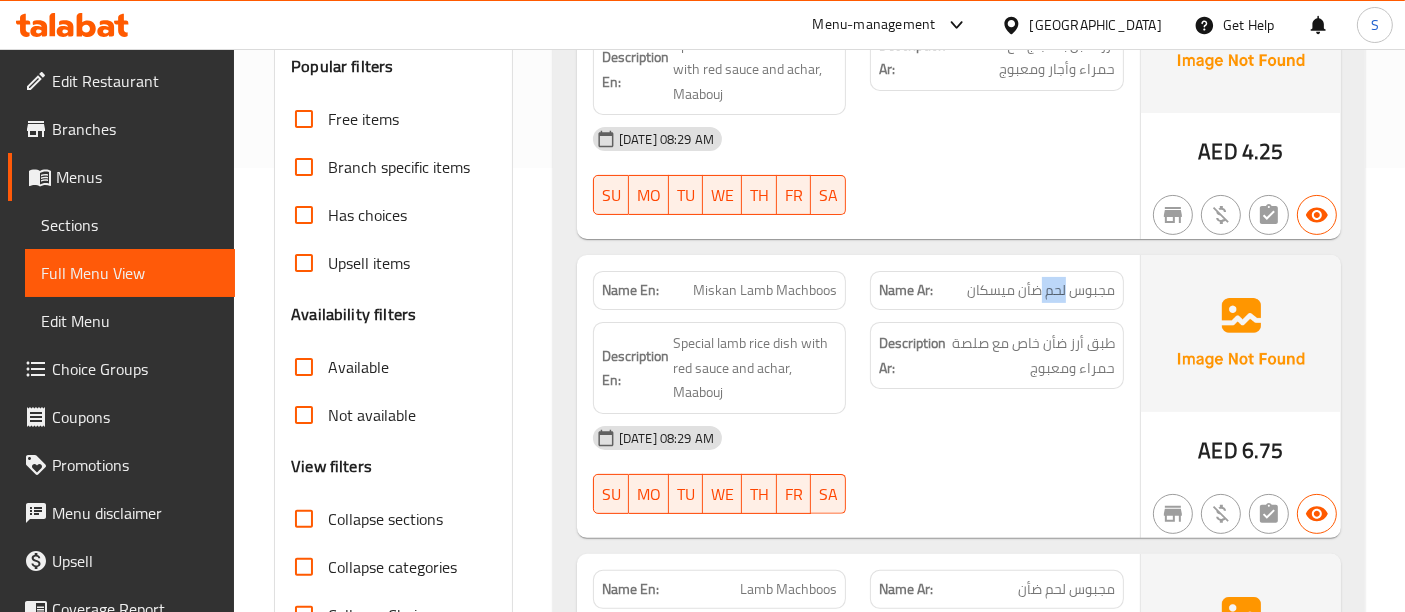 click on "Name Ar: مجبوس لحم ضأن ميسكان" at bounding box center (997, 290) 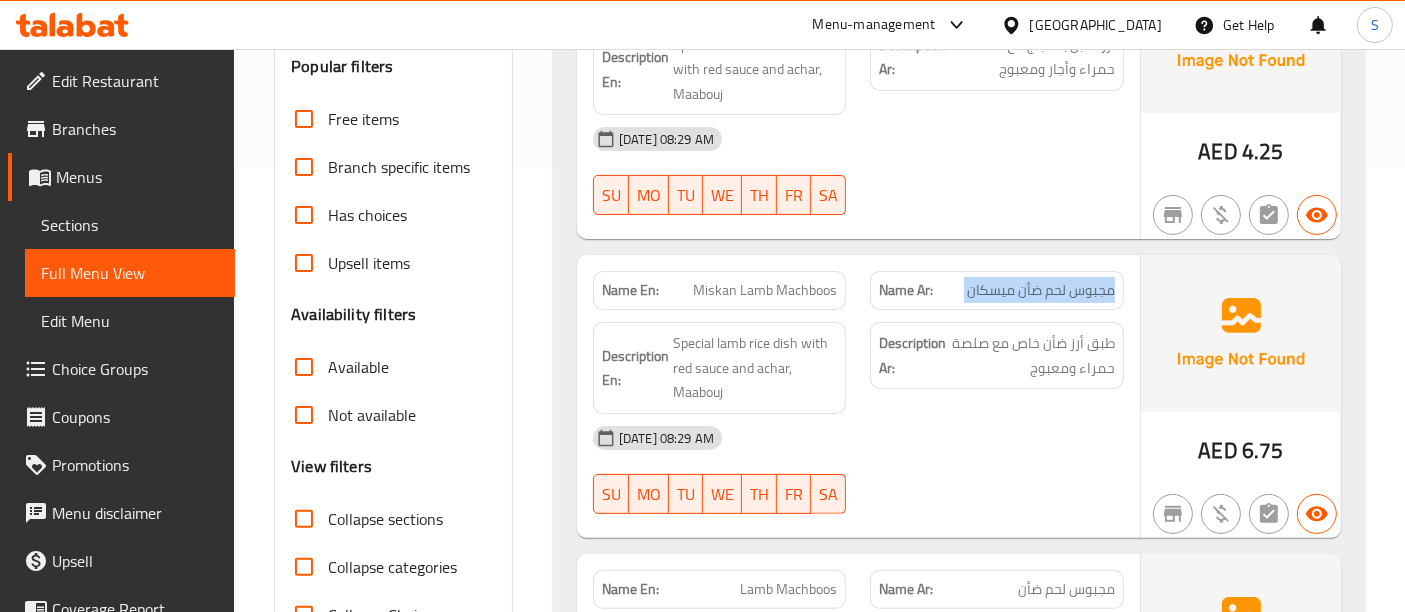 click on "Name Ar: مجبوس لحم ضأن ميسكان" at bounding box center [997, 290] 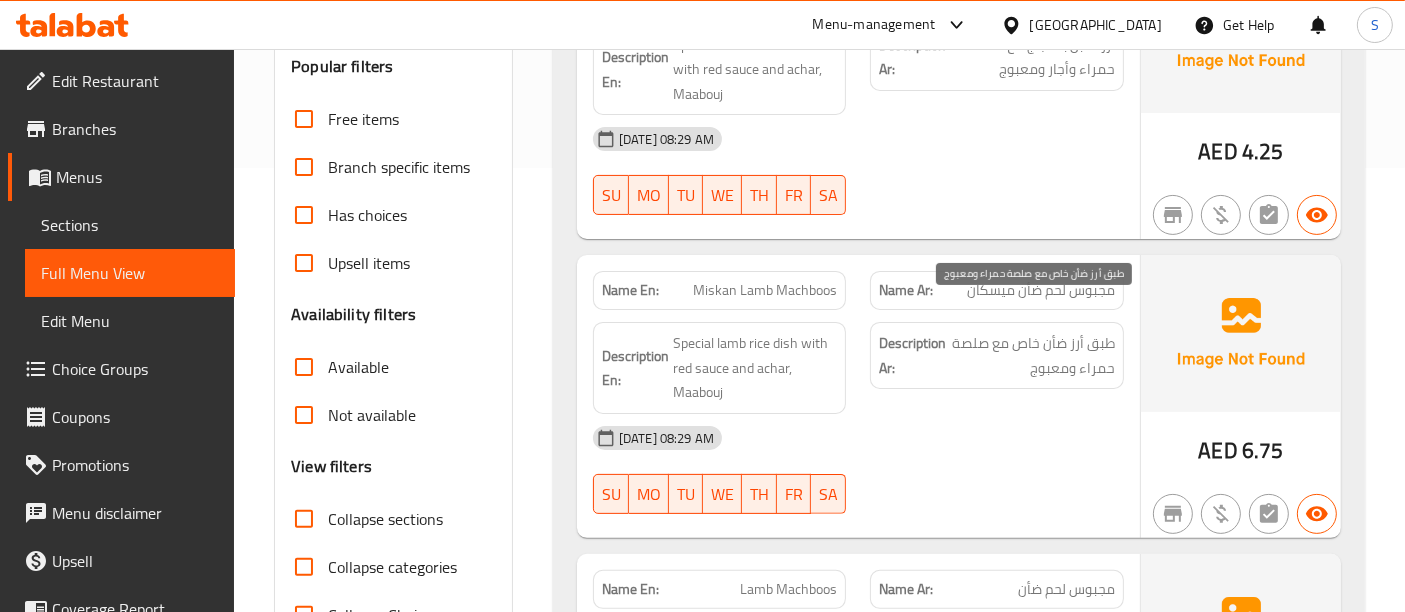 click on "طبق أرز ضأن خاص مع صلصة حمراء ومعبوج" at bounding box center (1032, 355) 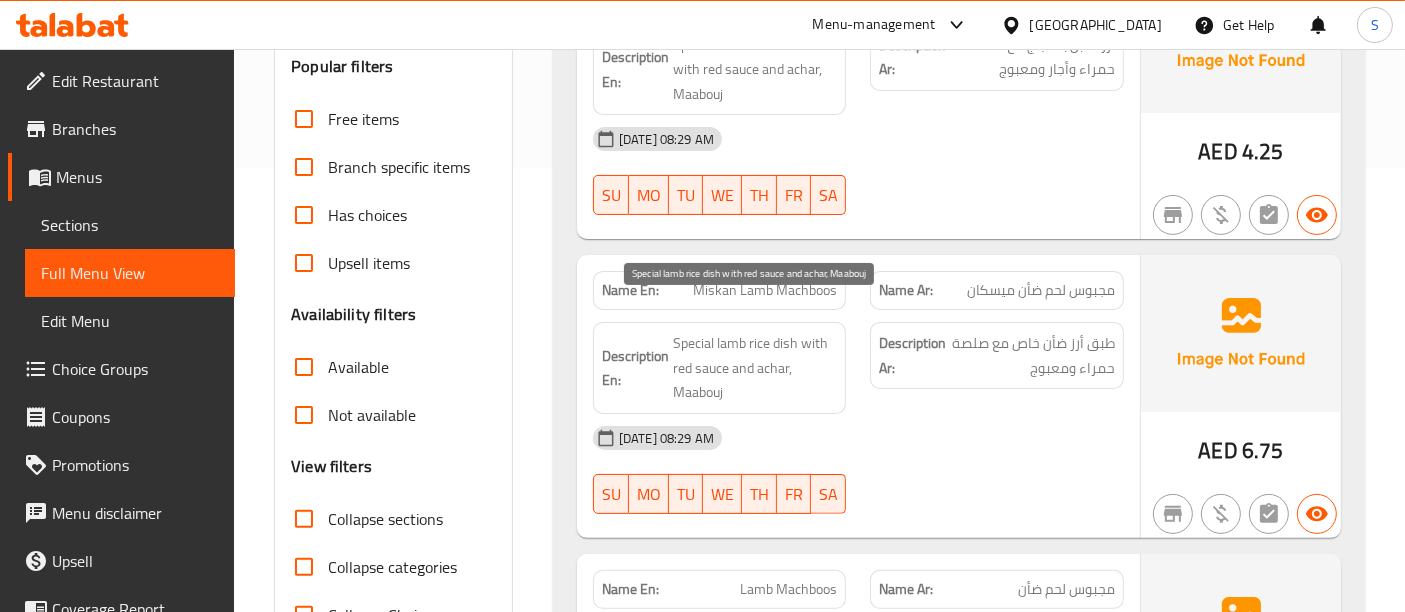 click on "Special lamb rice dish with red sauce and achar, Maabouj" at bounding box center [755, 368] 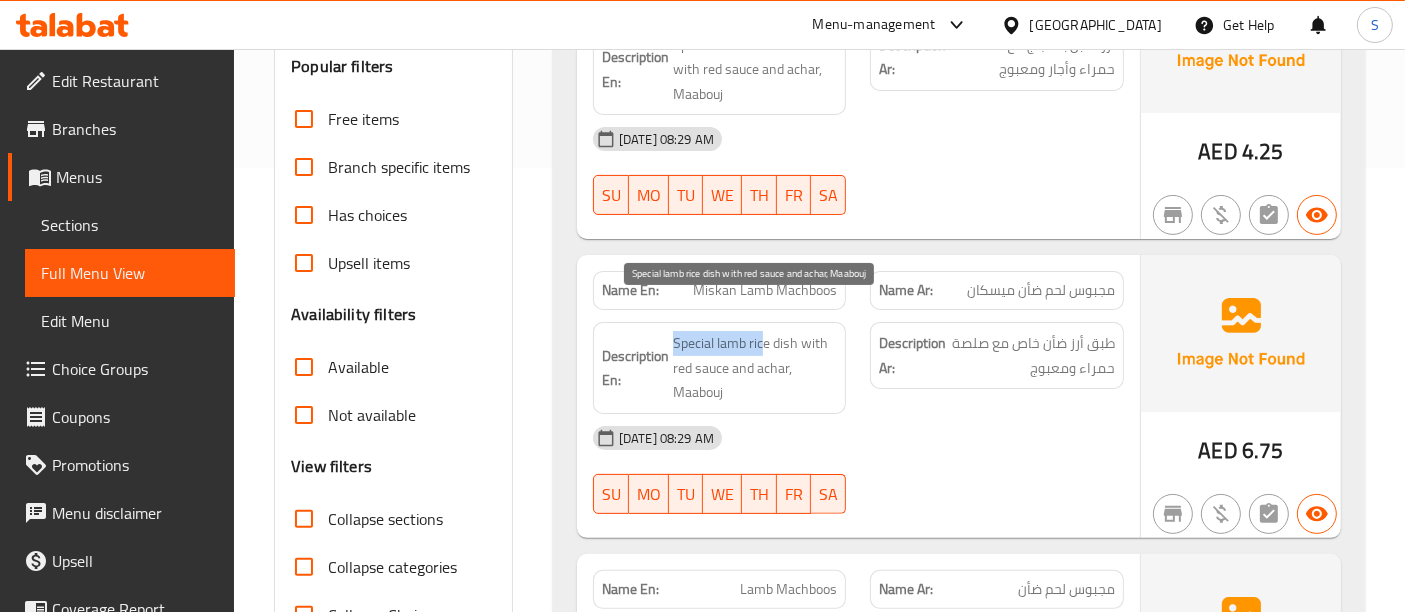 drag, startPoint x: 674, startPoint y: 310, endPoint x: 762, endPoint y: 303, distance: 88.27797 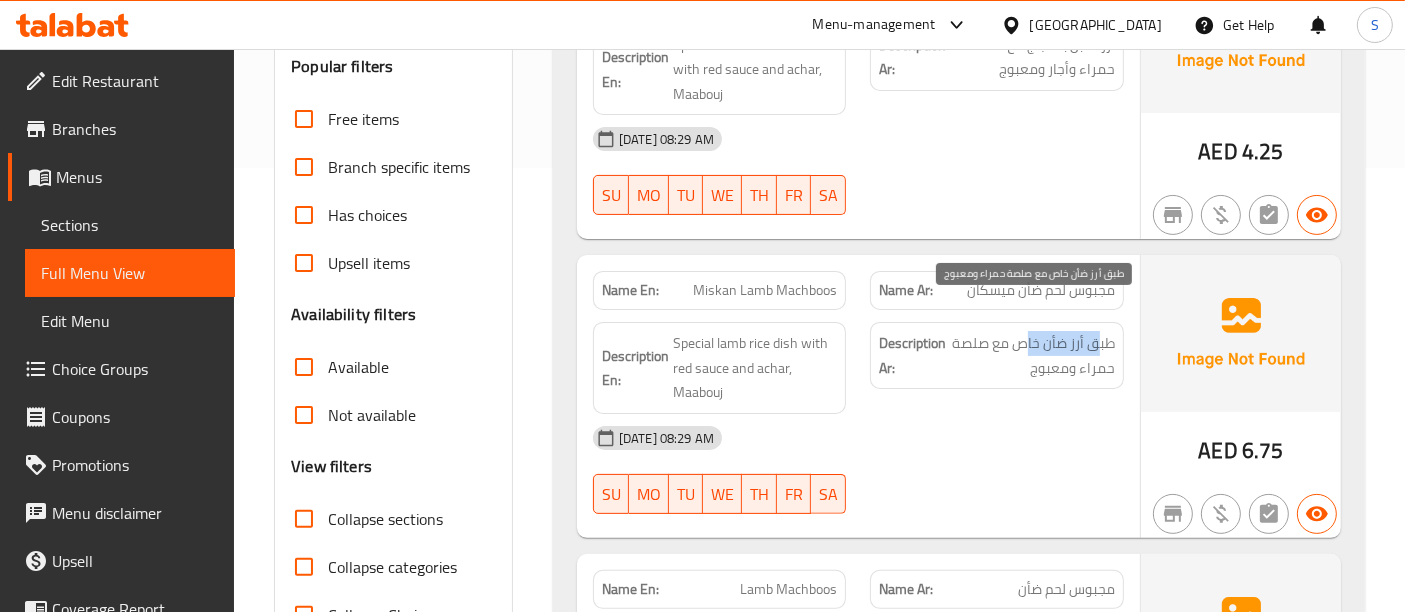 drag, startPoint x: 1100, startPoint y: 307, endPoint x: 1022, endPoint y: 315, distance: 78.40918 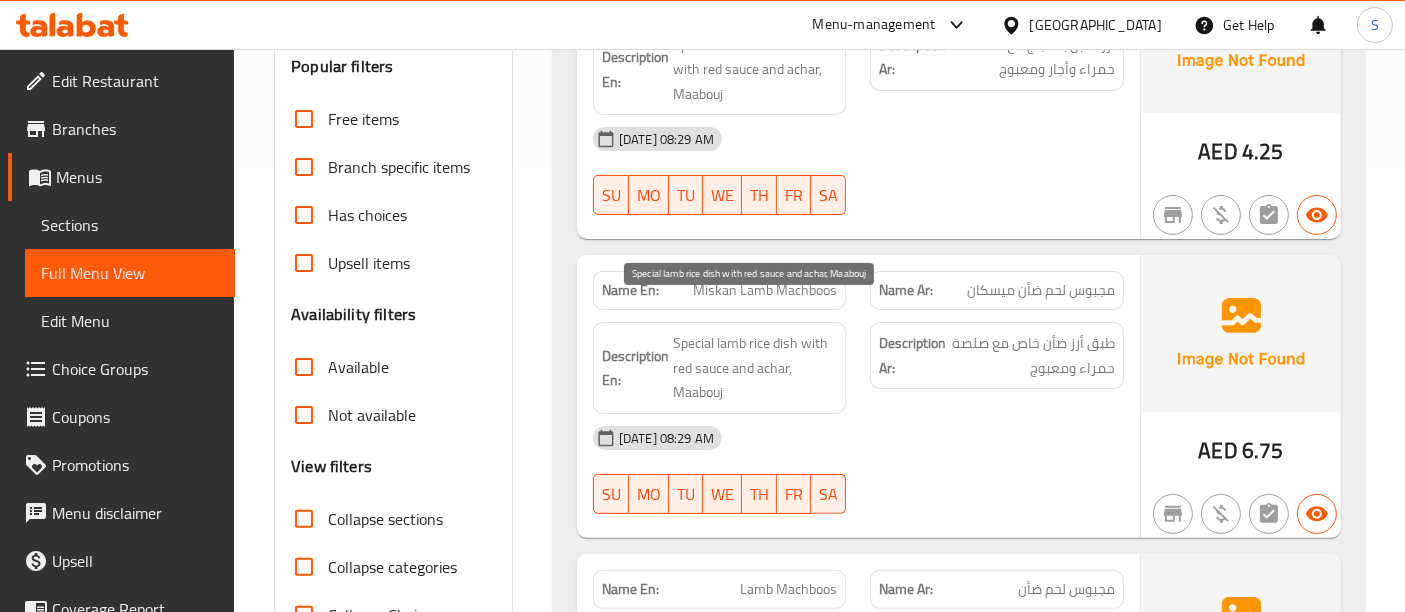 click on "Special lamb rice dish with red sauce and achar, Maabouj" at bounding box center (755, 368) 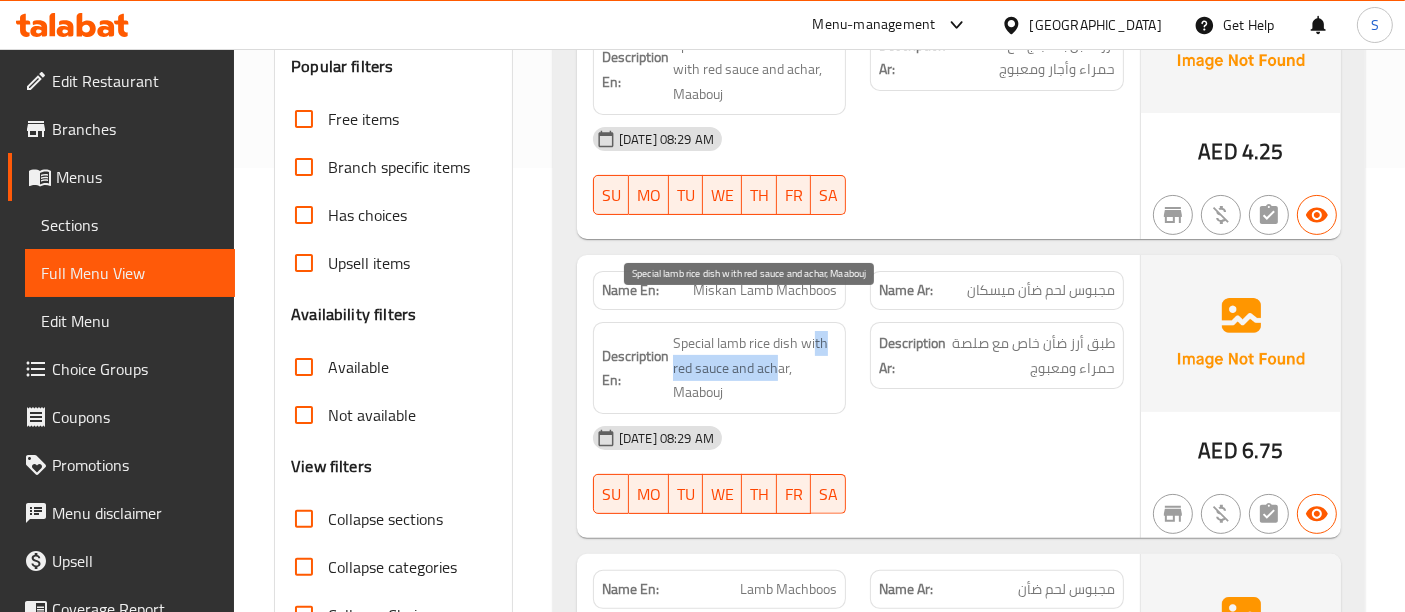 click on "Special lamb rice dish with red sauce and achar, Maabouj" at bounding box center (755, 368) 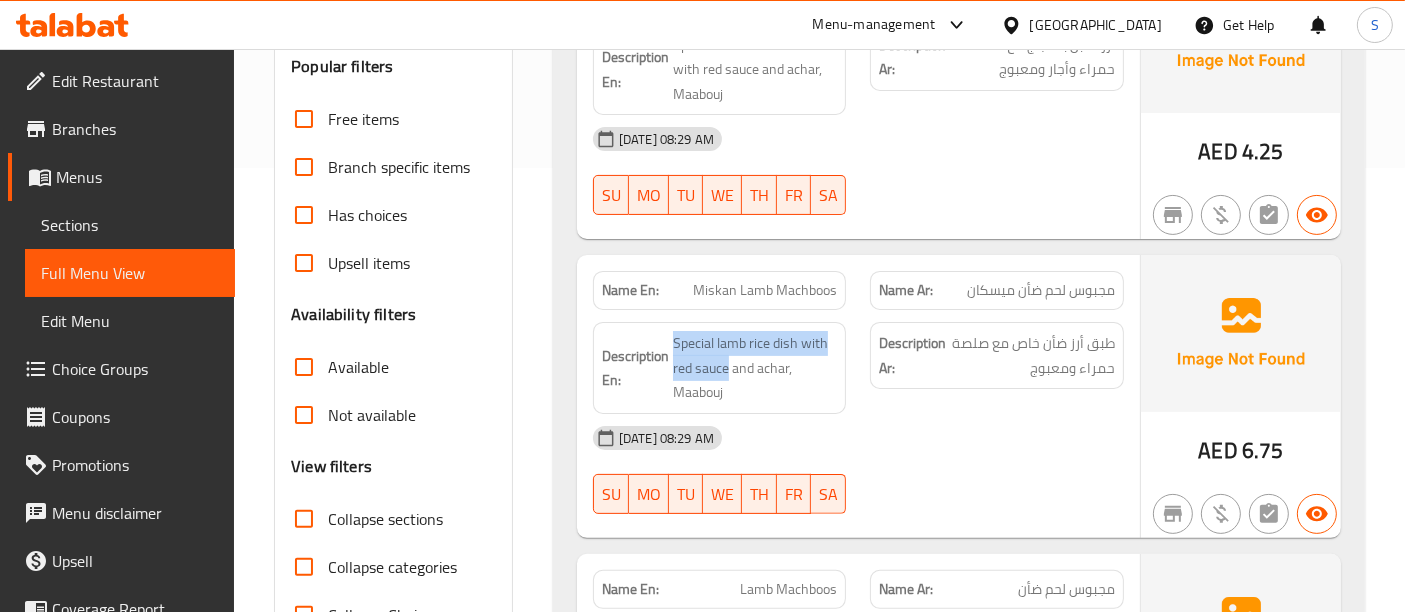 drag, startPoint x: 727, startPoint y: 335, endPoint x: 664, endPoint y: 336, distance: 63.007935 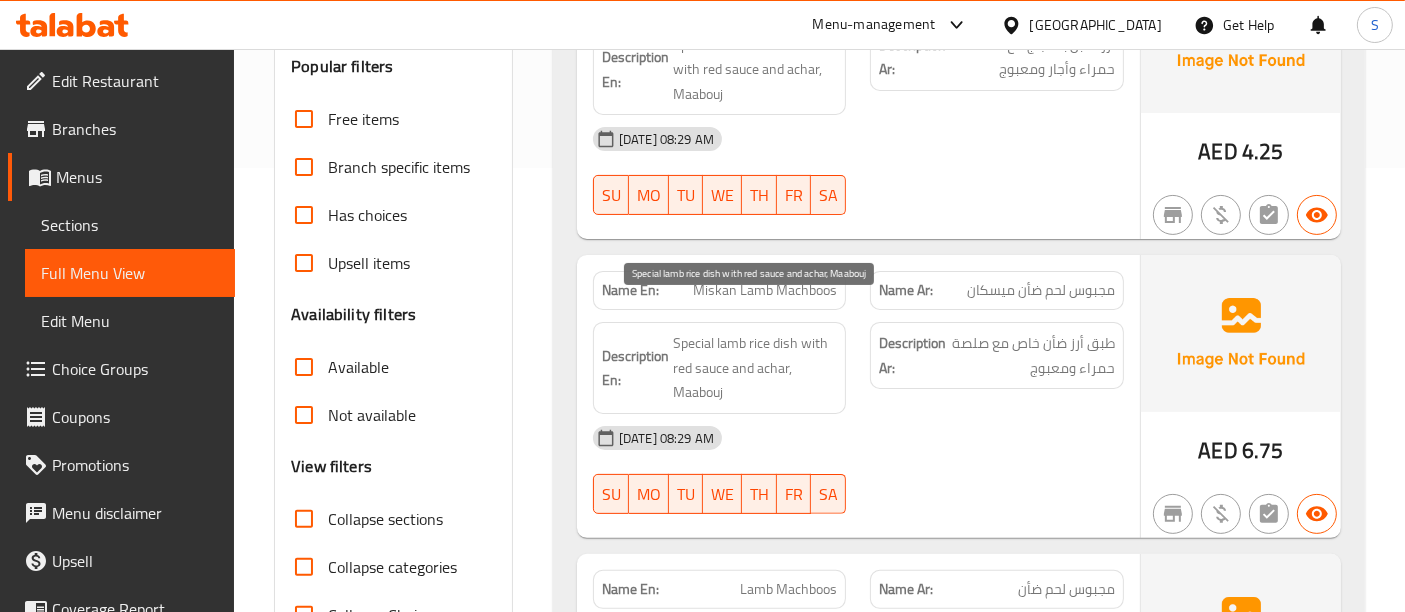 click on "Special lamb rice dish with red sauce and achar, Maabouj" at bounding box center (755, 368) 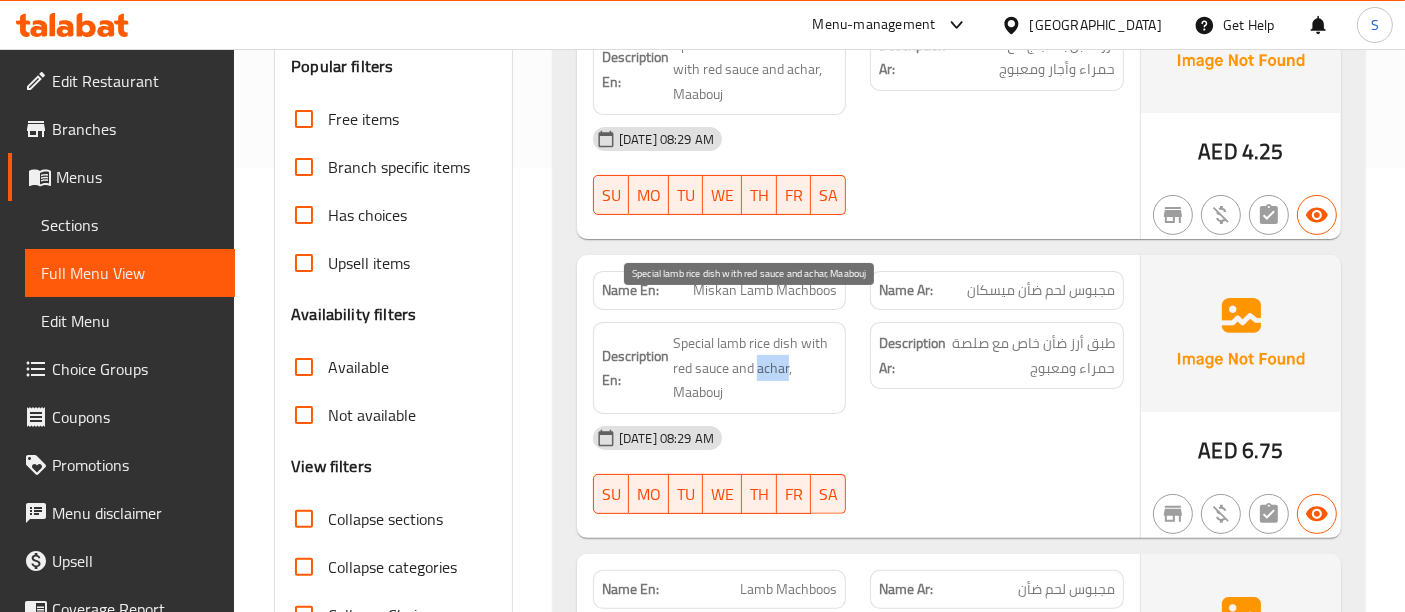click on "Special lamb rice dish with red sauce and achar, Maabouj" at bounding box center [755, 368] 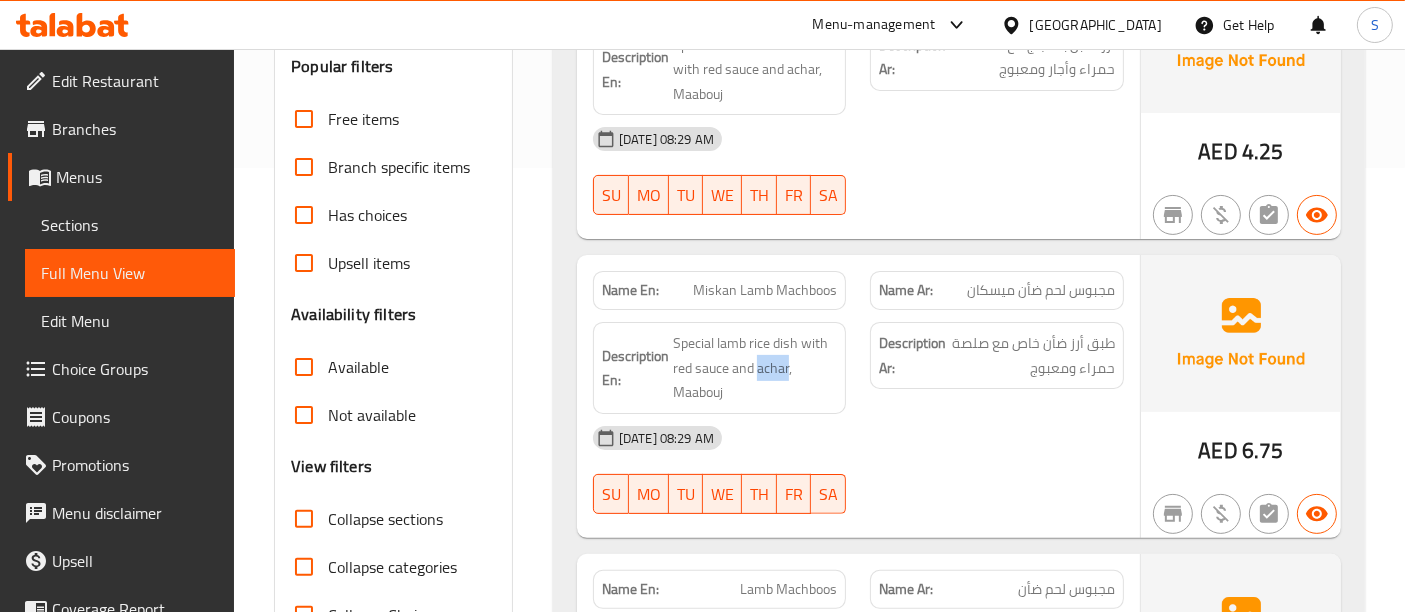 copy on "achar" 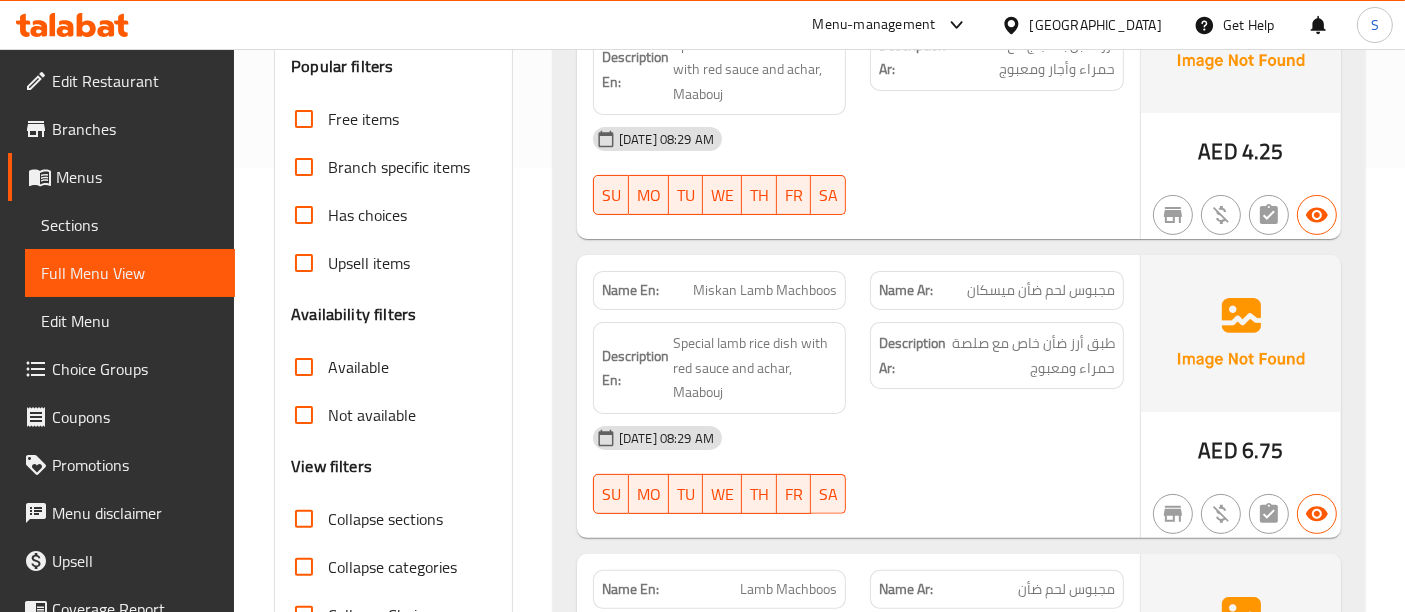 click on "Miskan Lamb Machboos" at bounding box center [765, 290] 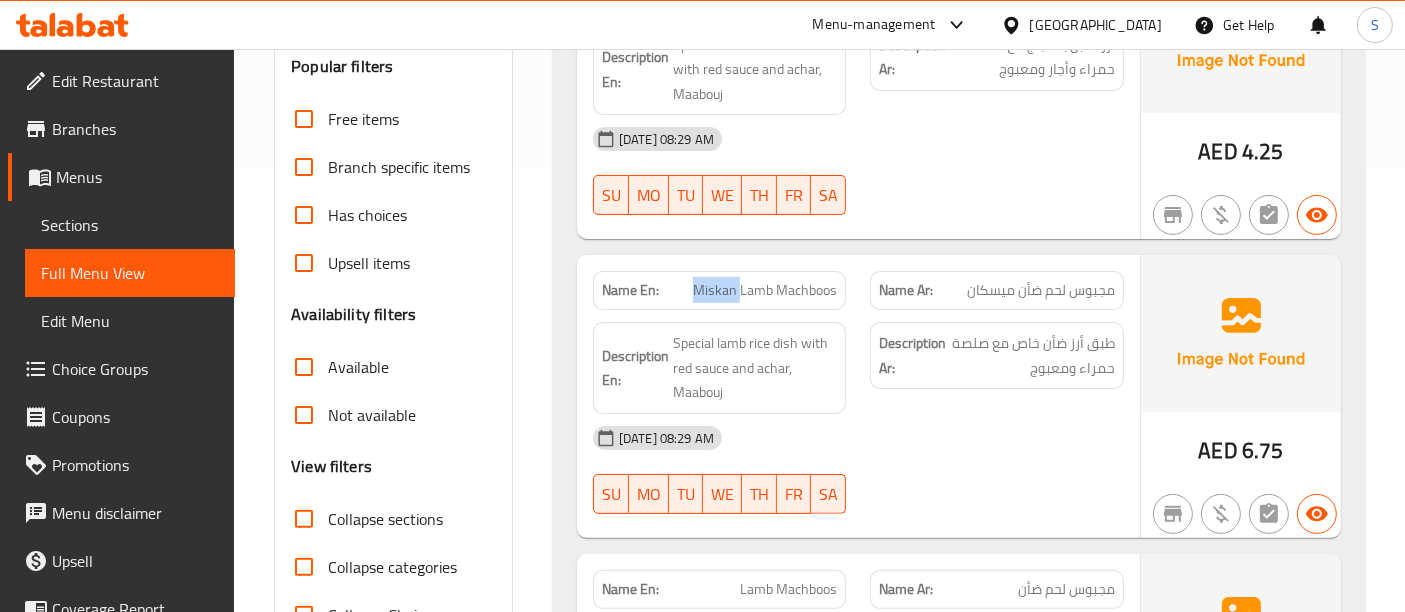 click on "Miskan Lamb Machboos" at bounding box center (765, 290) 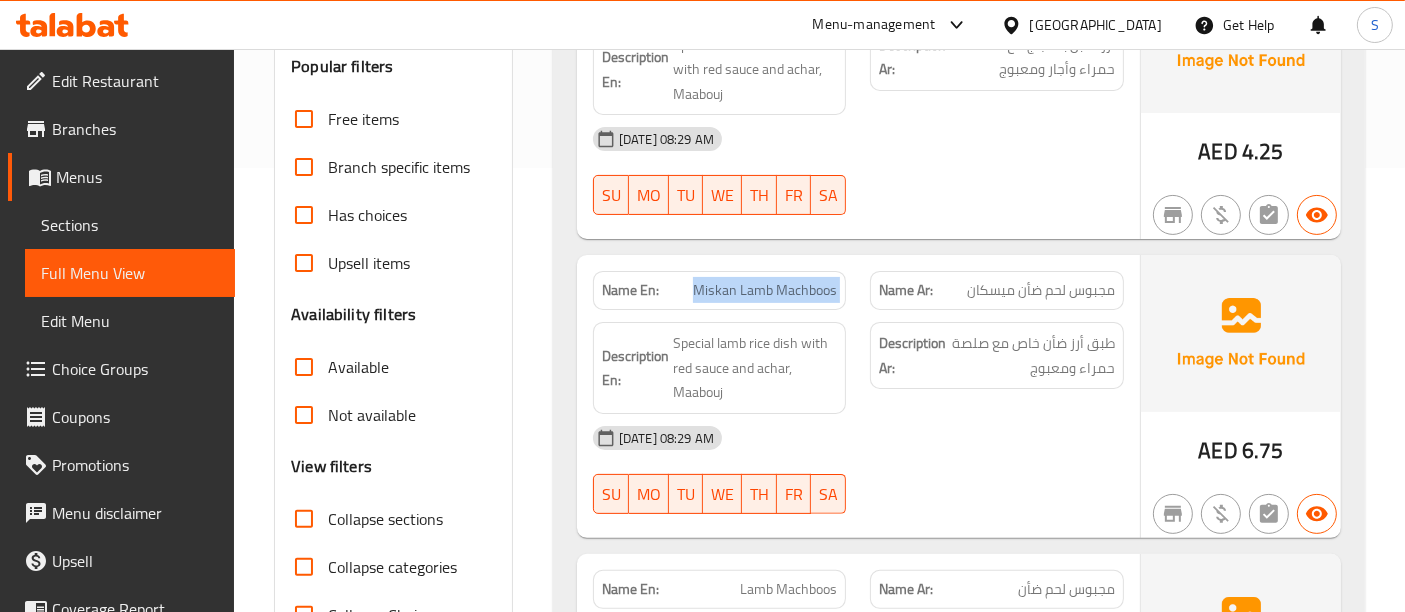 click on "Miskan Lamb Machboos" at bounding box center (765, 290) 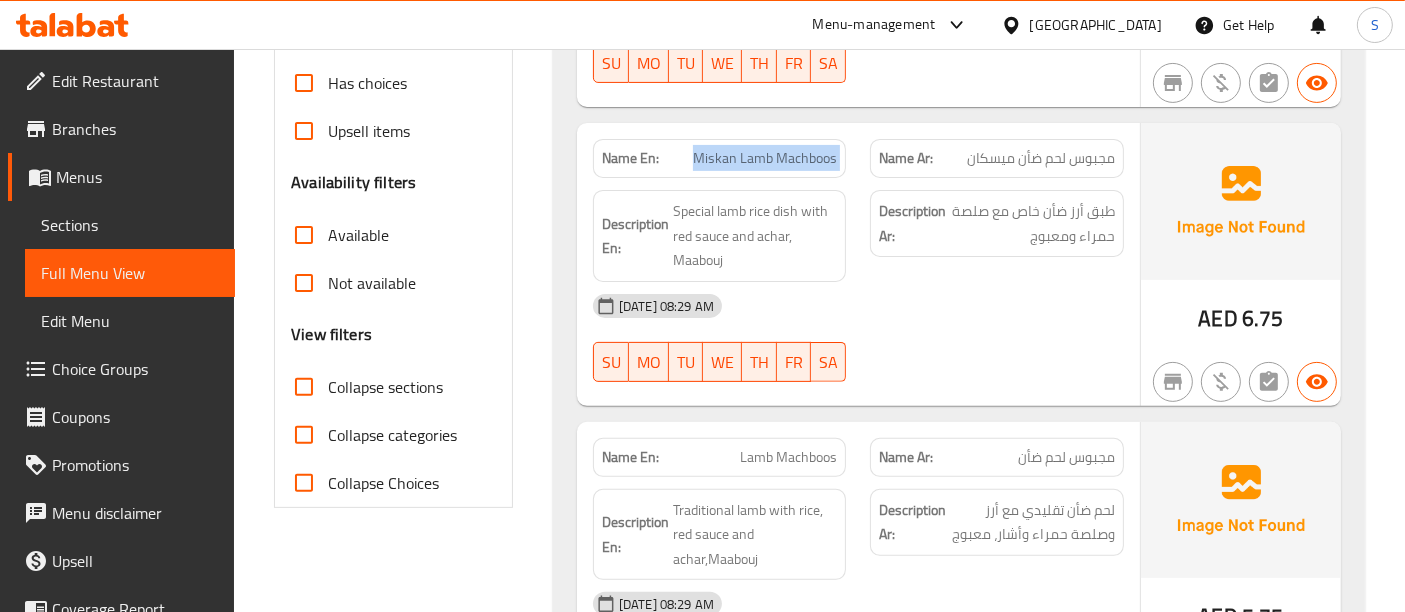 scroll, scrollTop: 666, scrollLeft: 0, axis: vertical 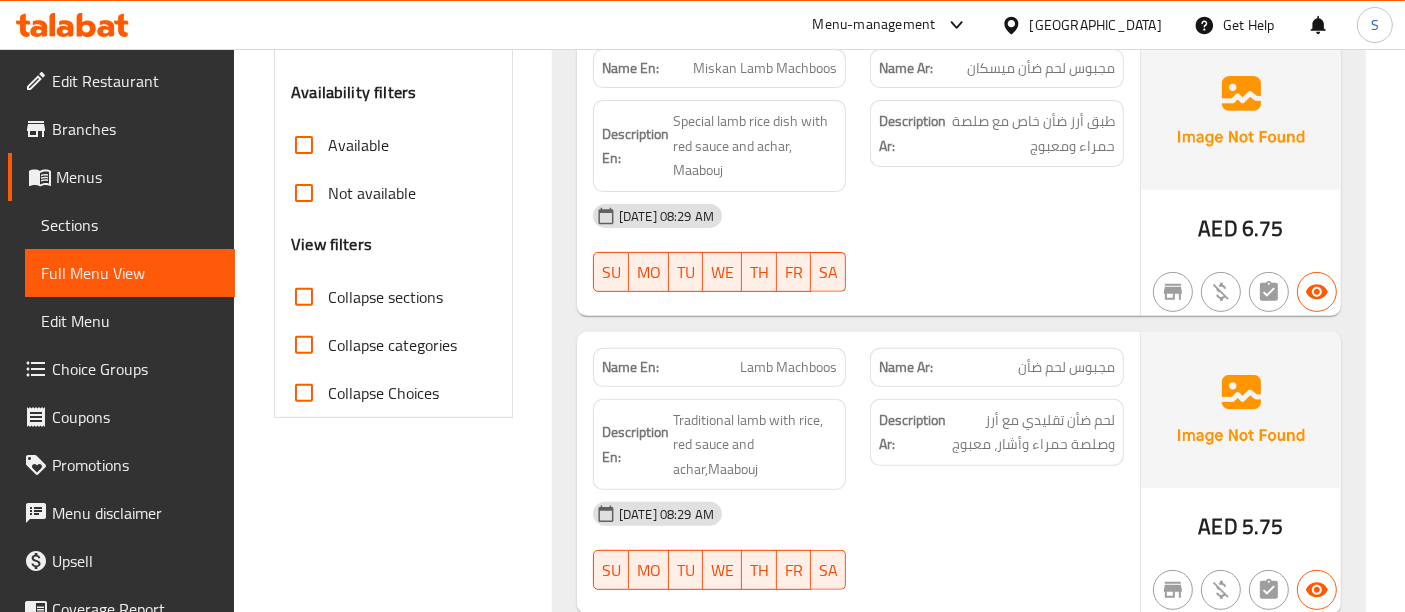 click on "Lamb Machboos" at bounding box center (788, 367) 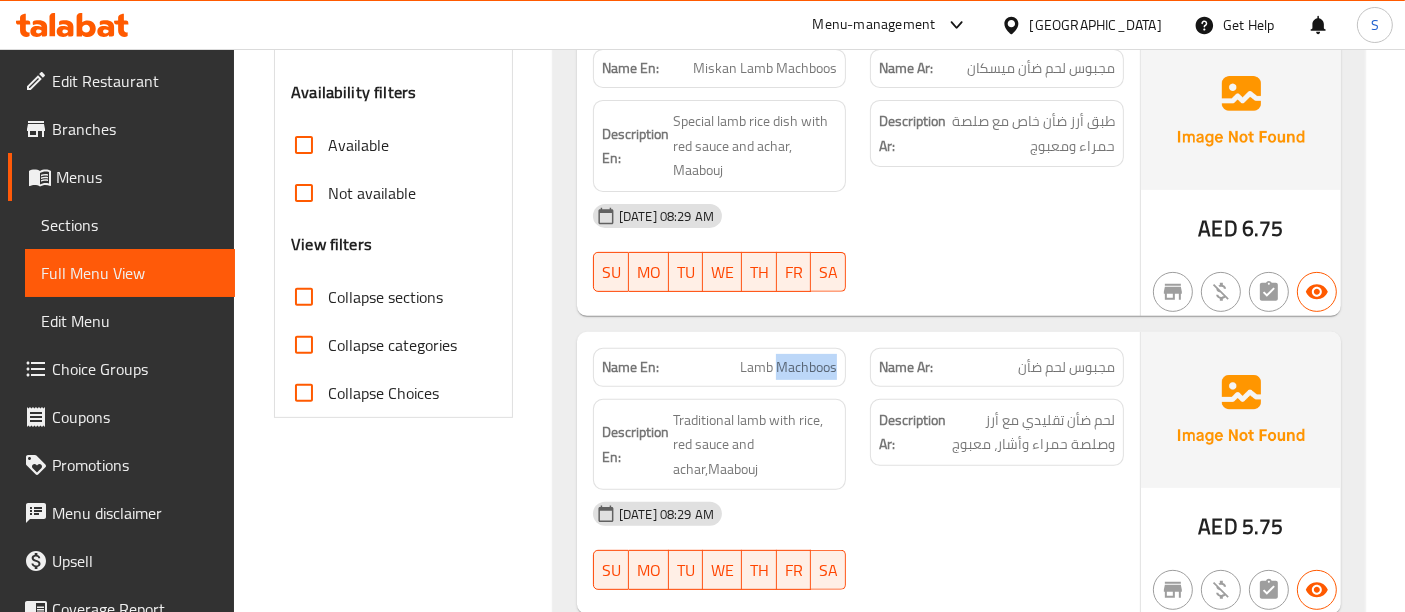 click on "Lamb Machboos" at bounding box center (788, 367) 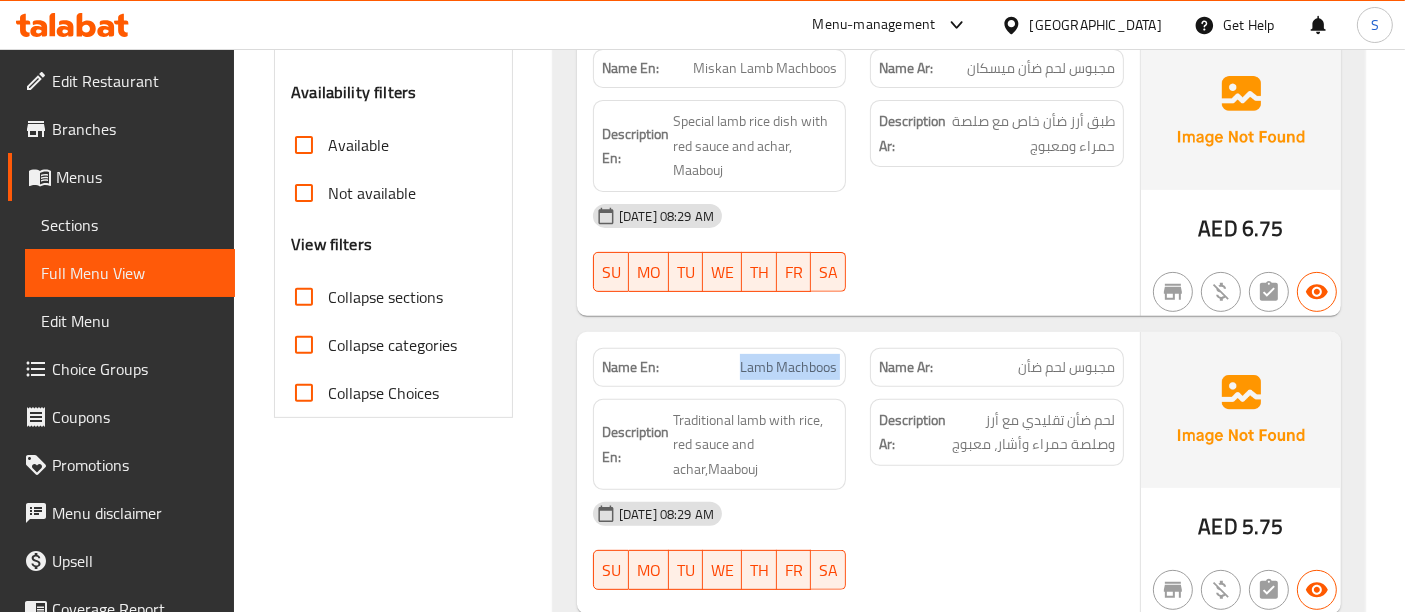 click on "Lamb Machboos" at bounding box center [788, 367] 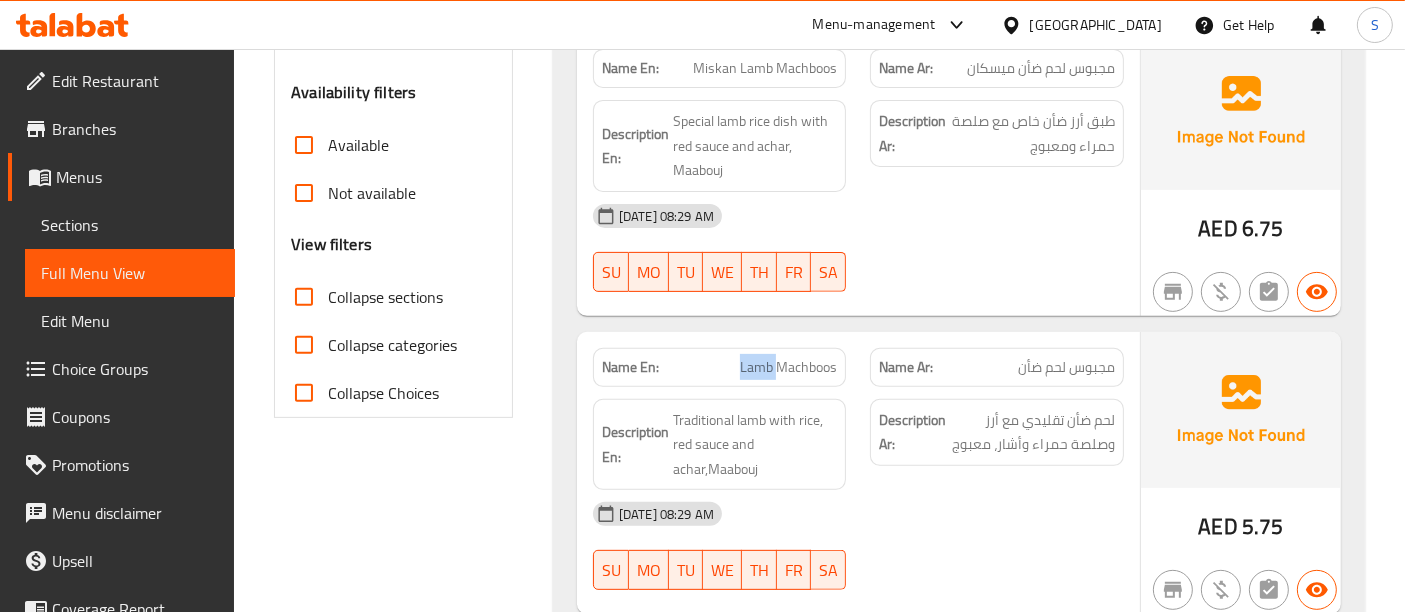 click on "Lamb Machboos" at bounding box center [788, 367] 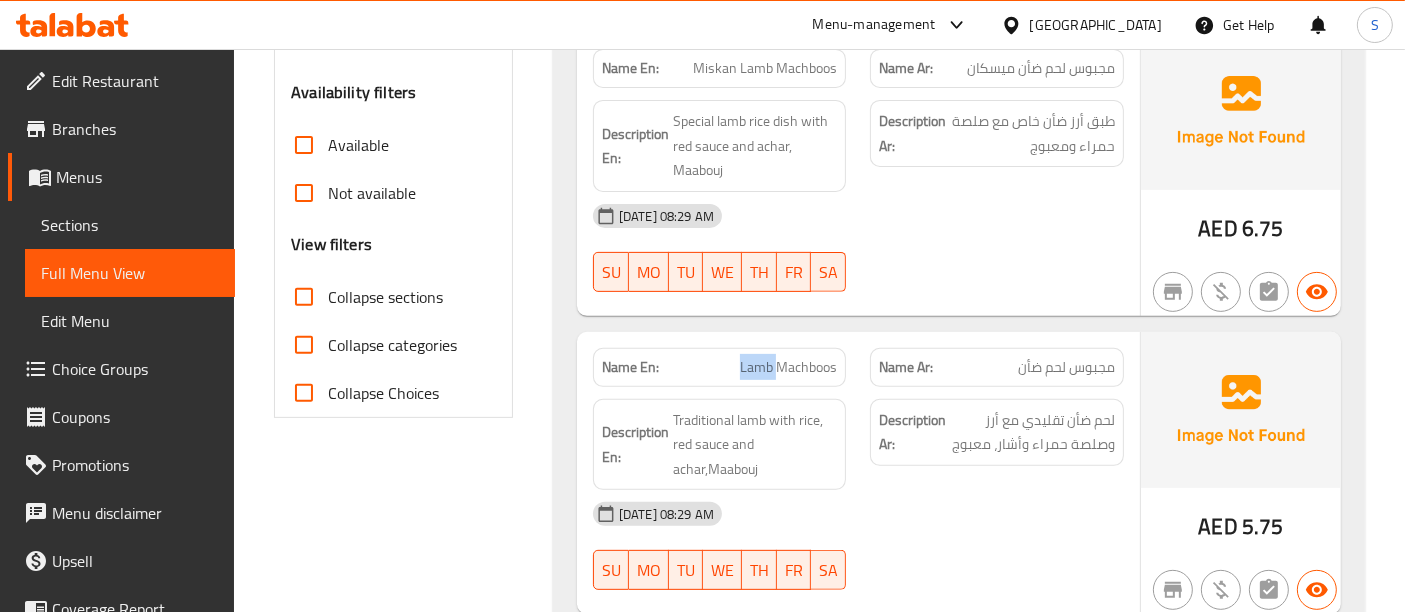 click on "Lamb Machboos" at bounding box center (788, 367) 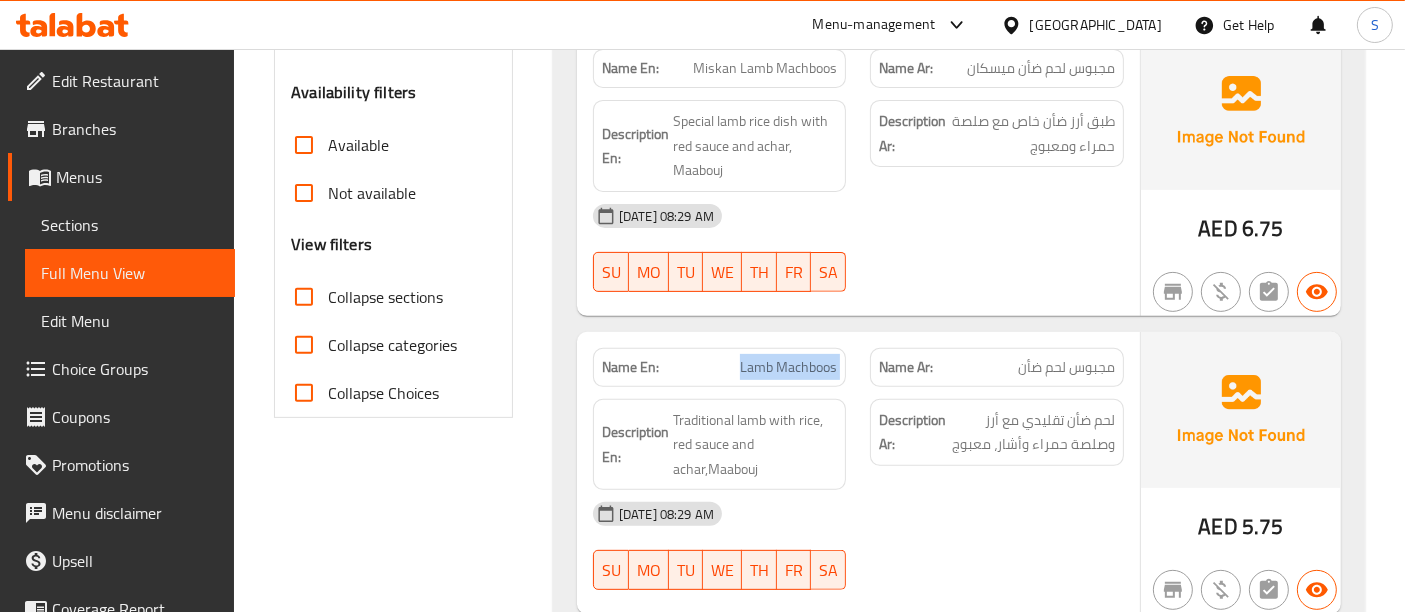 click on "Lamb Machboos" at bounding box center [788, 367] 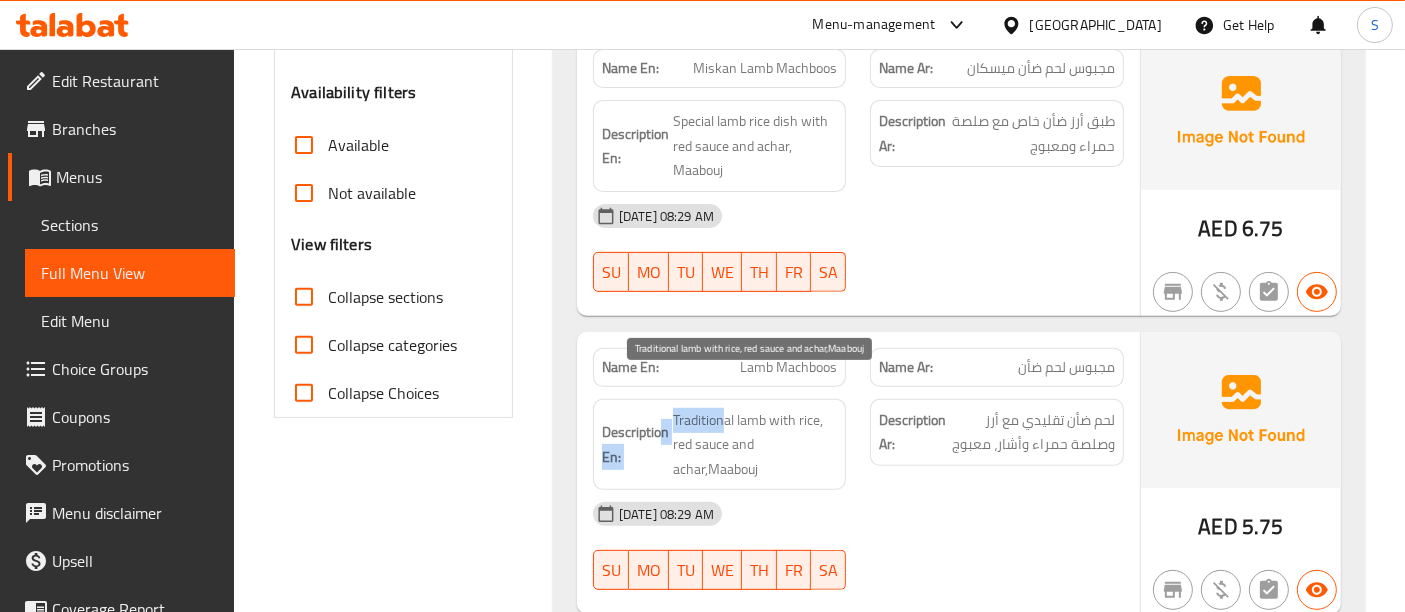 drag, startPoint x: 663, startPoint y: 385, endPoint x: 722, endPoint y: 376, distance: 59.682495 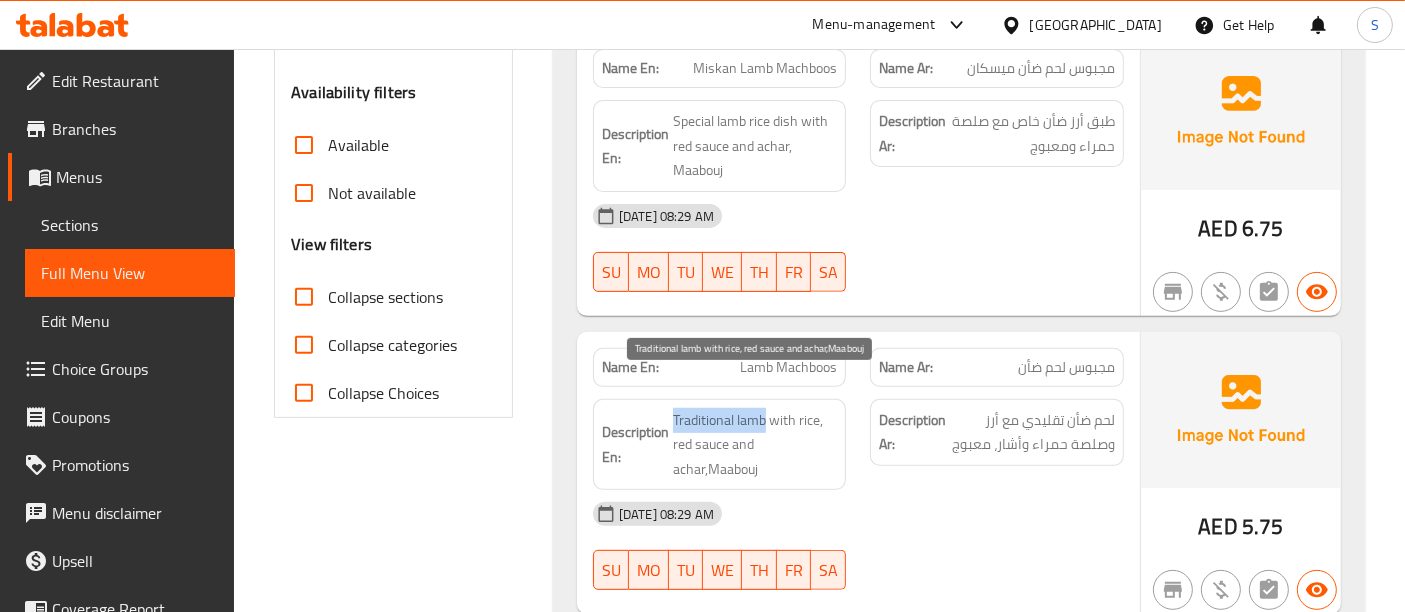 drag, startPoint x: 674, startPoint y: 374, endPoint x: 762, endPoint y: 392, distance: 89.822044 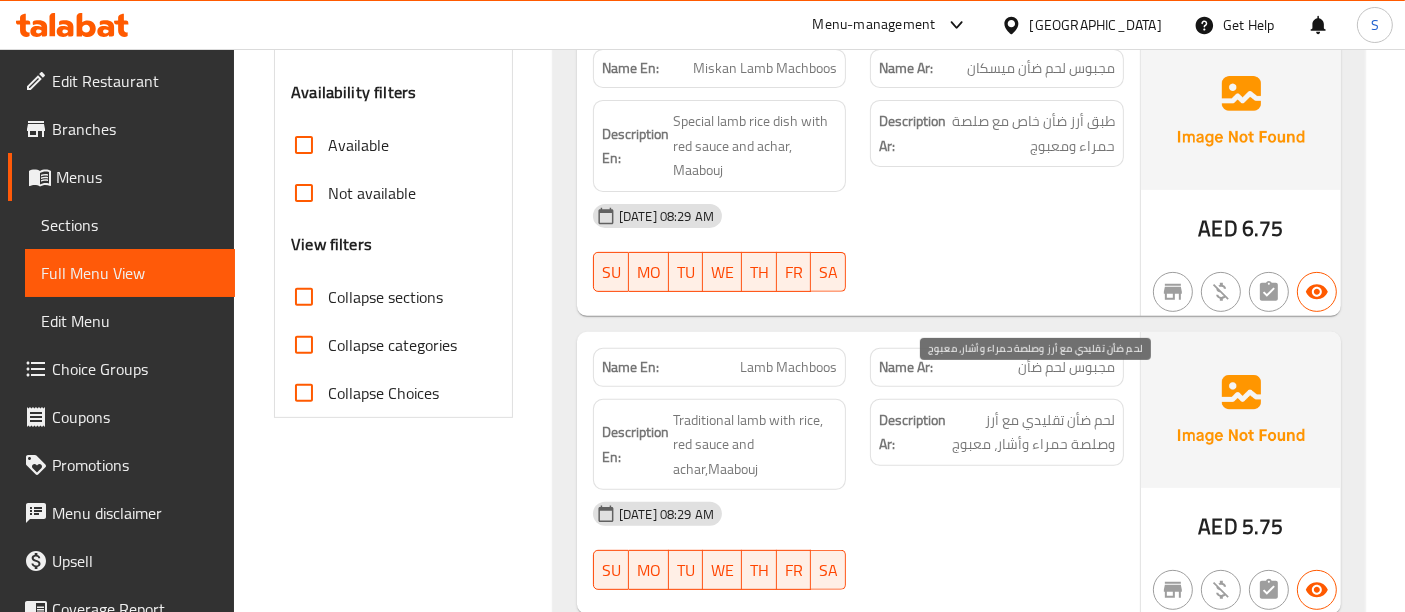 click on "لحم ضأن تقليدي مع أرز وصلصة حمراء وأشار، معبوج" at bounding box center [1032, 432] 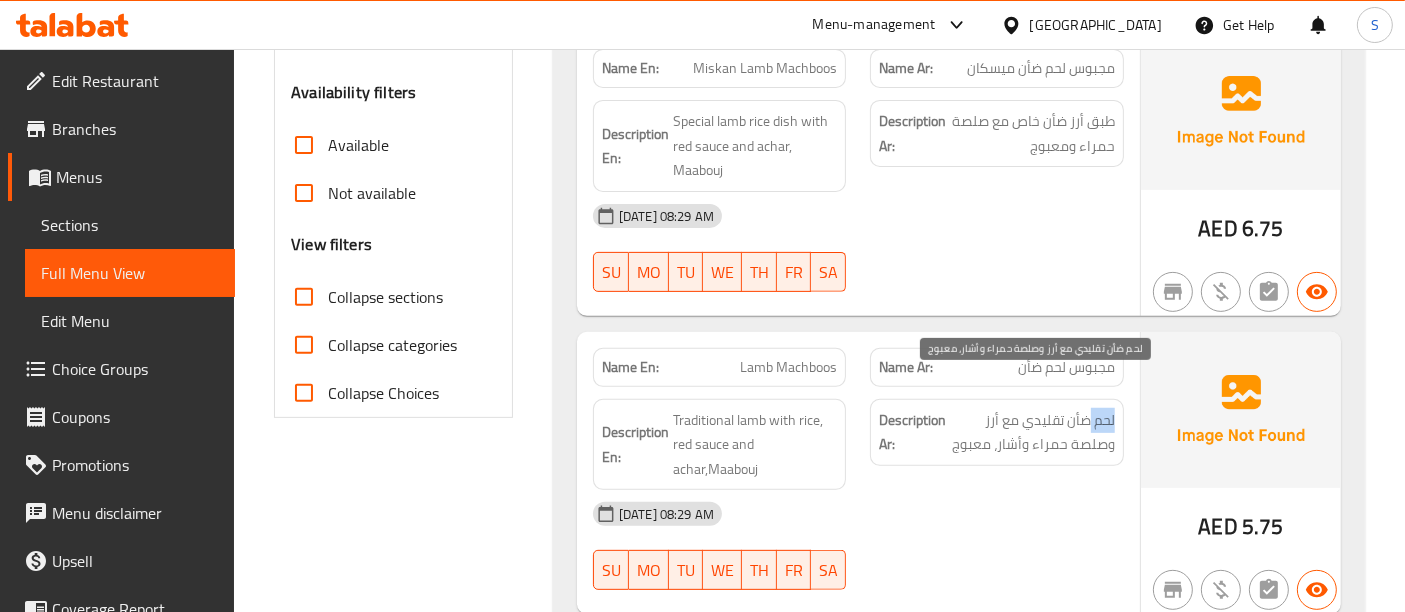 click on "لحم ضأن تقليدي مع أرز وصلصة حمراء وأشار، معبوج" at bounding box center [1032, 432] 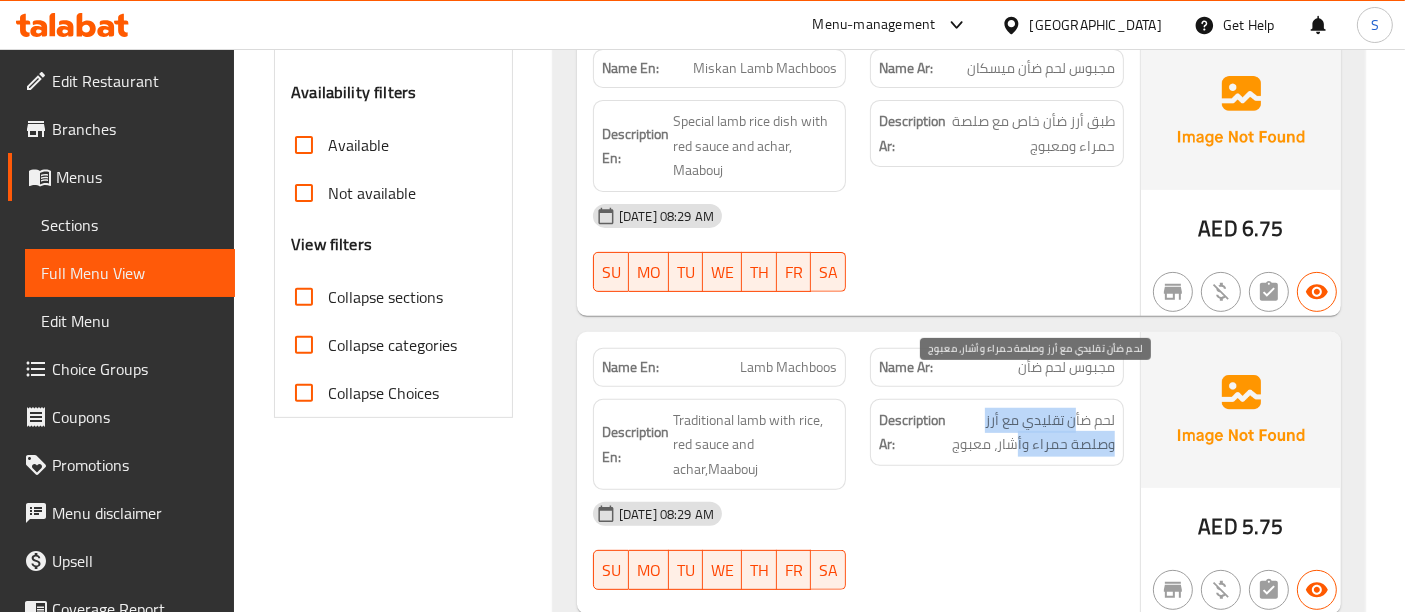 drag, startPoint x: 1074, startPoint y: 396, endPoint x: 1017, endPoint y: 412, distance: 59.20304 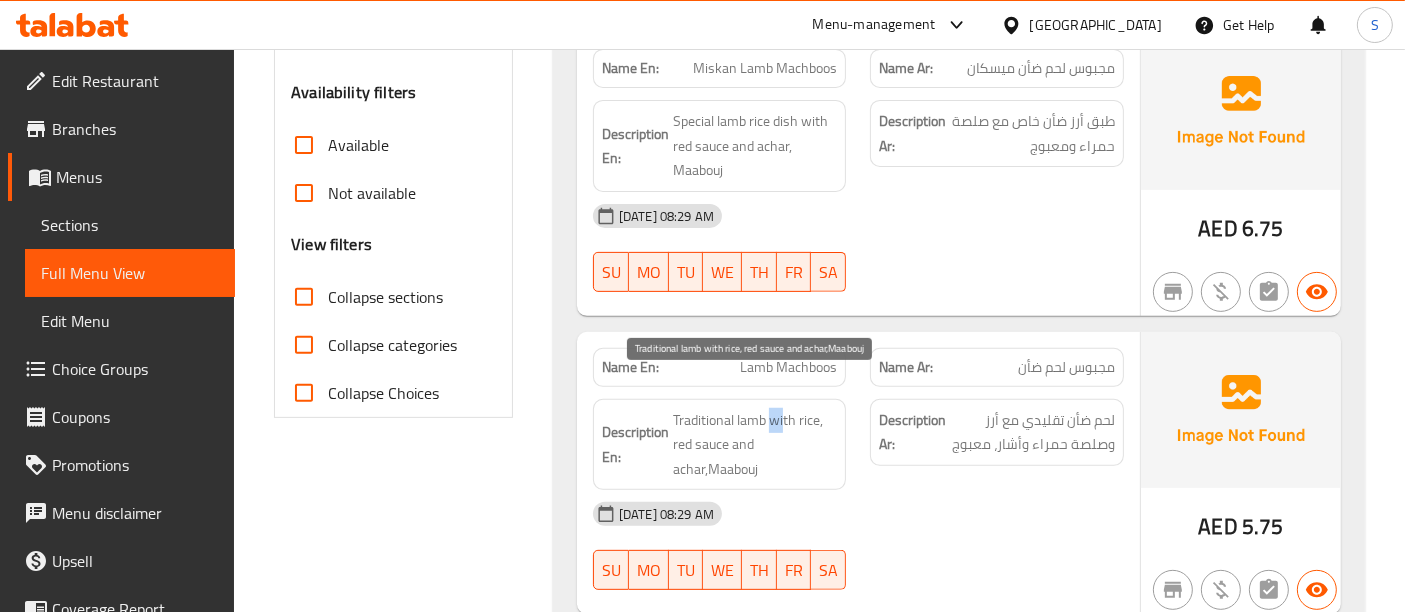 click on "Traditional lamb with rice, red sauce and achar,Maabouj" at bounding box center [755, 445] 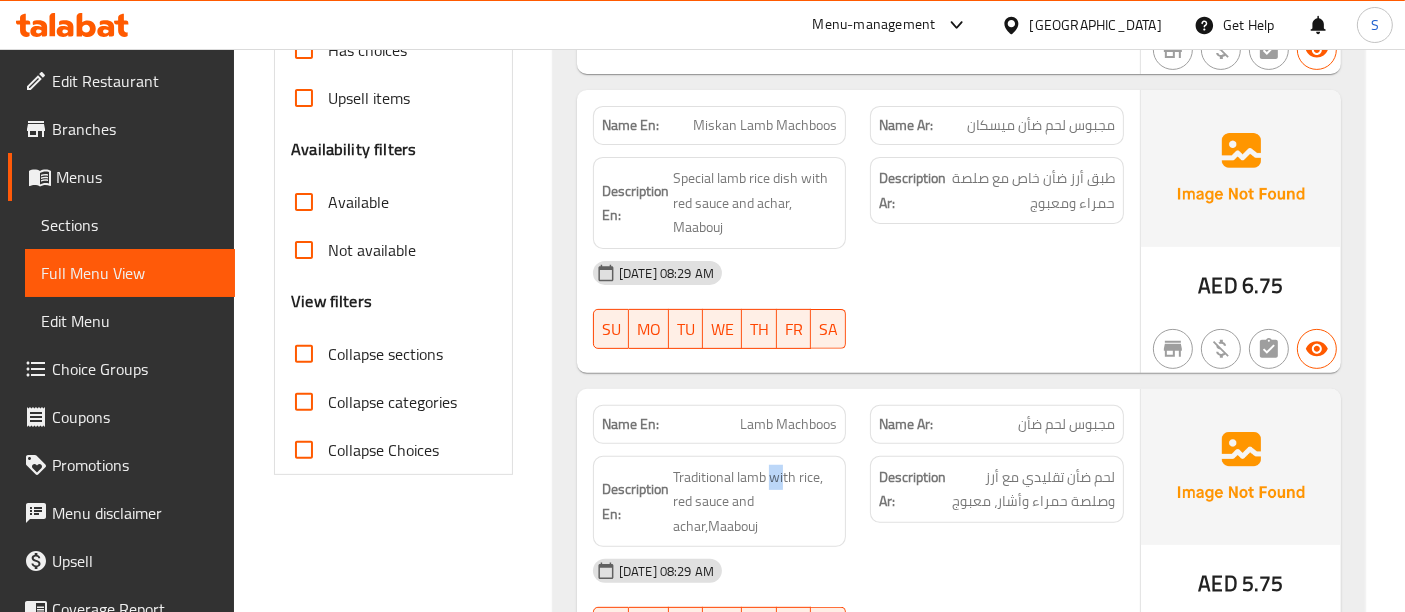 scroll, scrollTop: 637, scrollLeft: 0, axis: vertical 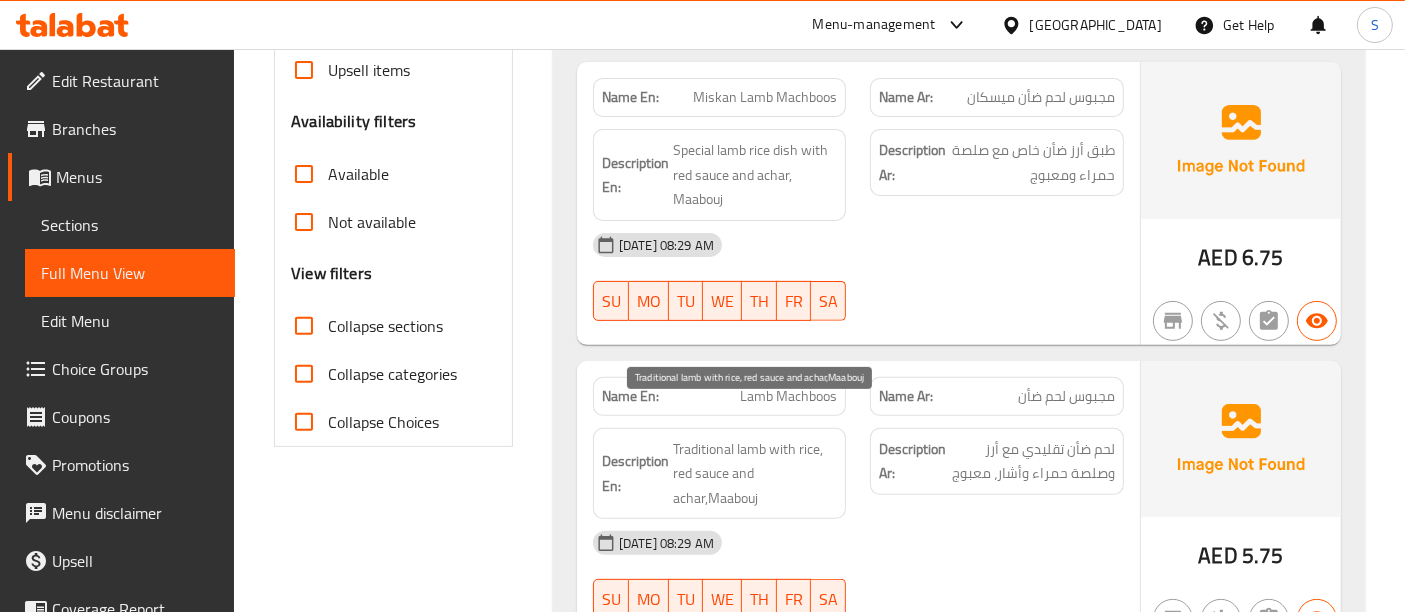 click on "Traditional lamb with rice, red sauce and achar,Maabouj" at bounding box center (755, 474) 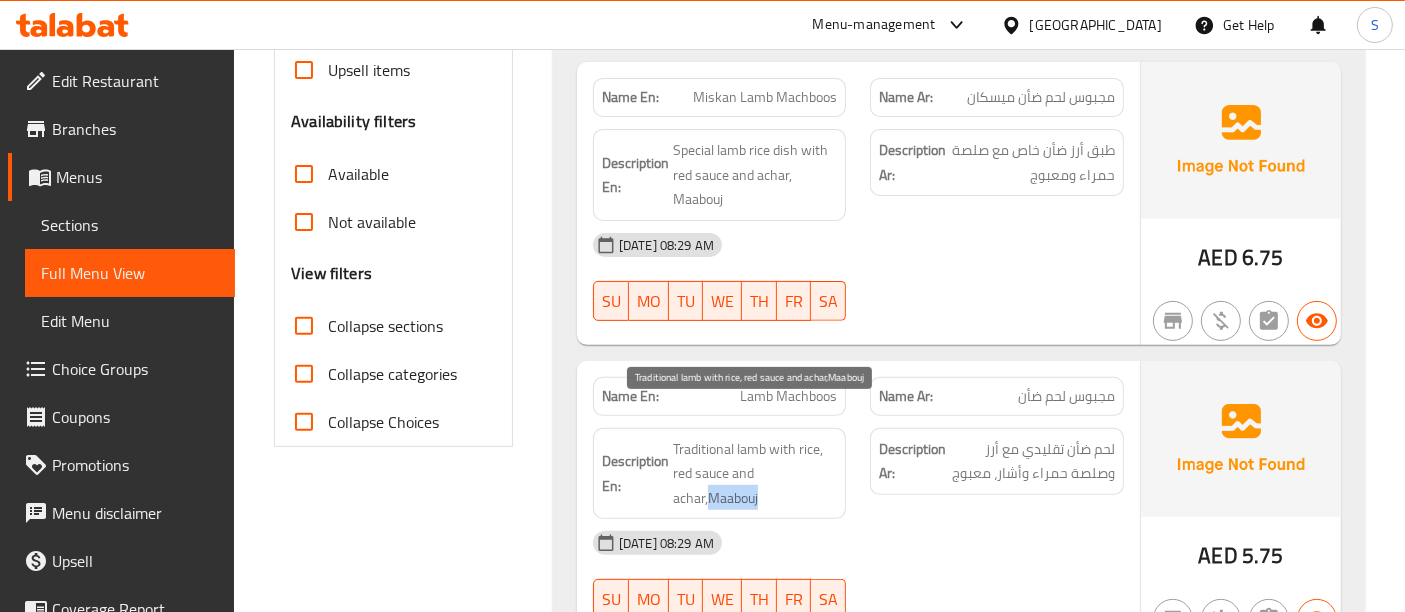 click on "Traditional lamb with rice, red sauce and achar,Maabouj" at bounding box center [755, 474] 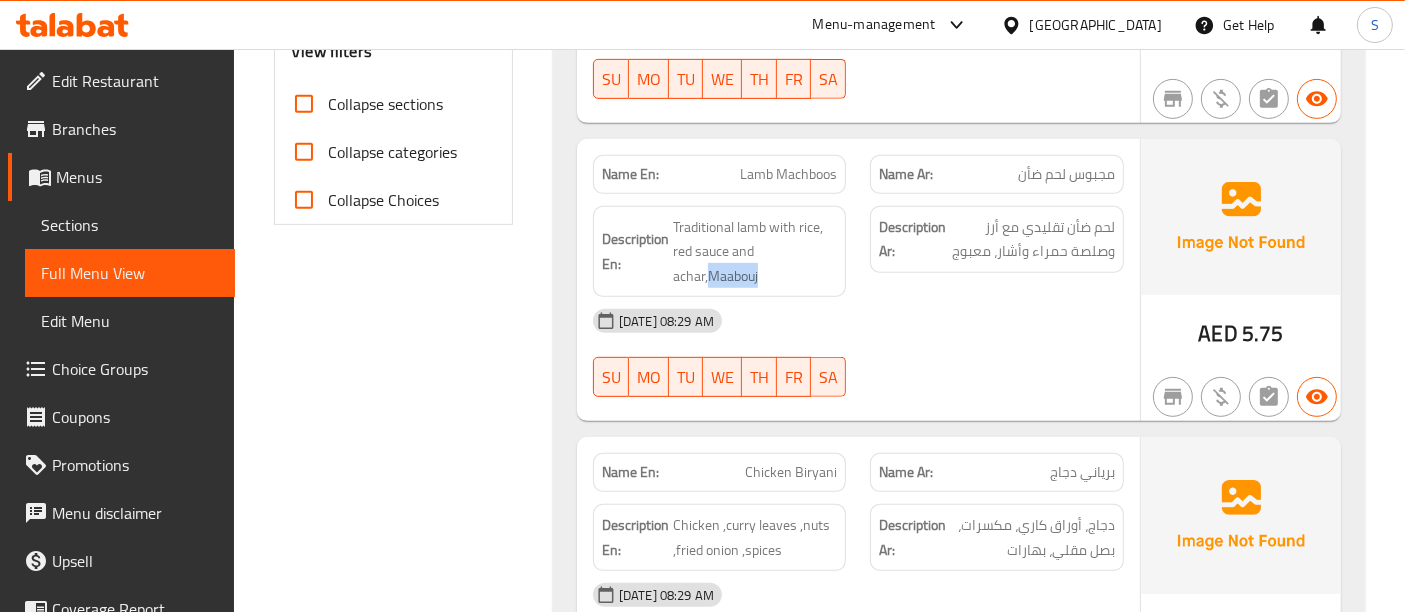 scroll, scrollTop: 970, scrollLeft: 0, axis: vertical 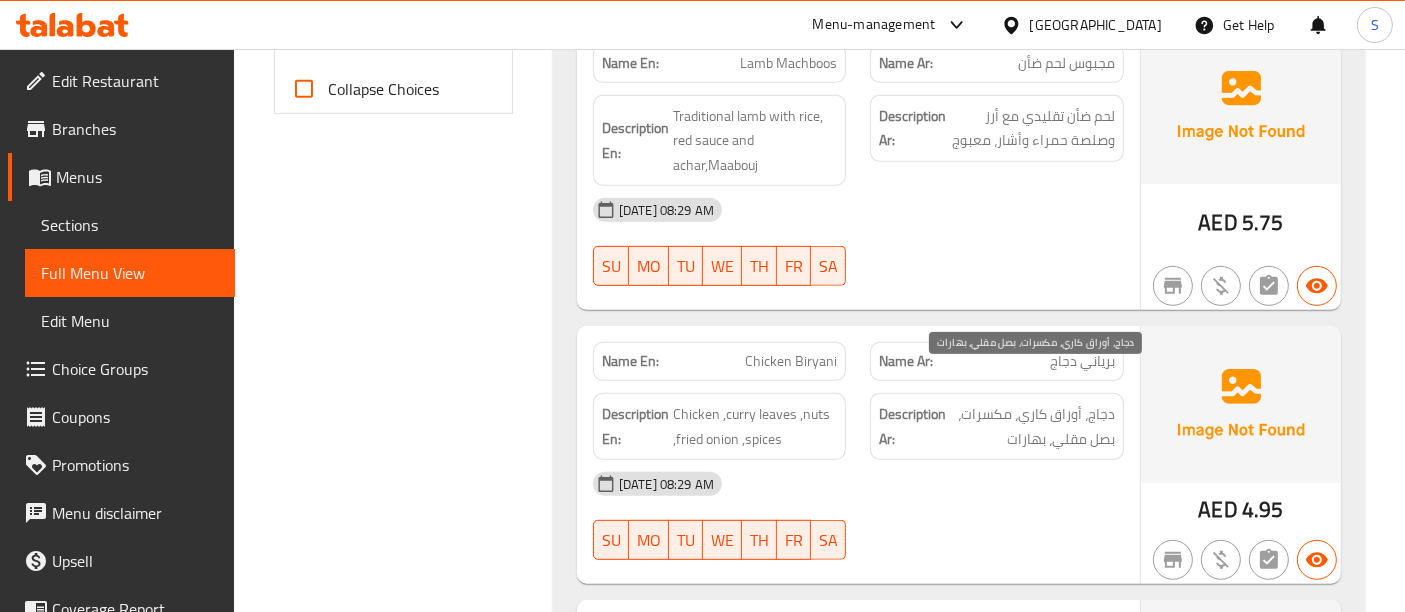 click on "دجاج، أوراق كاري، مكسرات، بصل مقلي، بهارات" at bounding box center [1032, 426] 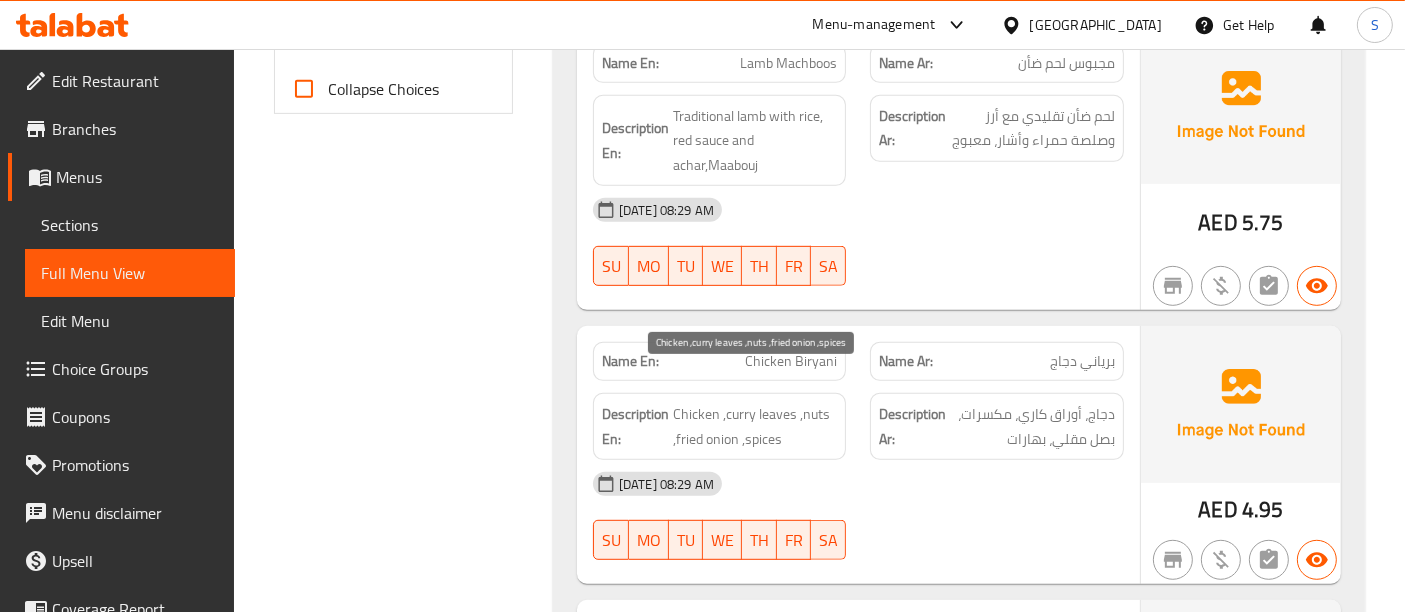 click on "Chicken ,curry leaves ,nuts ,fried onion ,spices" at bounding box center [755, 426] 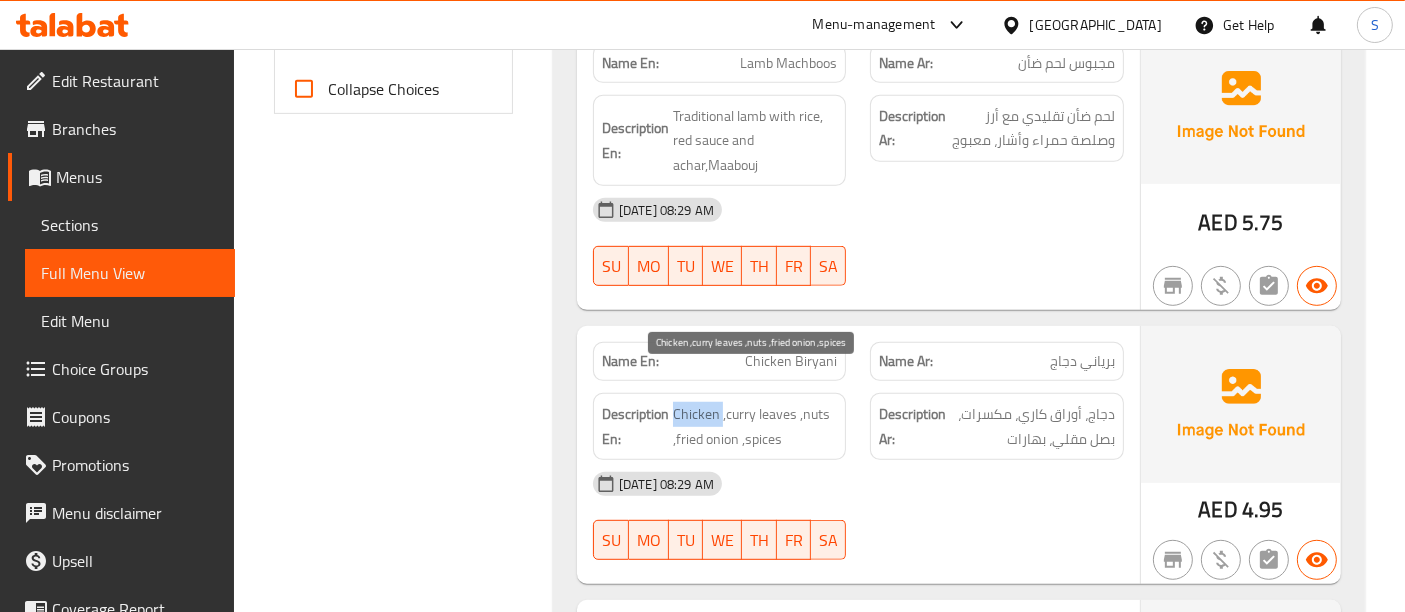 click on "Chicken ,curry leaves ,nuts ,fried onion ,spices" at bounding box center (755, 426) 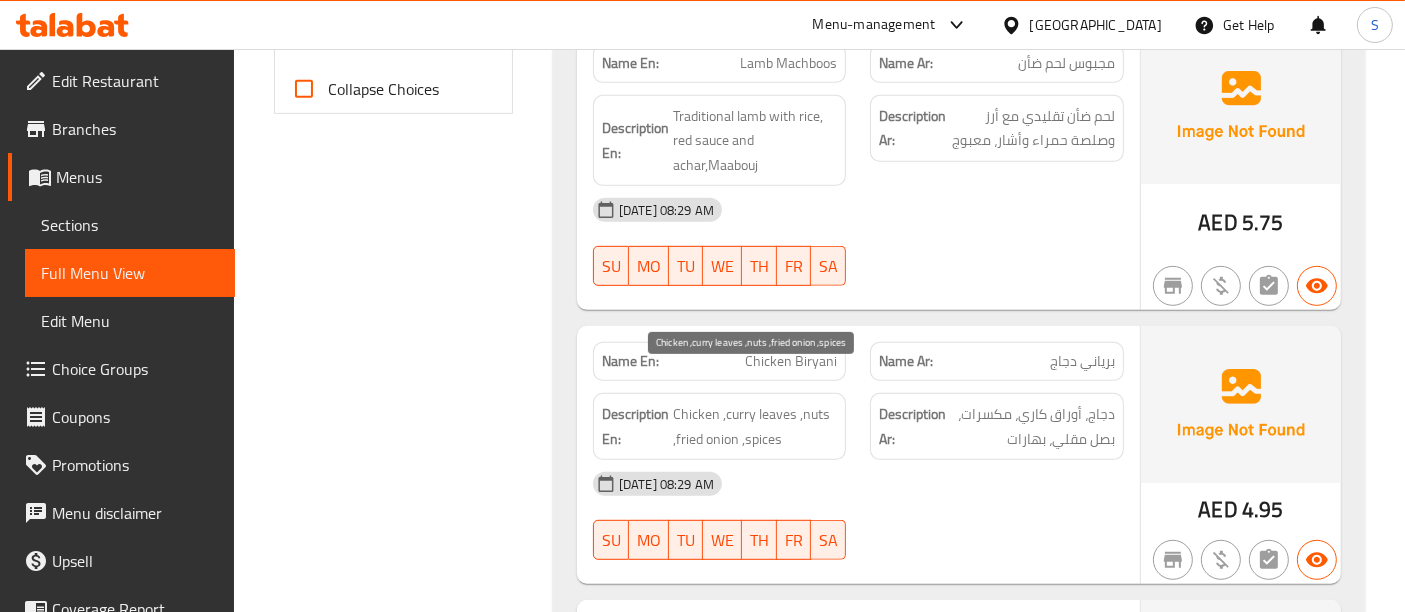 click on "Chicken ,curry leaves ,nuts ,fried onion ,spices" at bounding box center [755, 426] 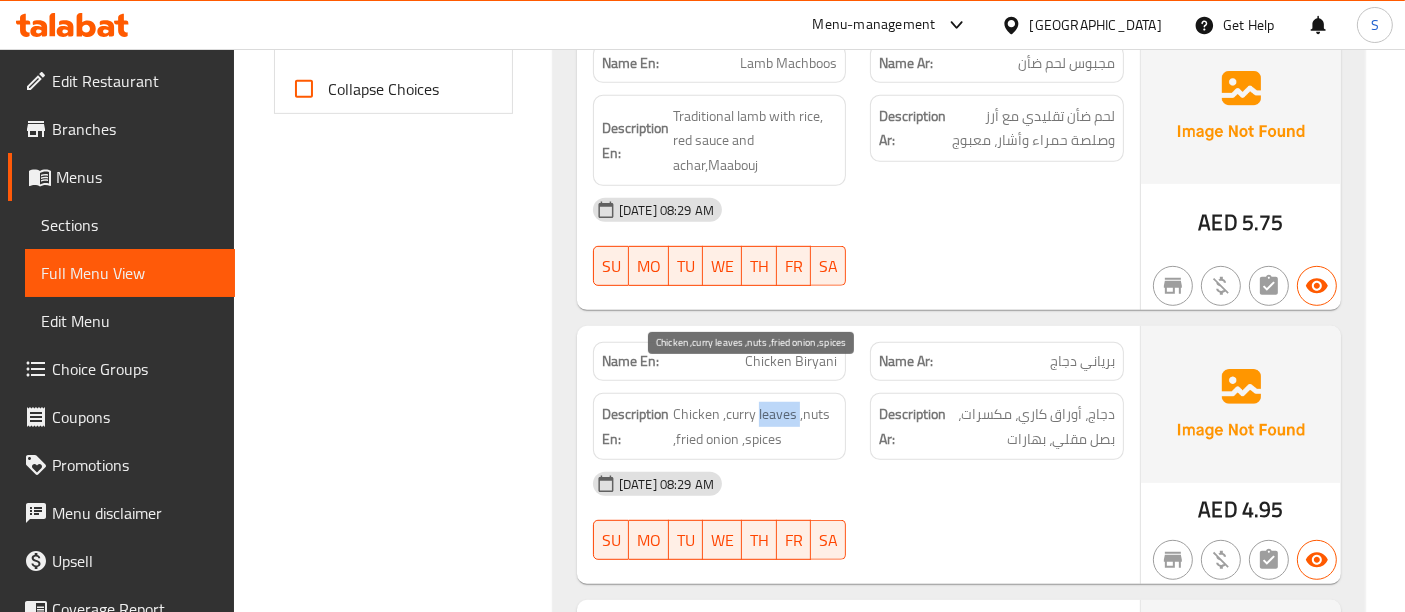 click on "Chicken ,curry leaves ,nuts ,fried onion ,spices" at bounding box center [755, 426] 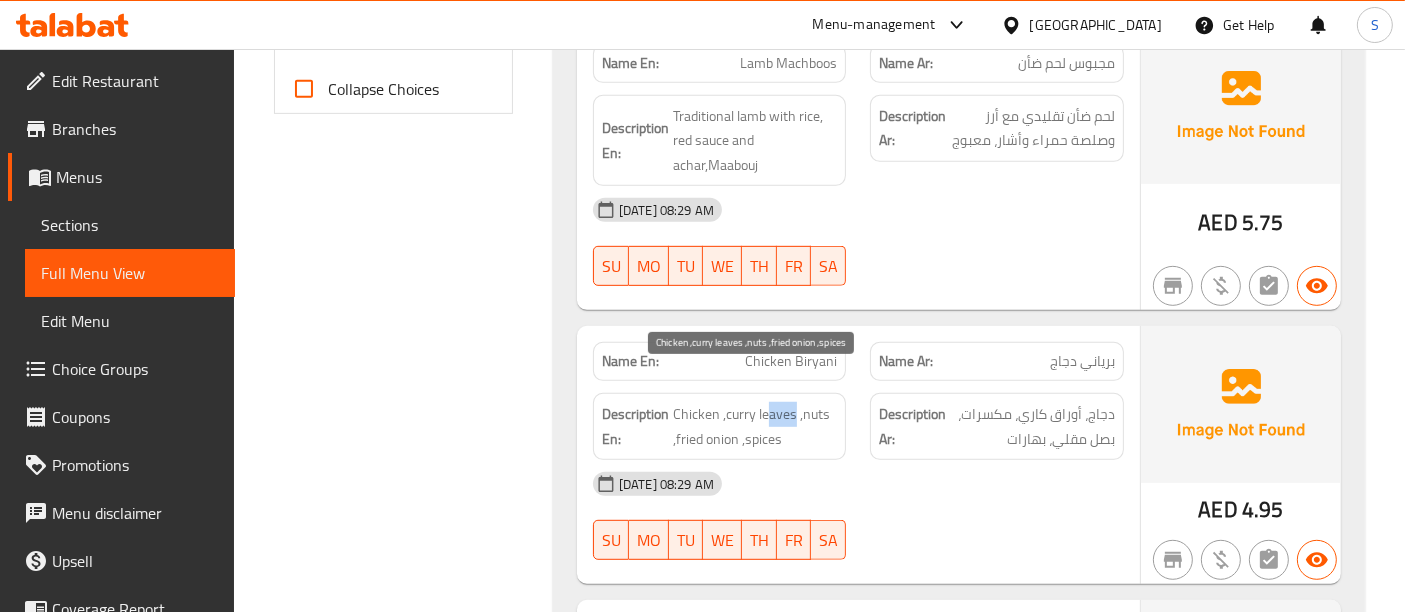drag, startPoint x: 793, startPoint y: 385, endPoint x: 770, endPoint y: 383, distance: 23.086792 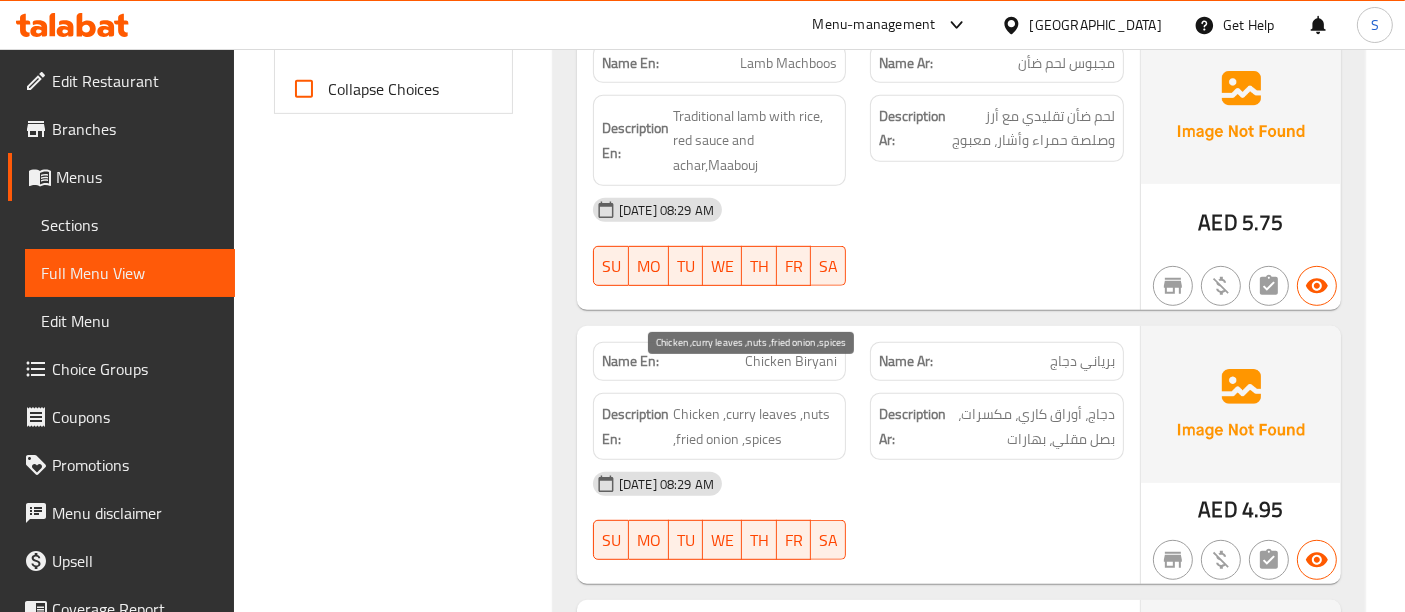 click on "Chicken ,curry leaves ,nuts ,fried onion ,spices" at bounding box center (755, 426) 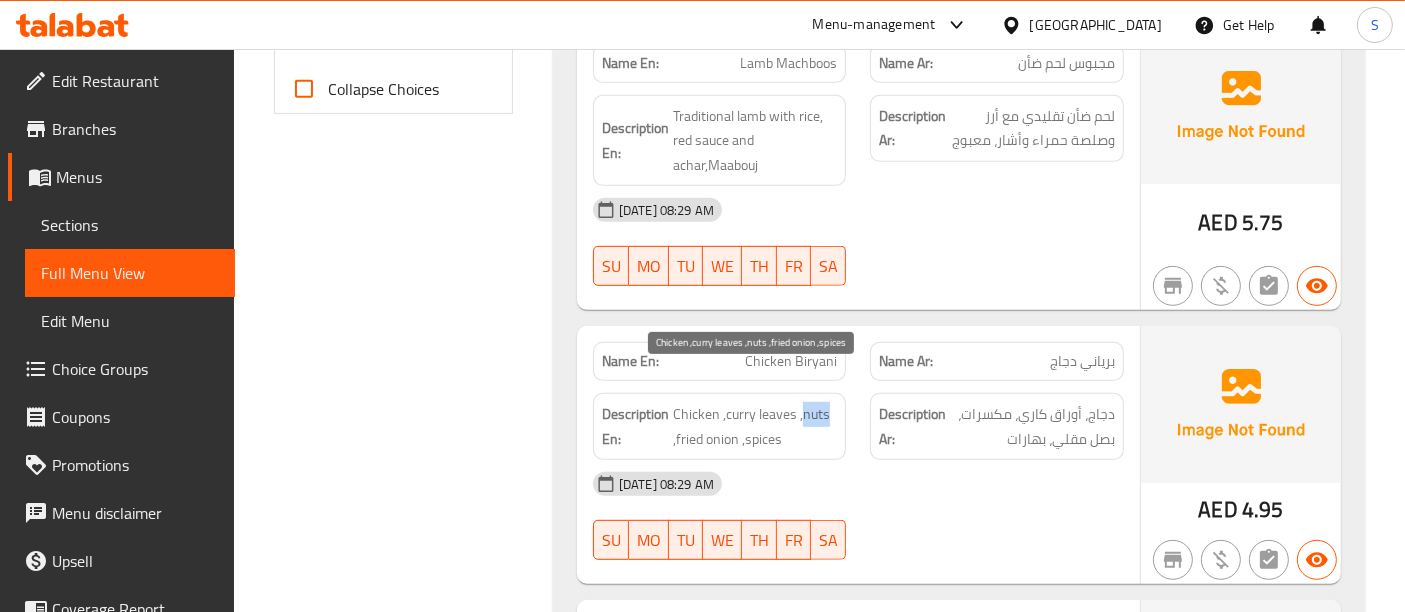 click on "Chicken ,curry leaves ,nuts ,fried onion ,spices" at bounding box center [755, 426] 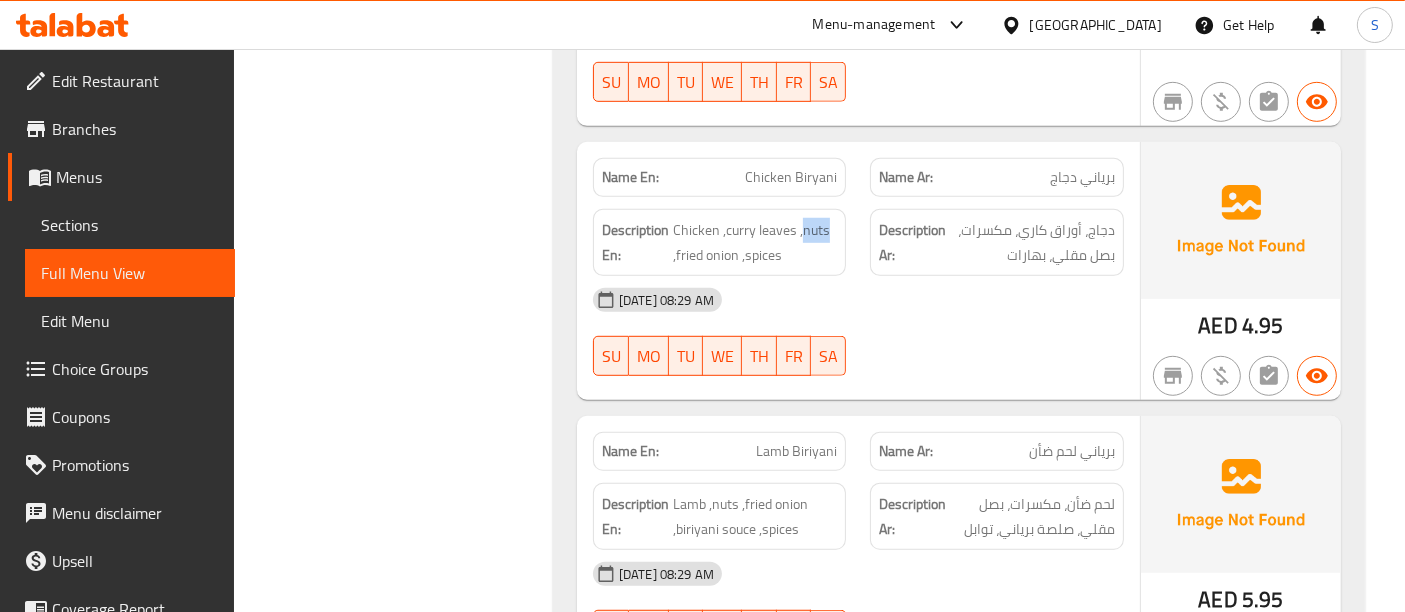 scroll, scrollTop: 1192, scrollLeft: 0, axis: vertical 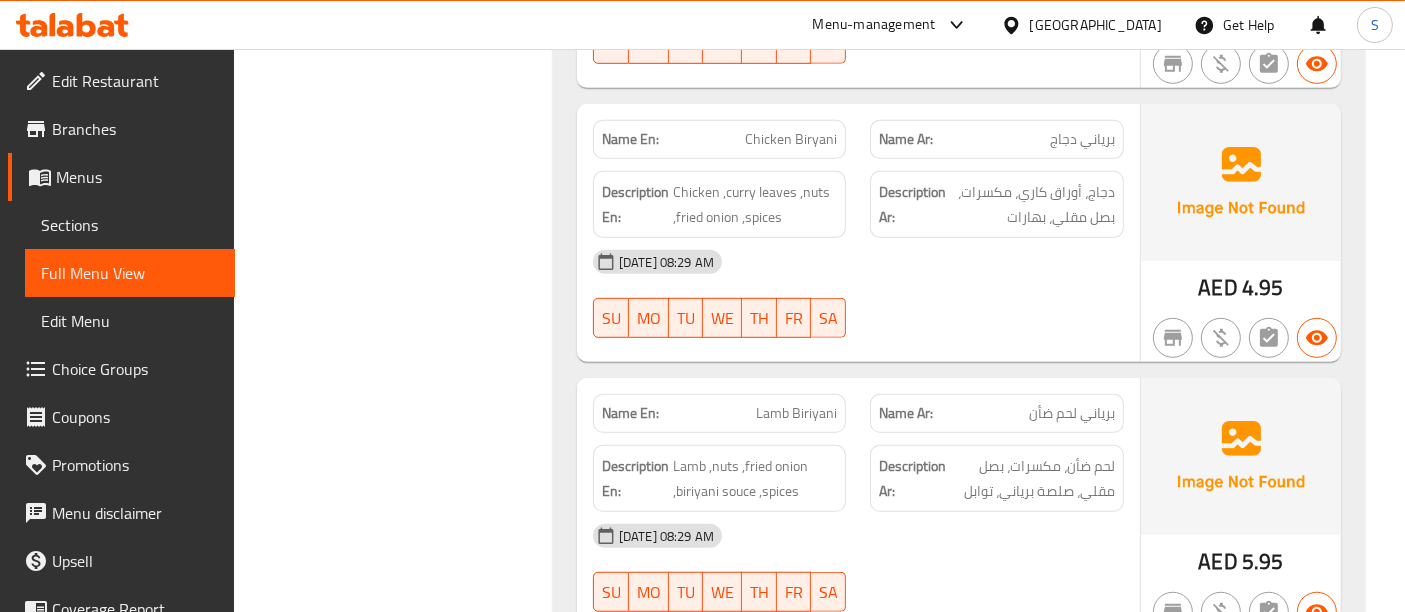 click on "Lamb Biriyani" at bounding box center [796, 413] 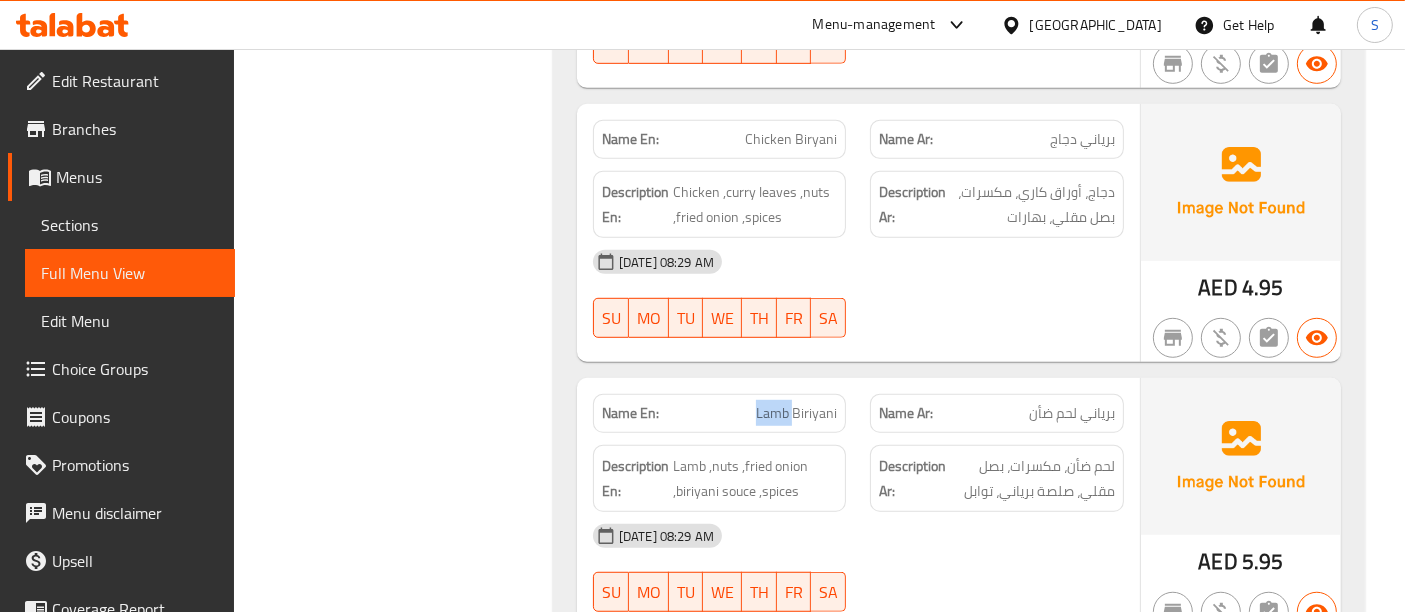 click on "Lamb Biriyani" at bounding box center [796, 413] 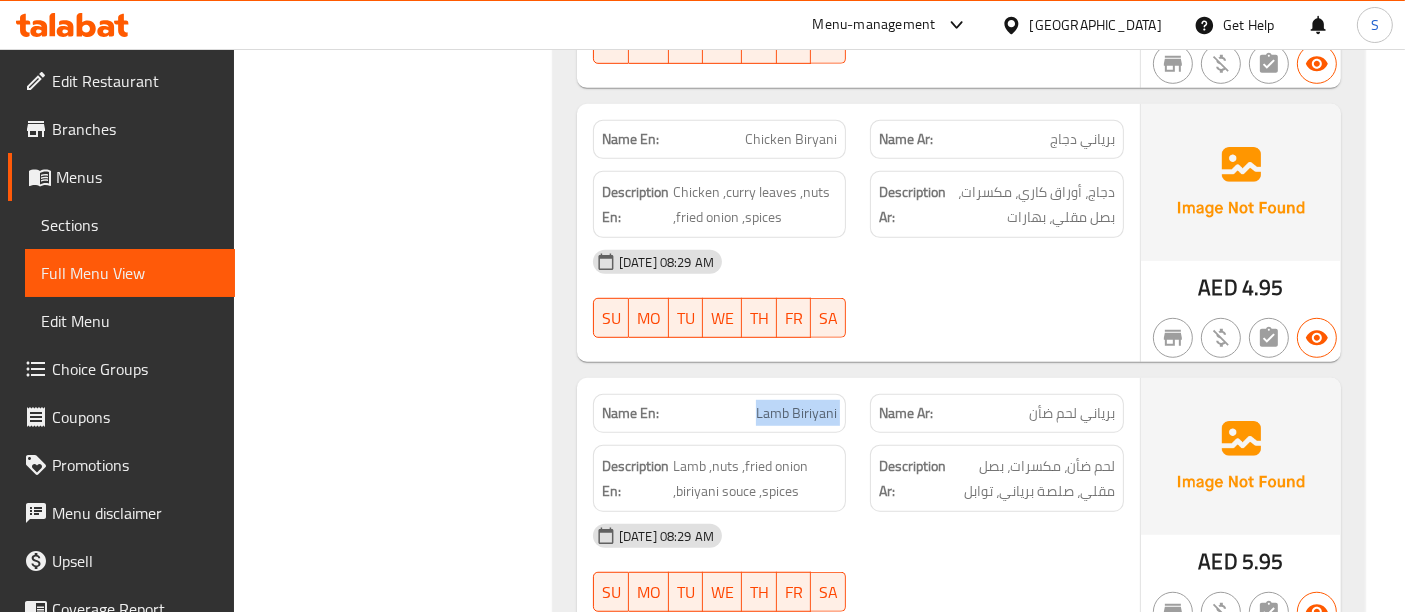 click on "Name En: [PERSON_NAME]" at bounding box center [720, 413] 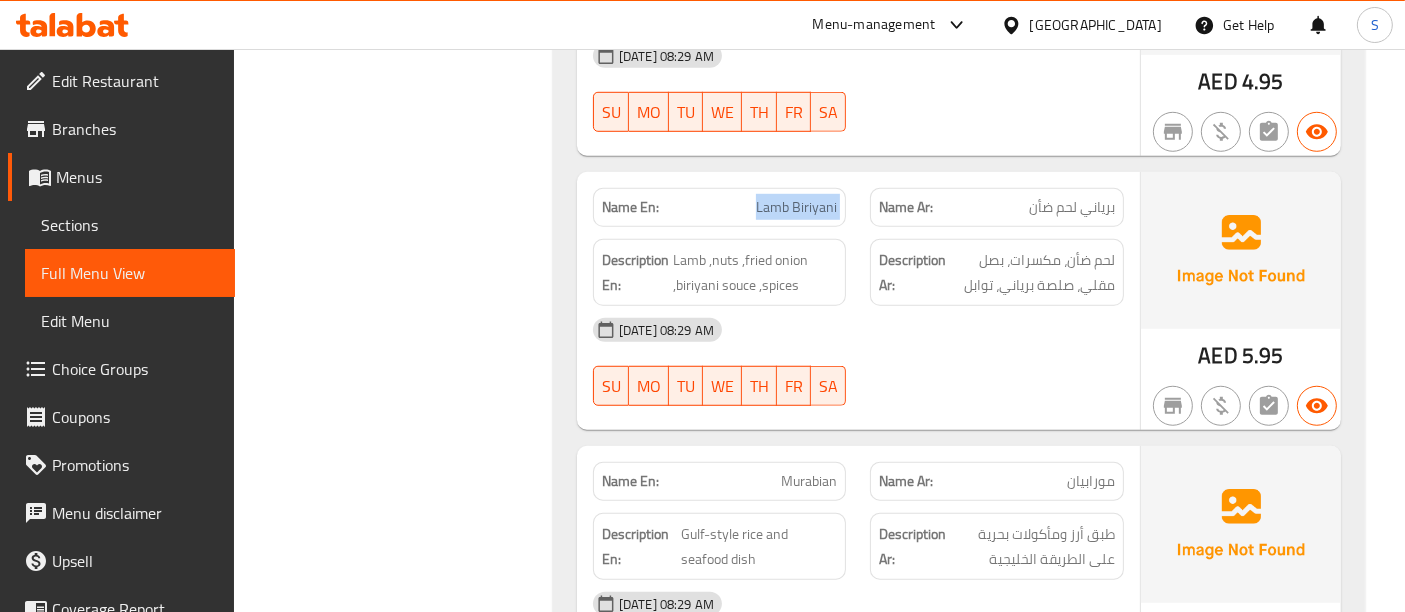 scroll, scrollTop: 1414, scrollLeft: 0, axis: vertical 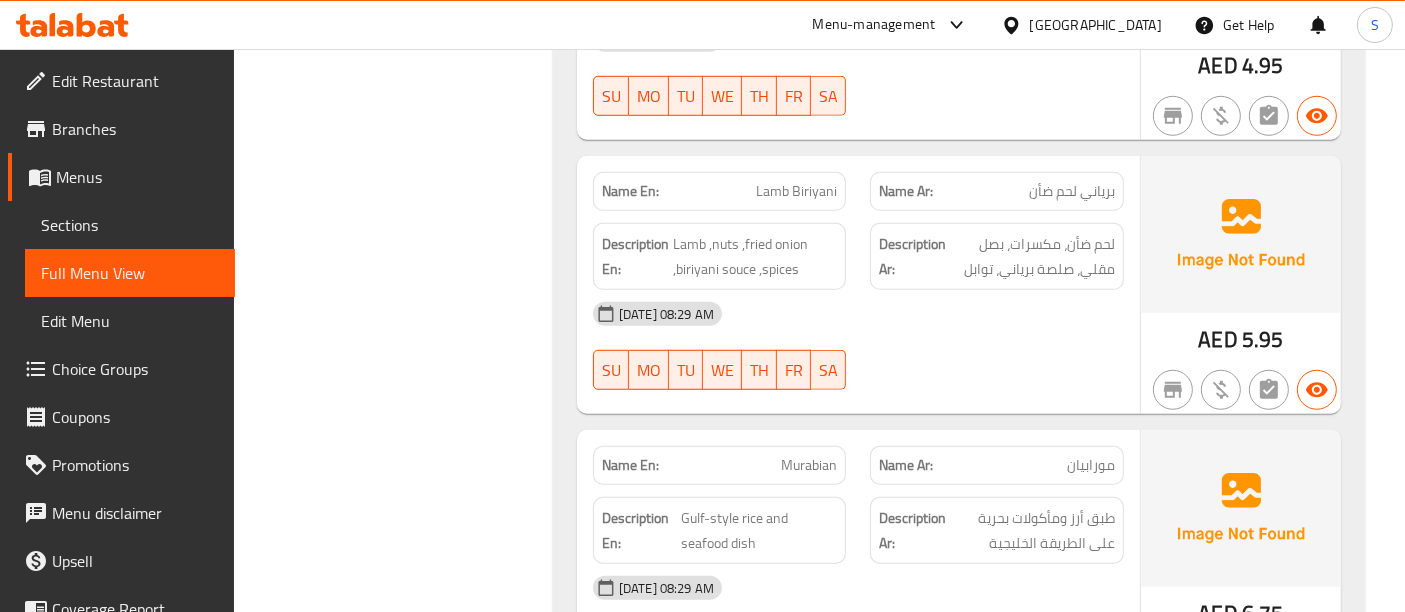 click on "مورابيان" at bounding box center (1091, 465) 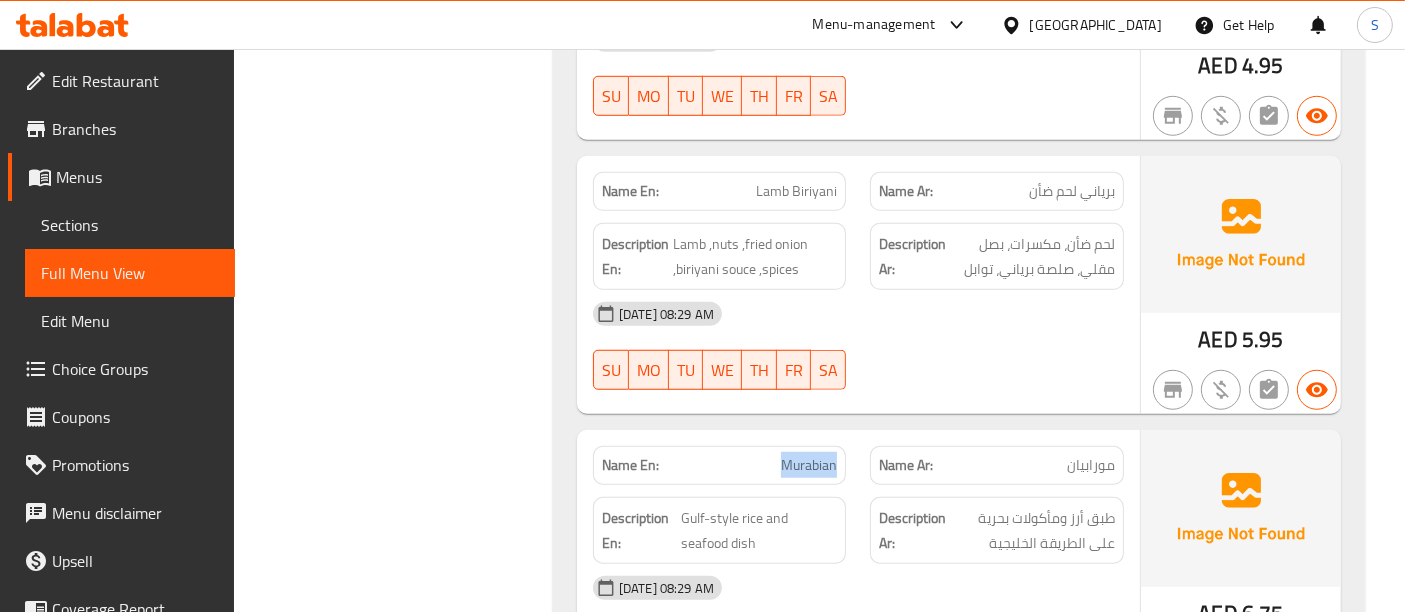 click on "Murabian" at bounding box center (809, 465) 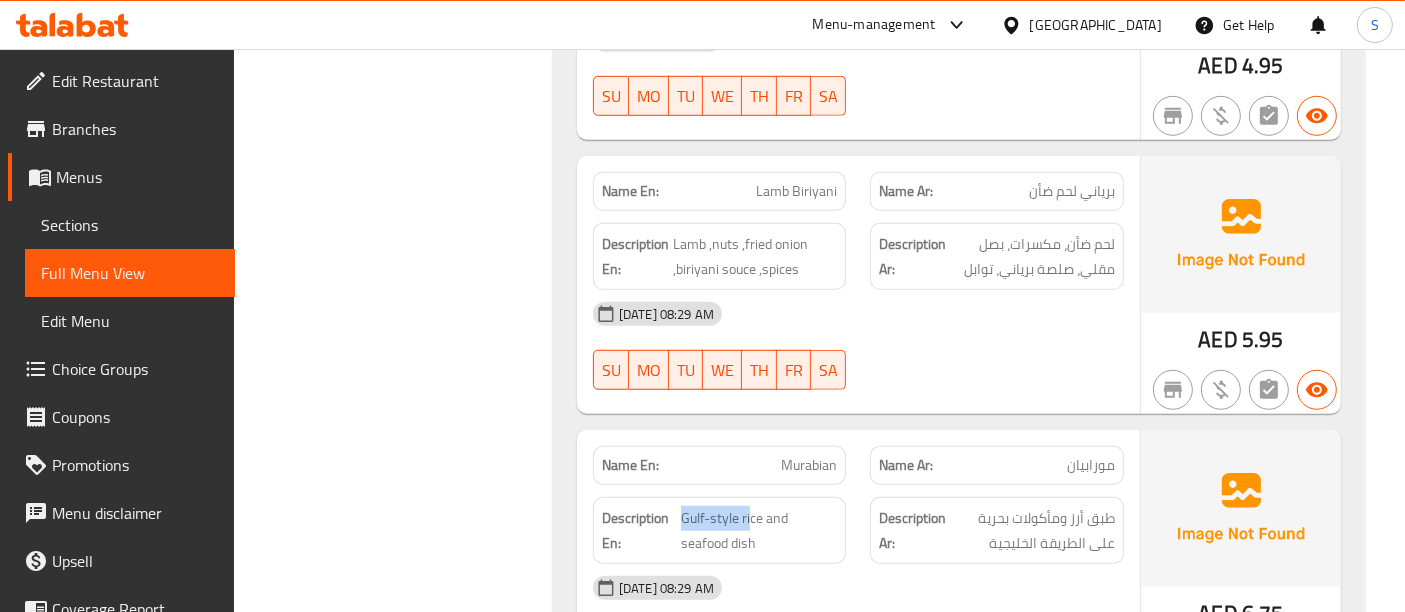 drag, startPoint x: 682, startPoint y: 475, endPoint x: 751, endPoint y: 465, distance: 69.72087 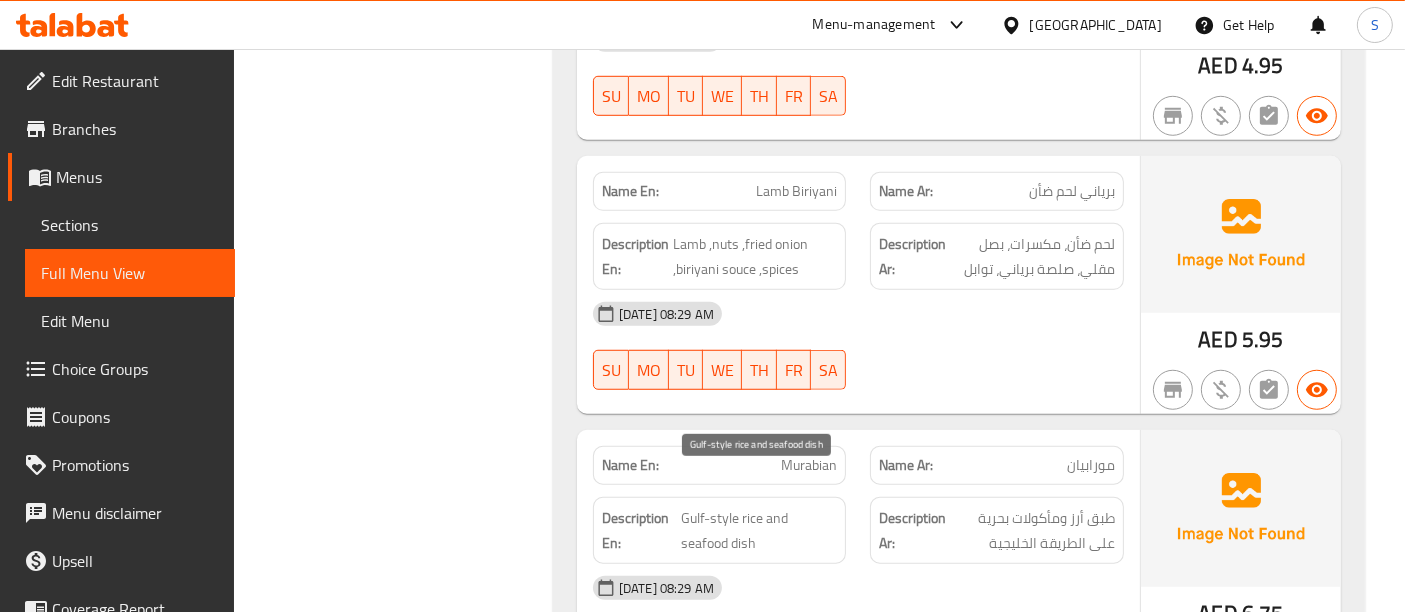 click on "Gulf-style rice and seafood dish" at bounding box center [759, 530] 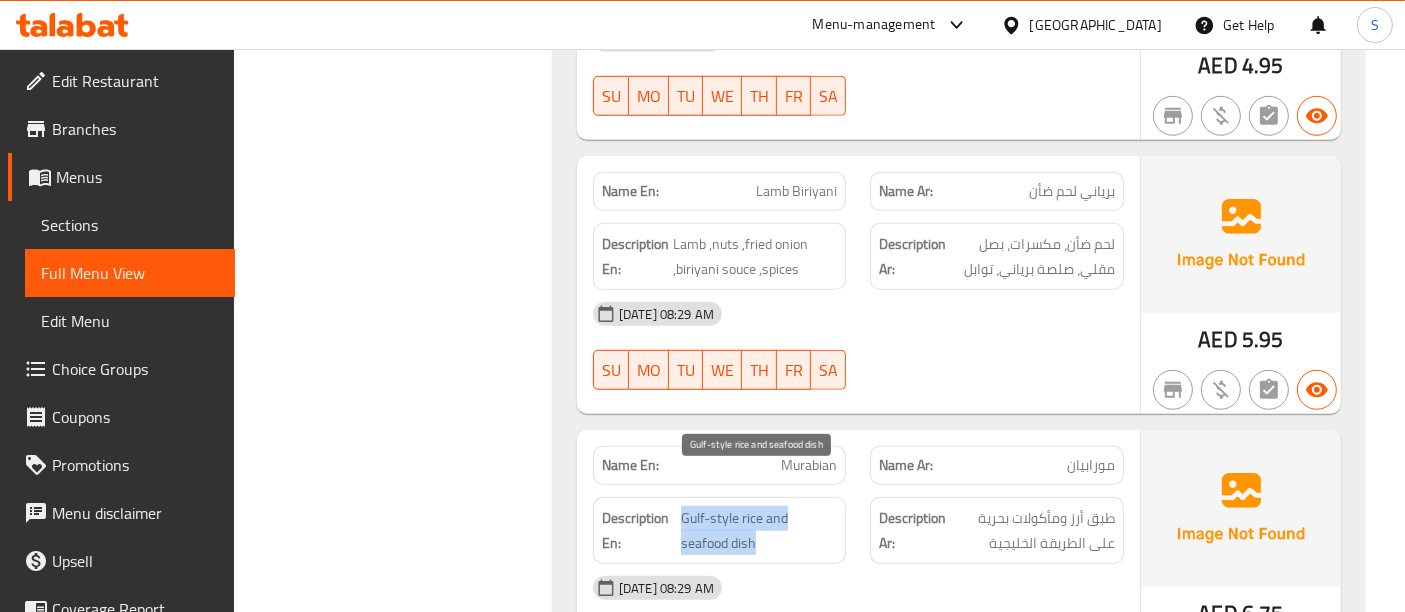 click on "Gulf-style rice and seafood dish" at bounding box center (759, 530) 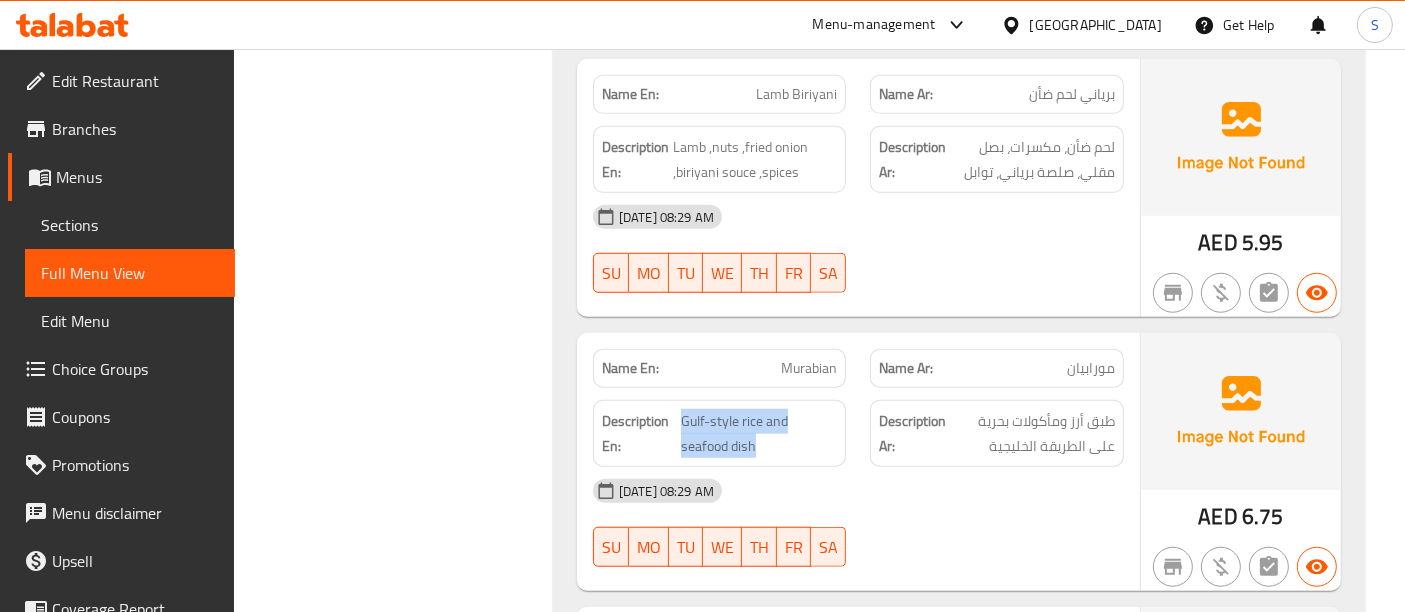 scroll, scrollTop: 1525, scrollLeft: 0, axis: vertical 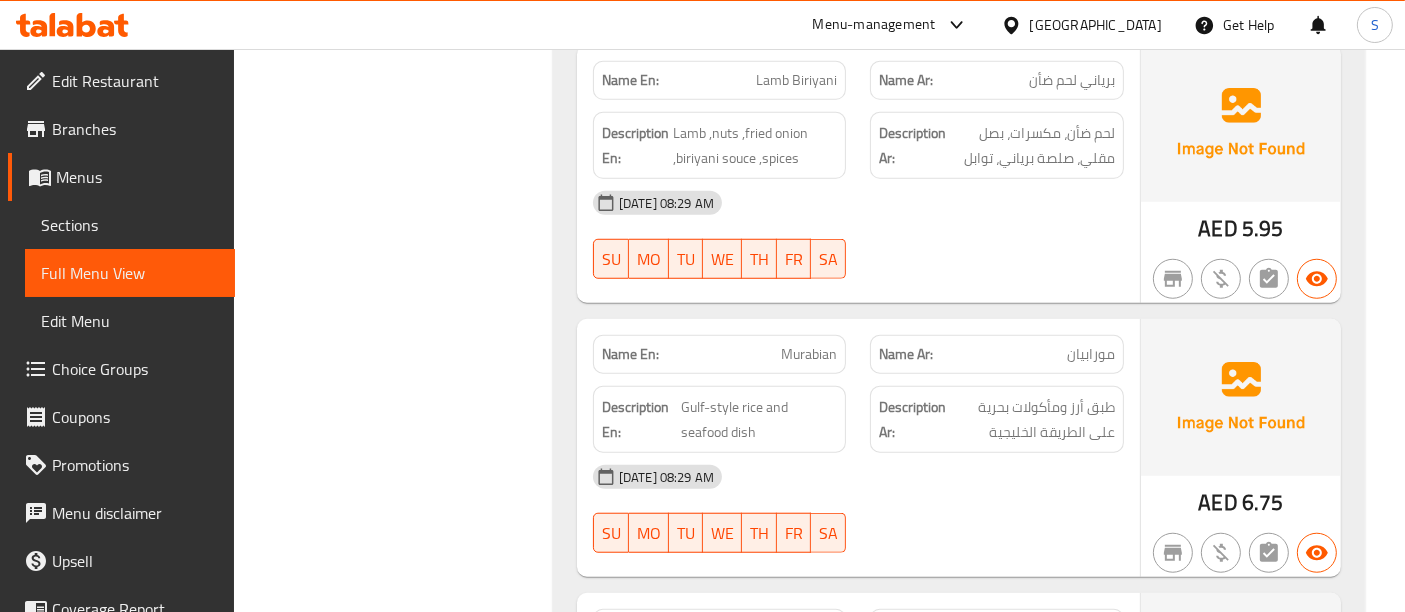 click on "Murabian" at bounding box center (809, 354) 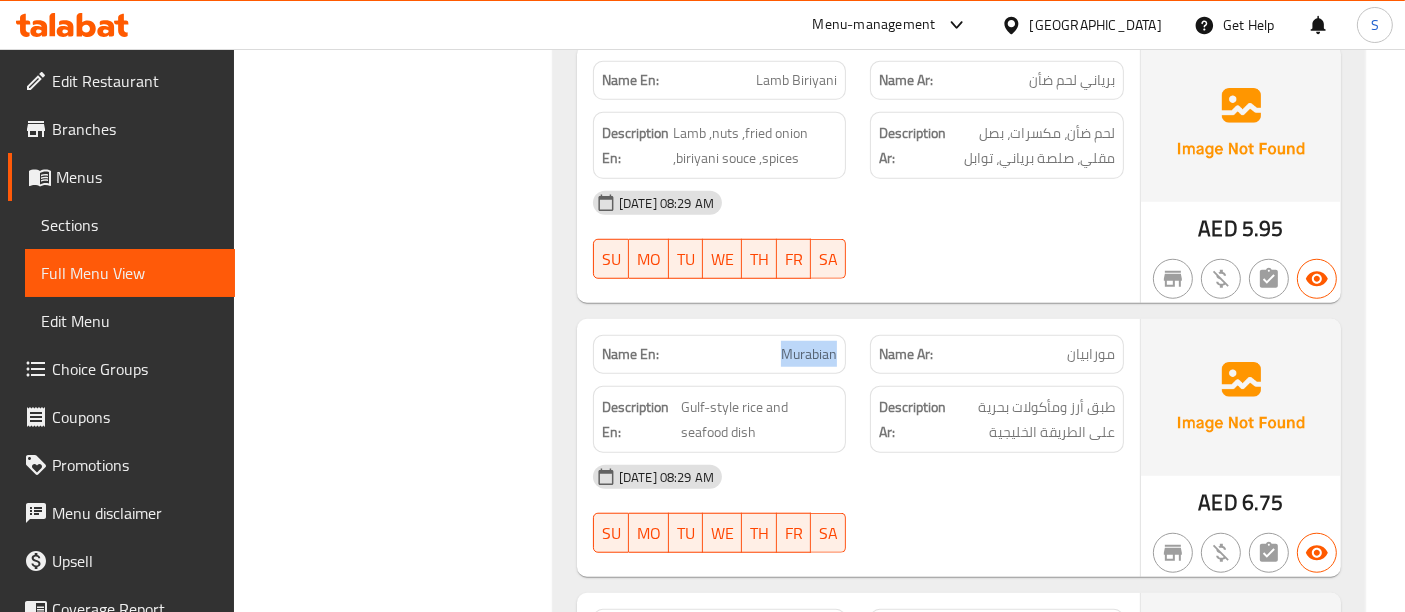 click on "Murabian" at bounding box center [809, 354] 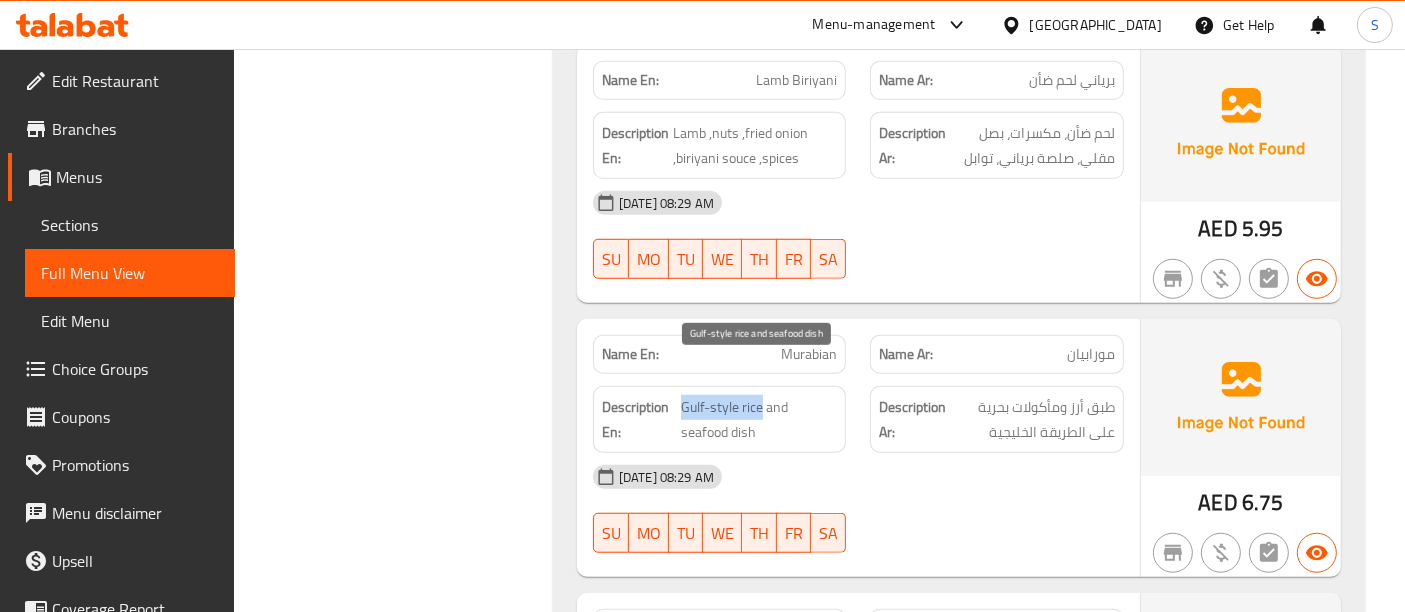 drag, startPoint x: 763, startPoint y: 370, endPoint x: 682, endPoint y: 372, distance: 81.02469 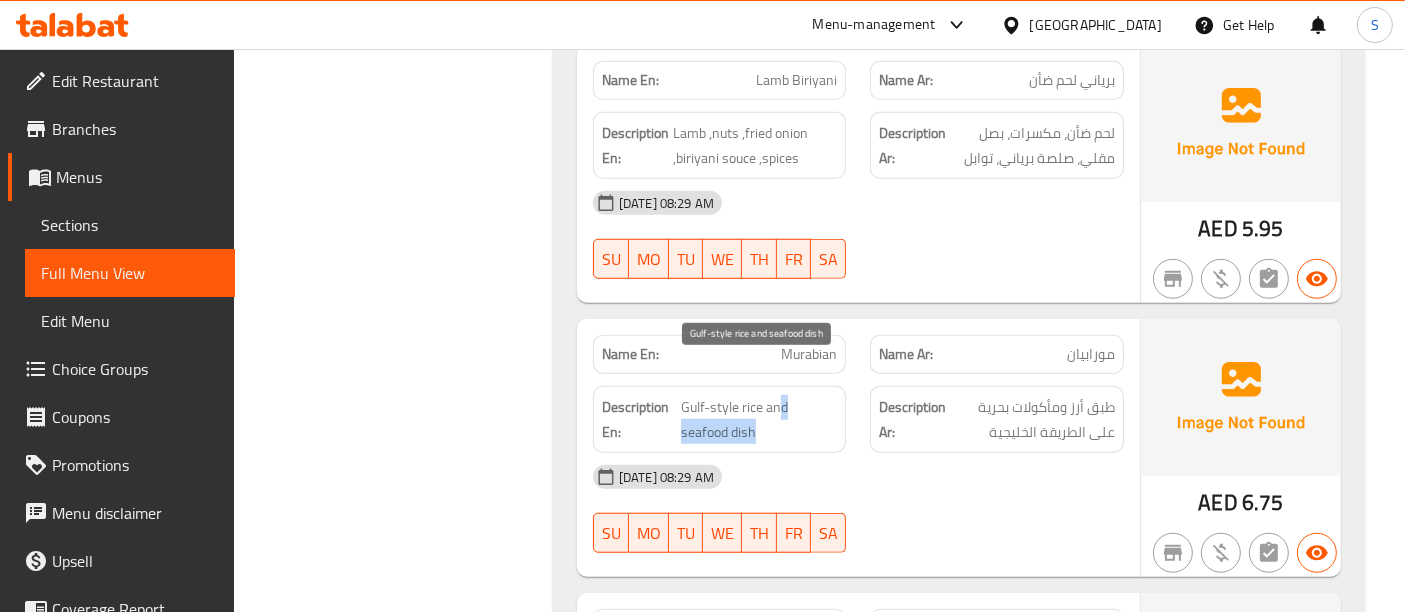 drag, startPoint x: 781, startPoint y: 372, endPoint x: 785, endPoint y: 392, distance: 20.396078 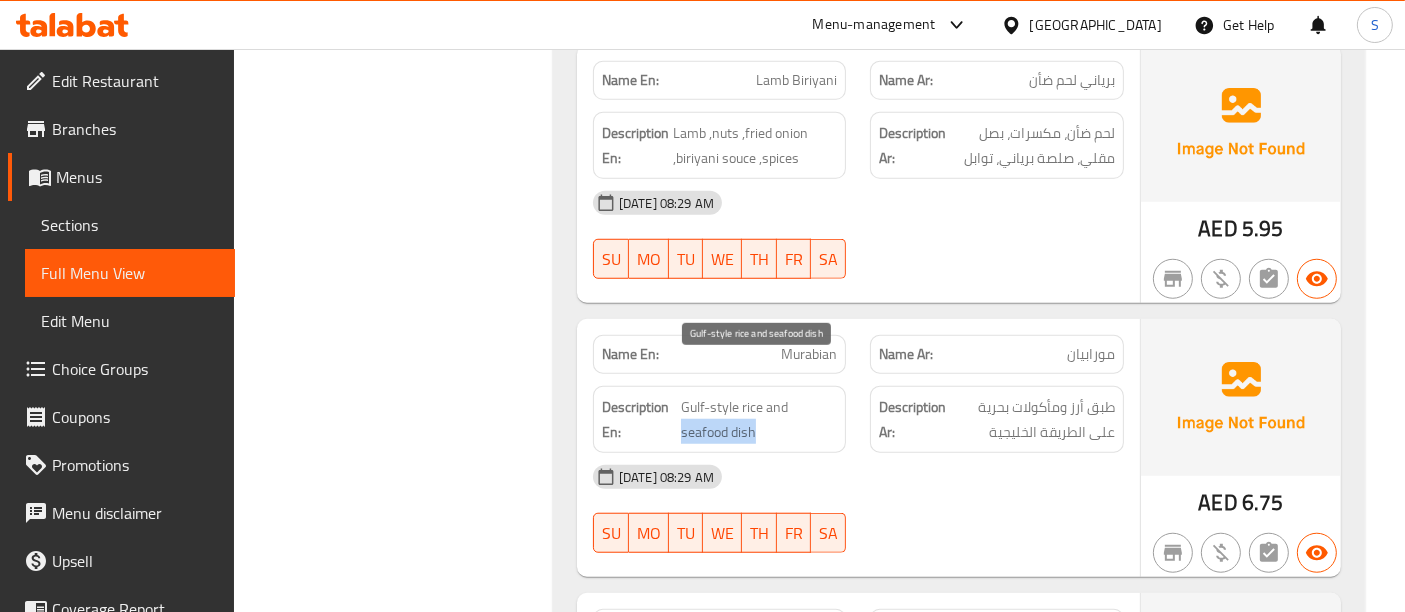 drag, startPoint x: 791, startPoint y: 375, endPoint x: 793, endPoint y: 400, distance: 25.079872 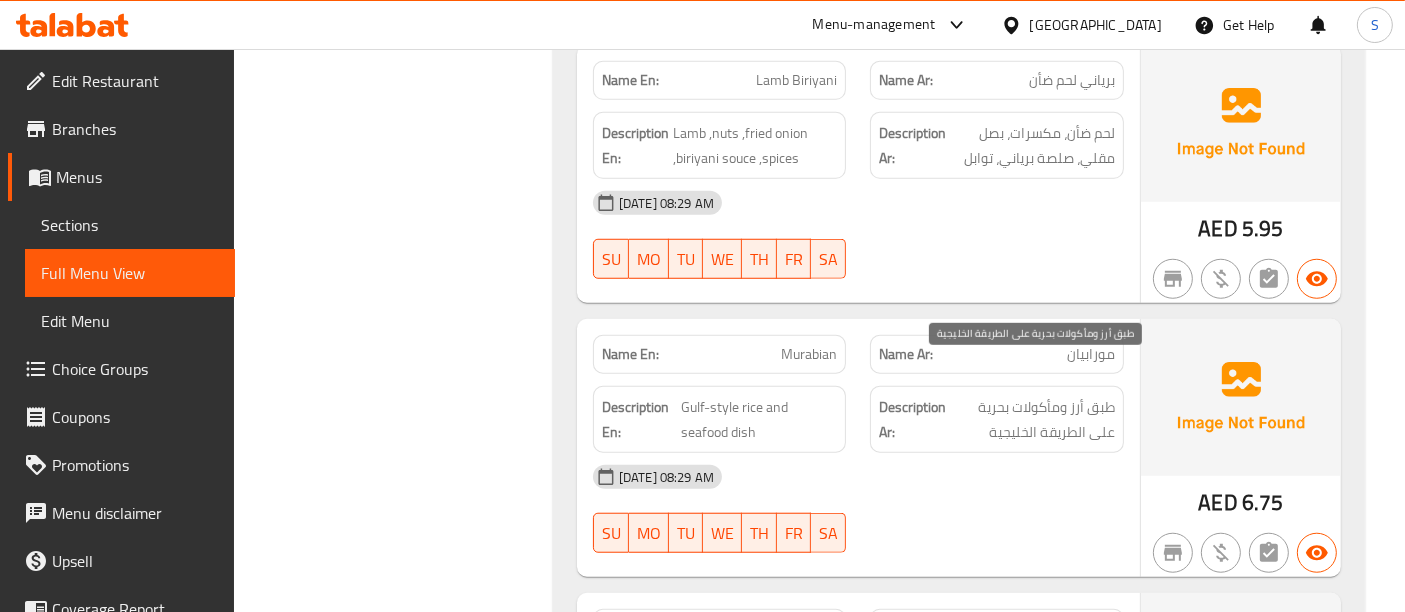 click on "طبق أرز ومأكولات بحرية على الطريقة الخليجية" at bounding box center [1032, 419] 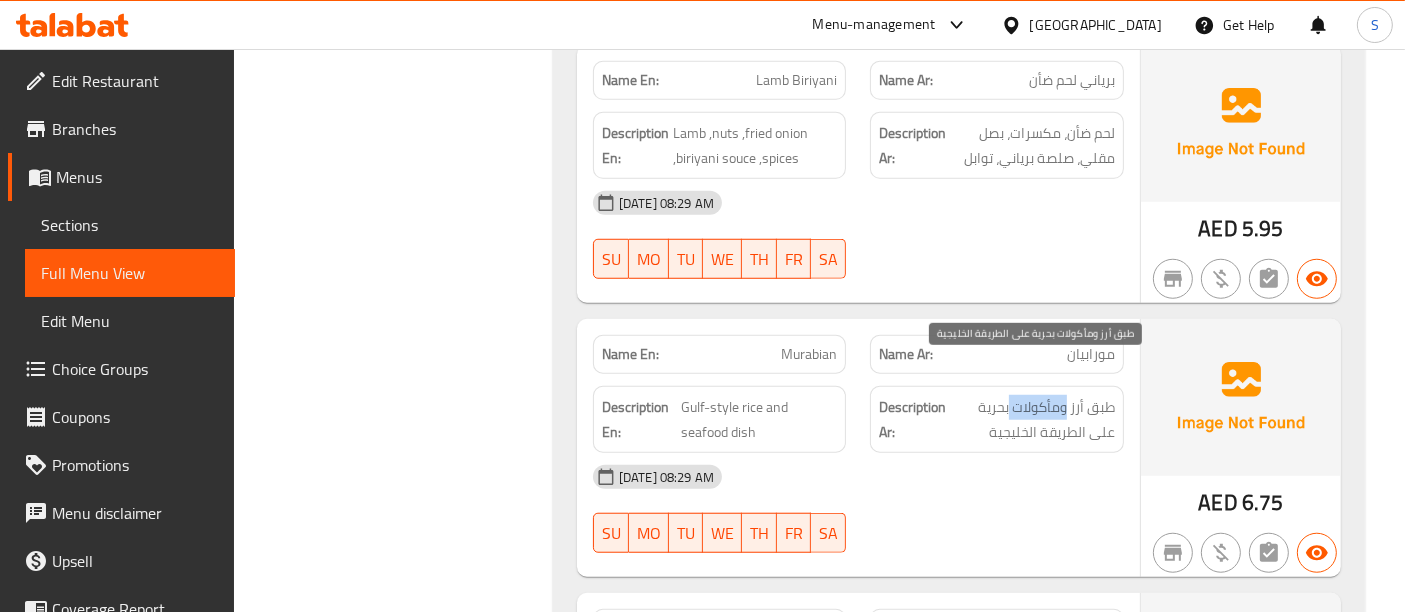 click on "طبق أرز ومأكولات بحرية على الطريقة الخليجية" at bounding box center [1032, 419] 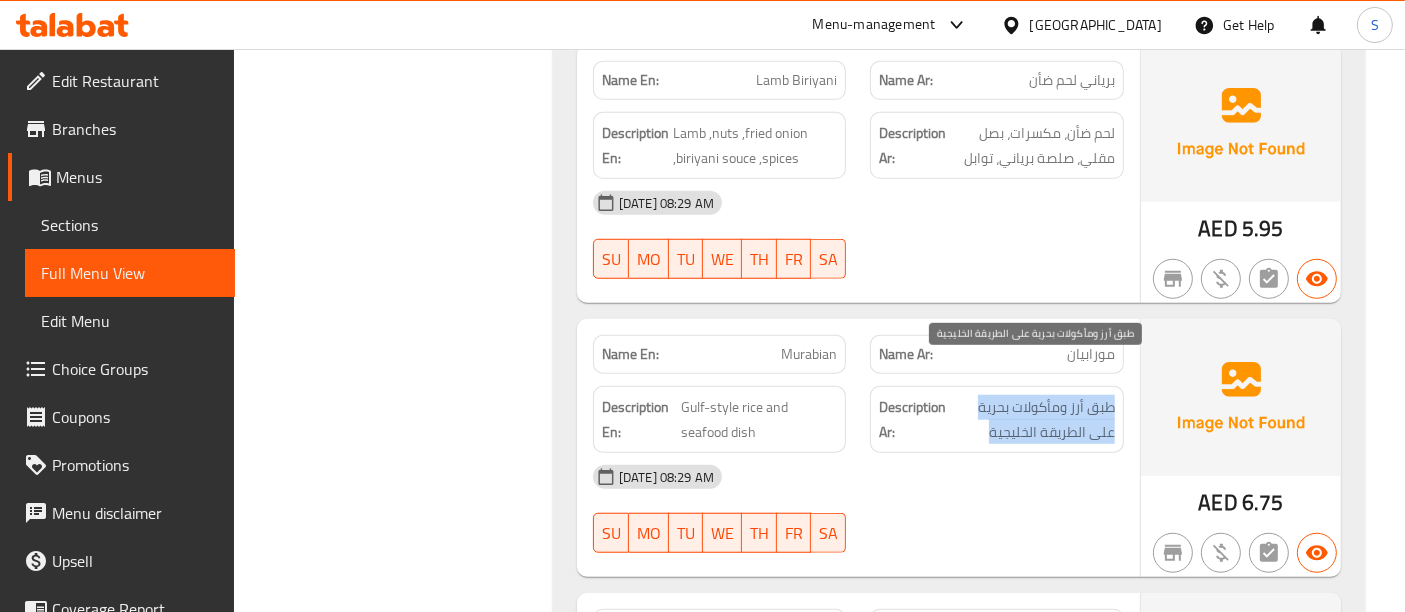 click on "طبق أرز ومأكولات بحرية على الطريقة الخليجية" at bounding box center (1032, 419) 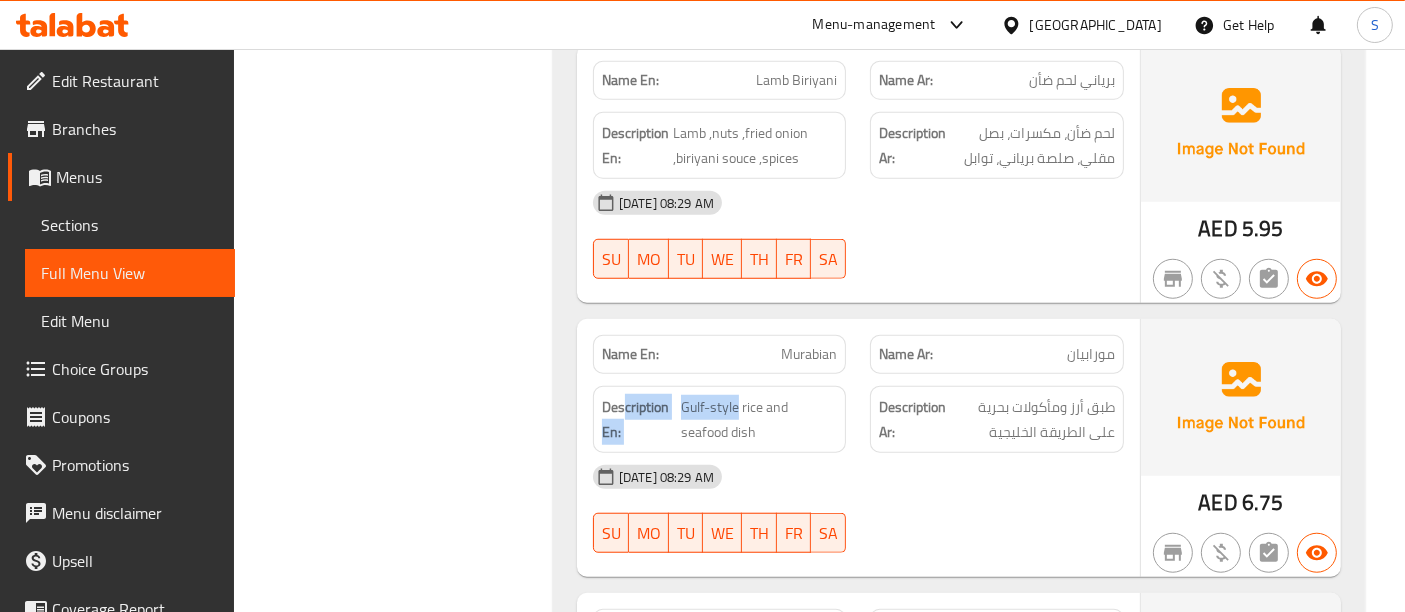 drag, startPoint x: 738, startPoint y: 367, endPoint x: 624, endPoint y: 361, distance: 114.15778 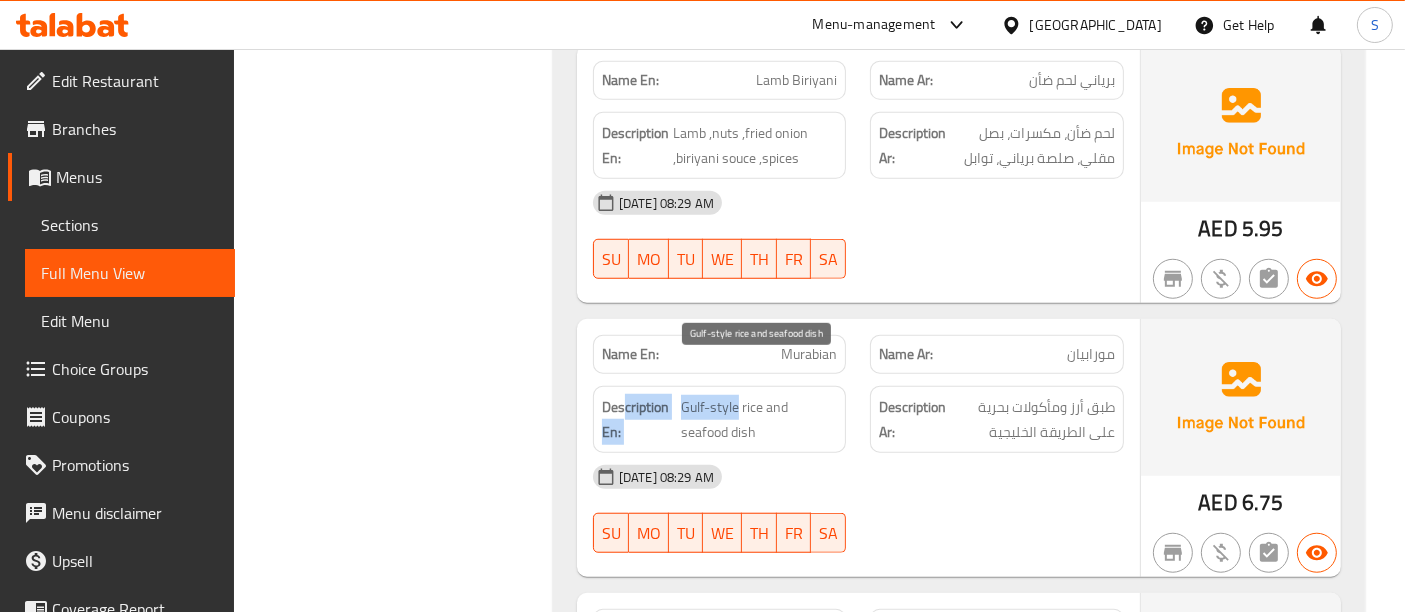 click on "Gulf-style rice and seafood dish" at bounding box center [759, 419] 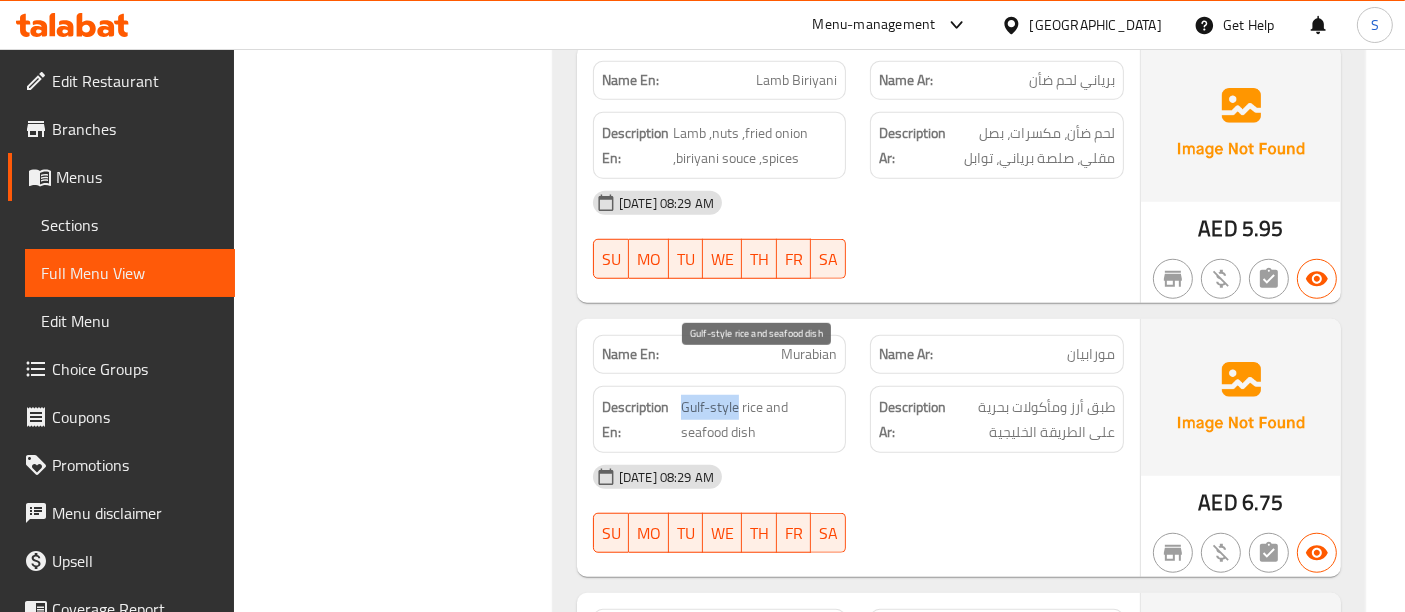 drag, startPoint x: 738, startPoint y: 368, endPoint x: 680, endPoint y: 357, distance: 59.03389 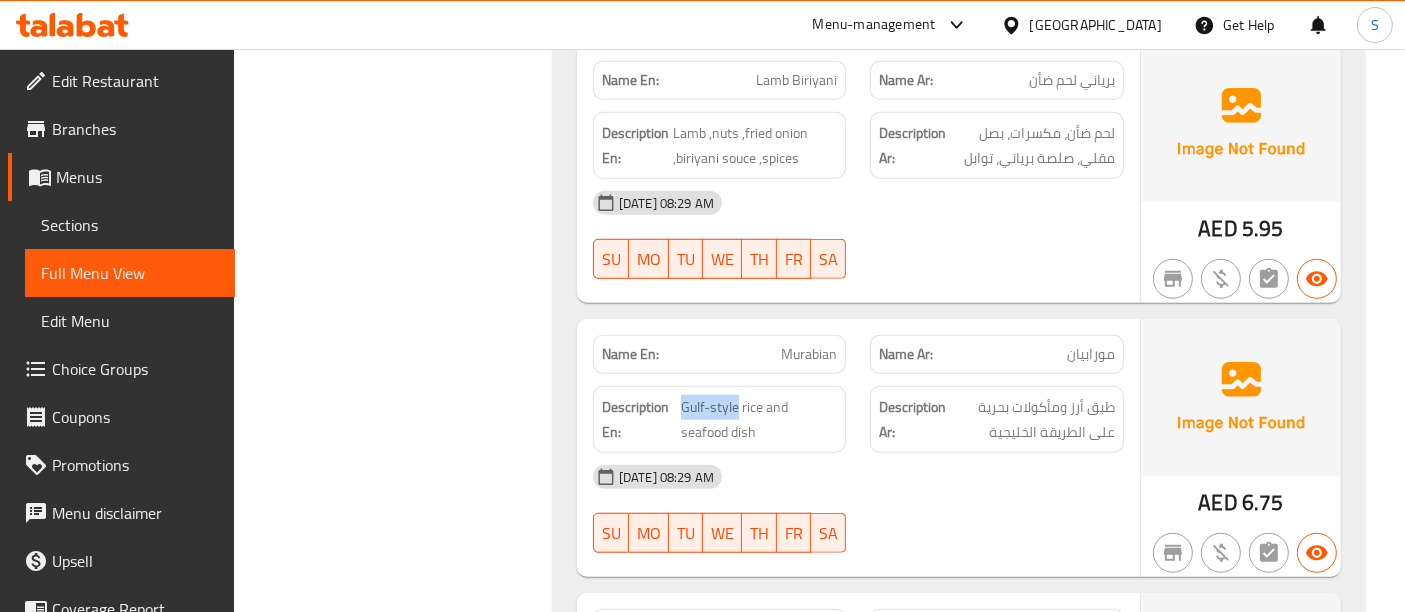 drag, startPoint x: 738, startPoint y: 367, endPoint x: 682, endPoint y: 354, distance: 57.48913 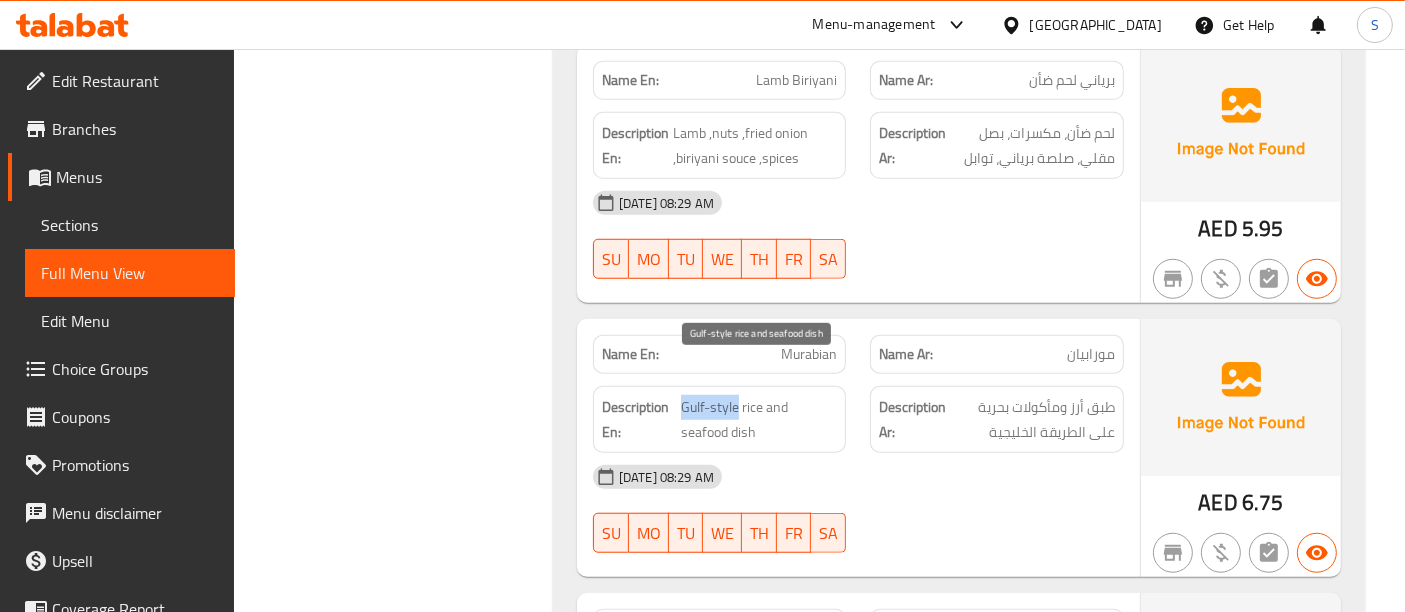 click on "Gulf-style rice and seafood dish" at bounding box center [759, 419] 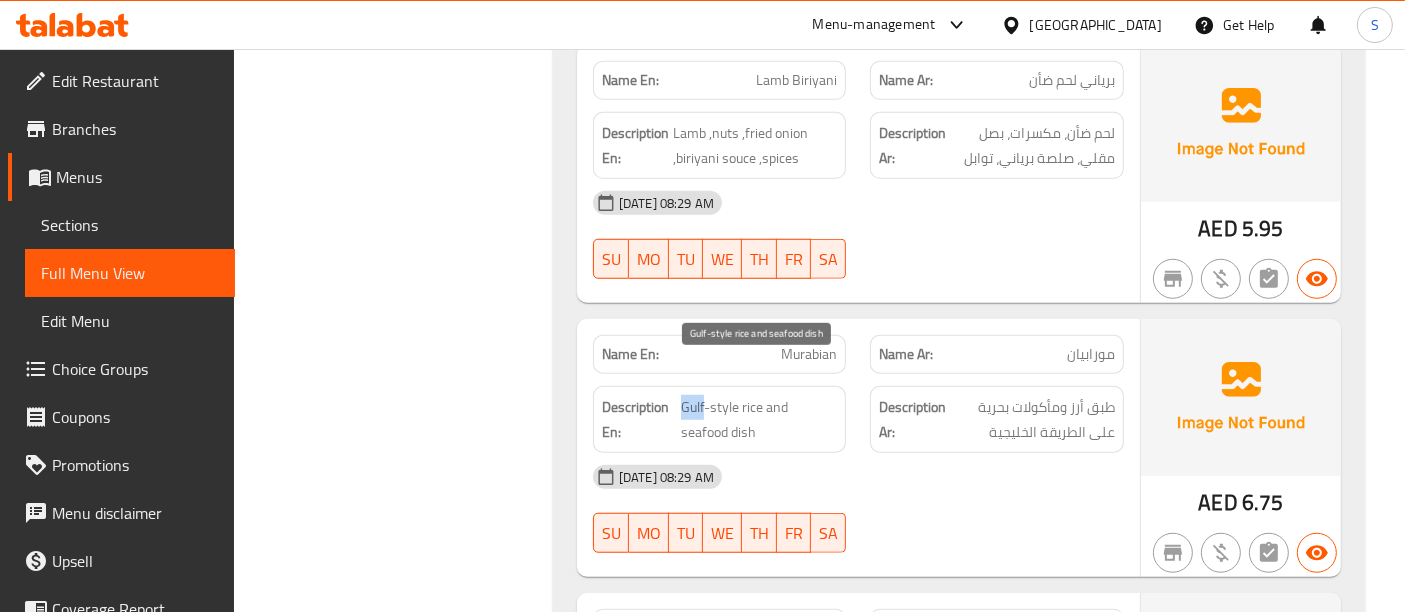 click on "Gulf-style rice and seafood dish" at bounding box center [759, 419] 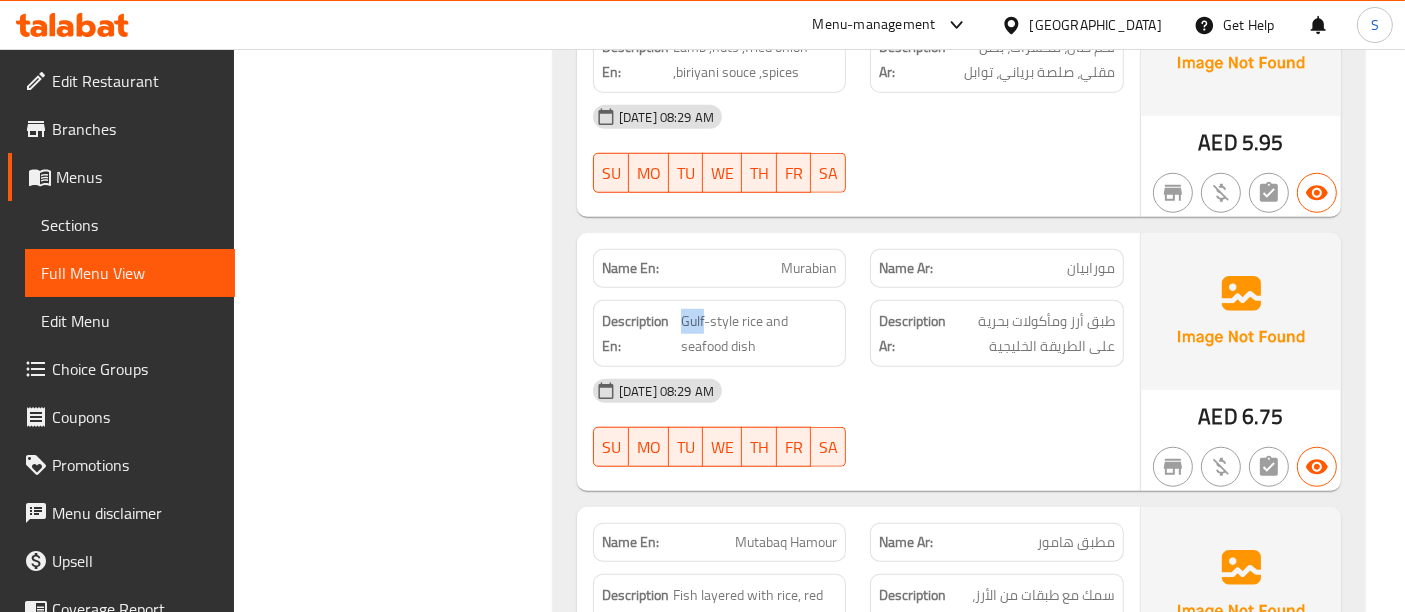 scroll, scrollTop: 1748, scrollLeft: 0, axis: vertical 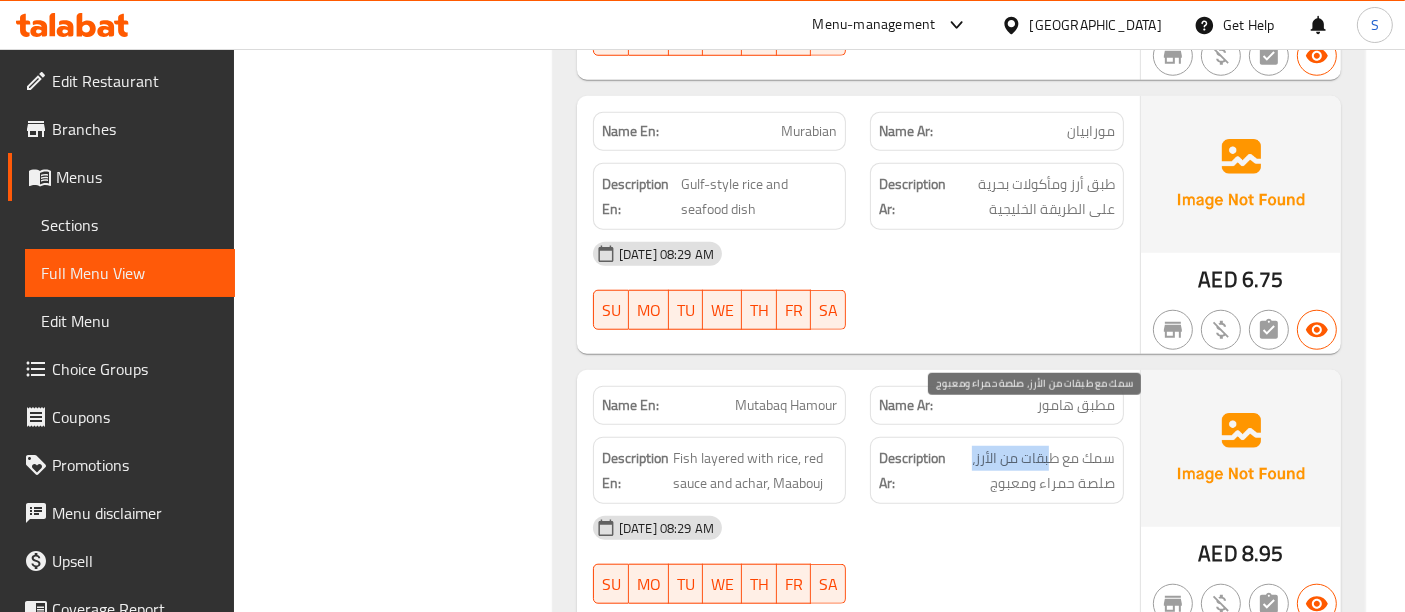drag, startPoint x: 1049, startPoint y: 414, endPoint x: 960, endPoint y: 412, distance: 89.02247 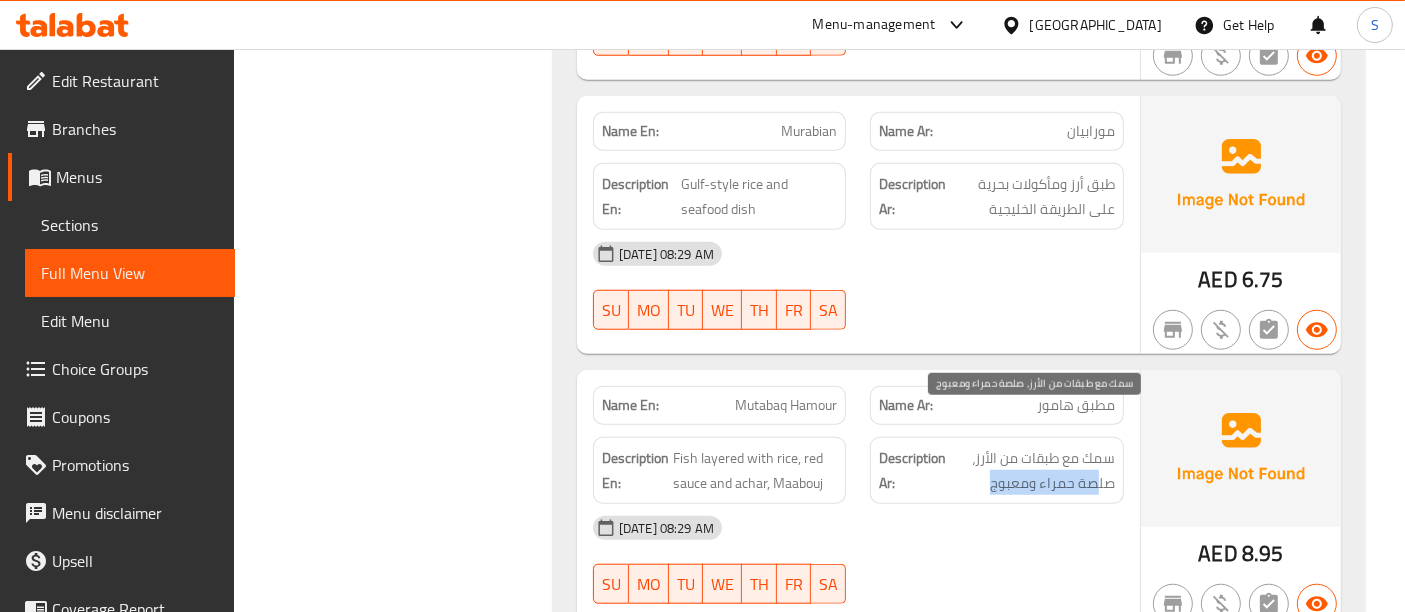drag, startPoint x: 1101, startPoint y: 447, endPoint x: 993, endPoint y: 435, distance: 108.66462 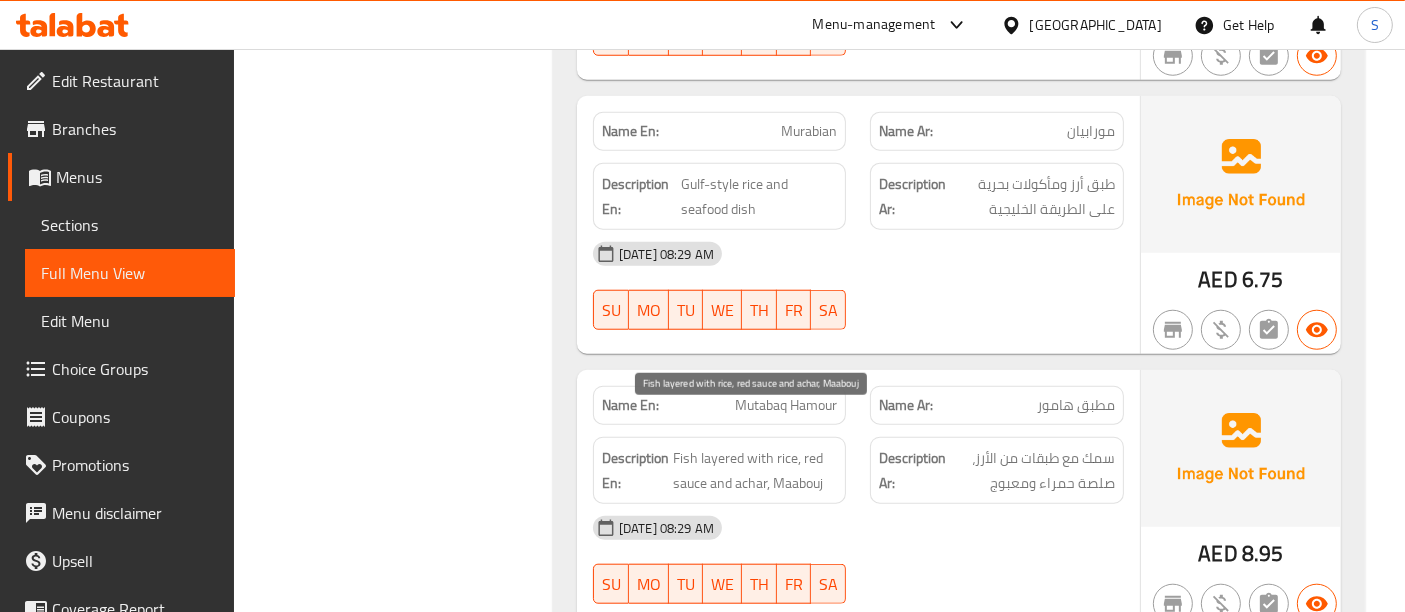 click on "Fish layered with rice,  red sauce and achar, Maabouj" at bounding box center (755, 470) 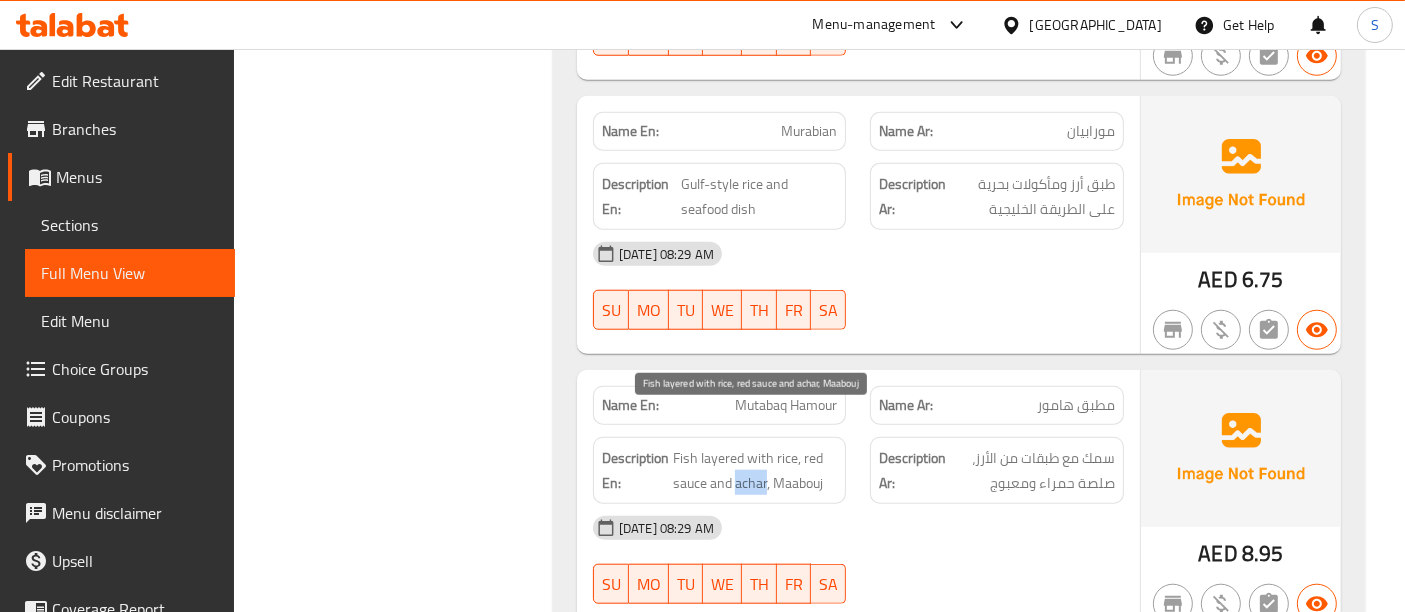 click on "Fish layered with rice,  red sauce and achar, Maabouj" at bounding box center (755, 470) 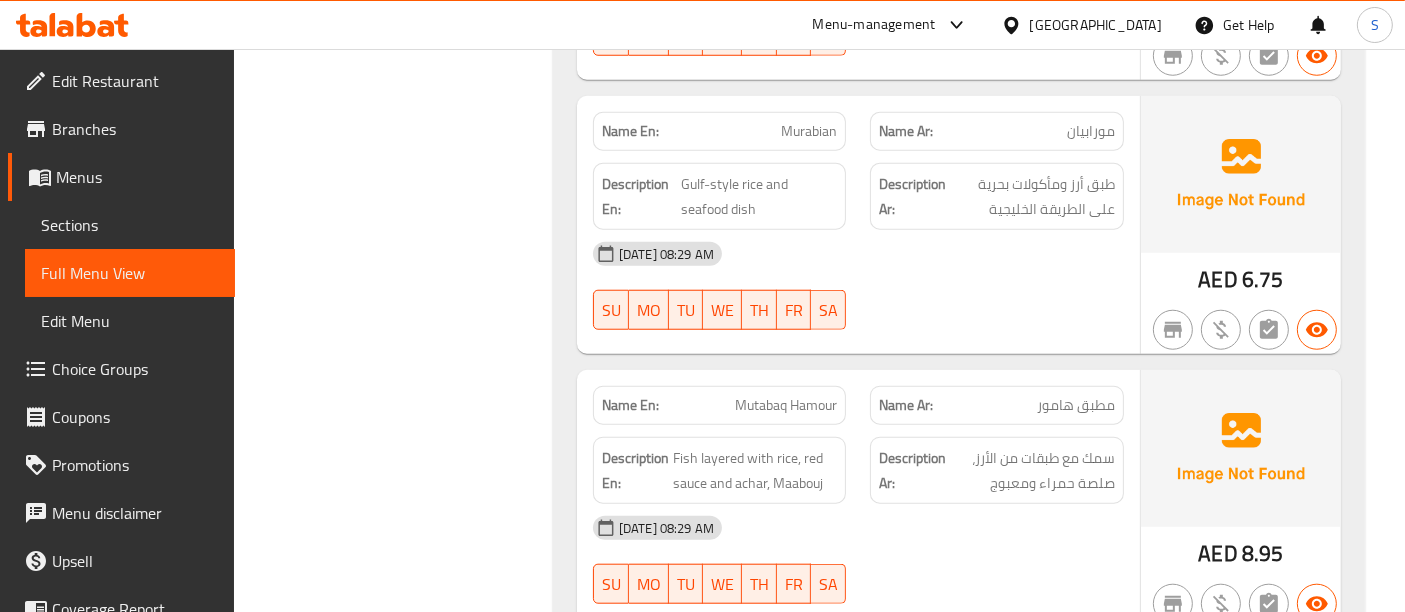 click on "Mutabaq Hamour" at bounding box center [786, 405] 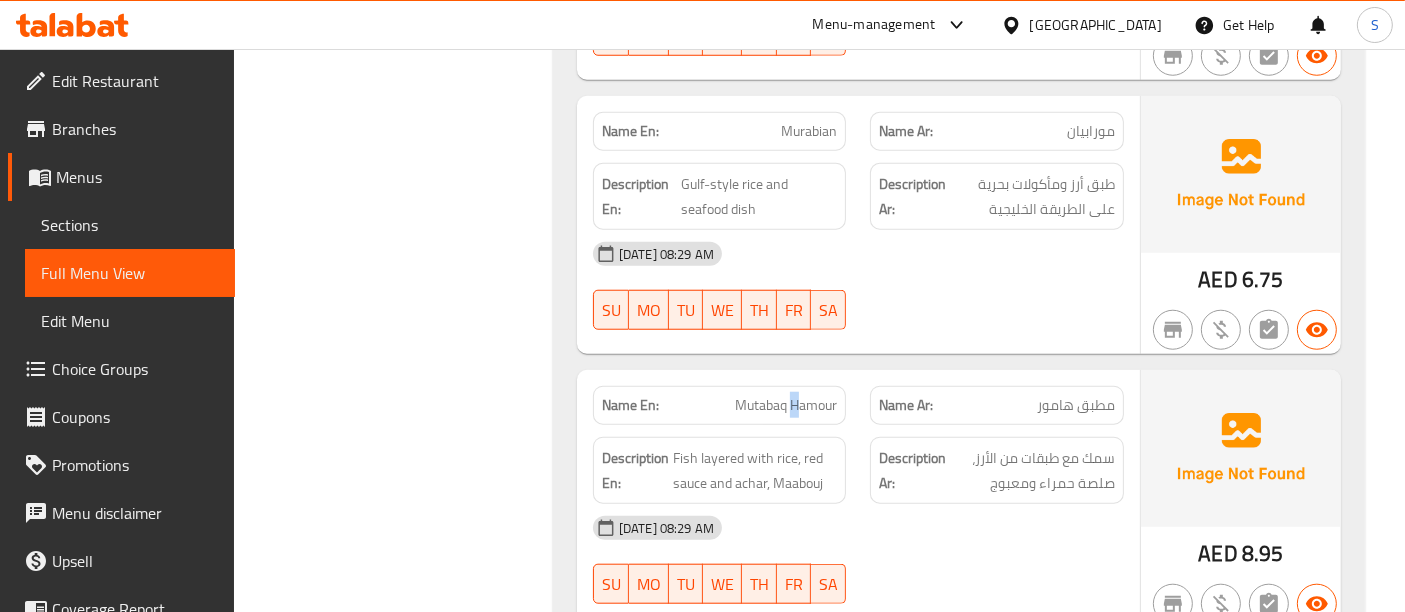 click on "Mutabaq Hamour" at bounding box center [786, 405] 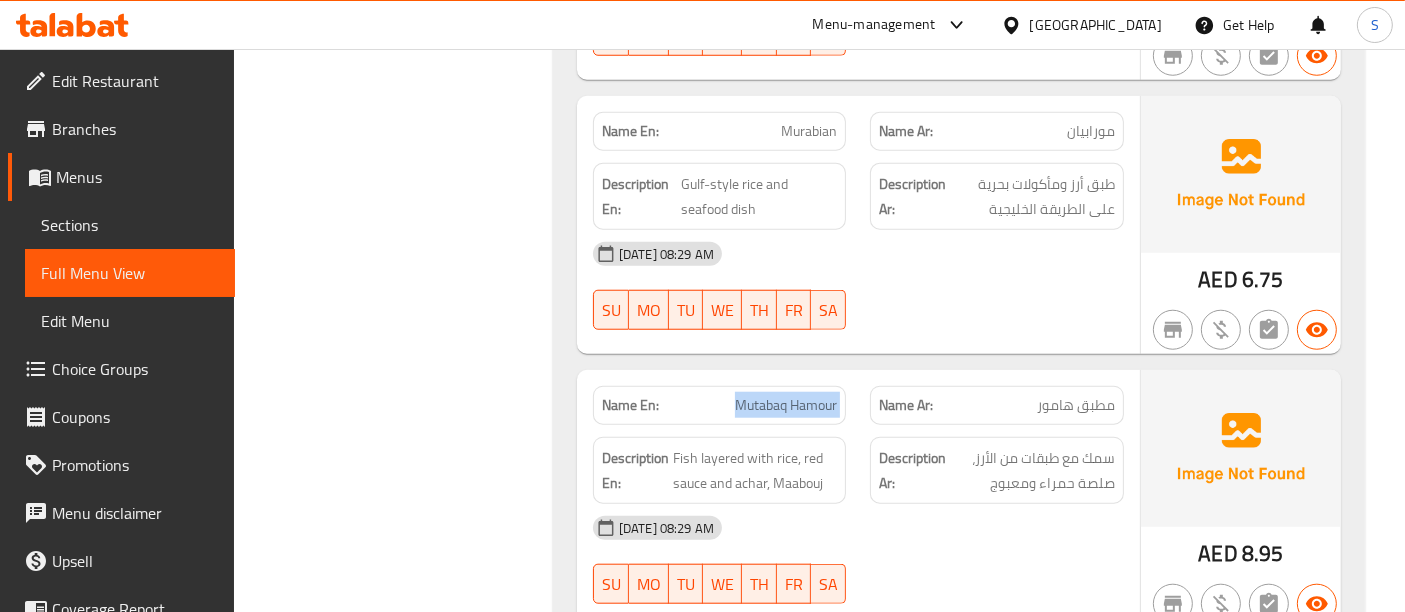 click on "Mutabaq Hamour" at bounding box center [786, 405] 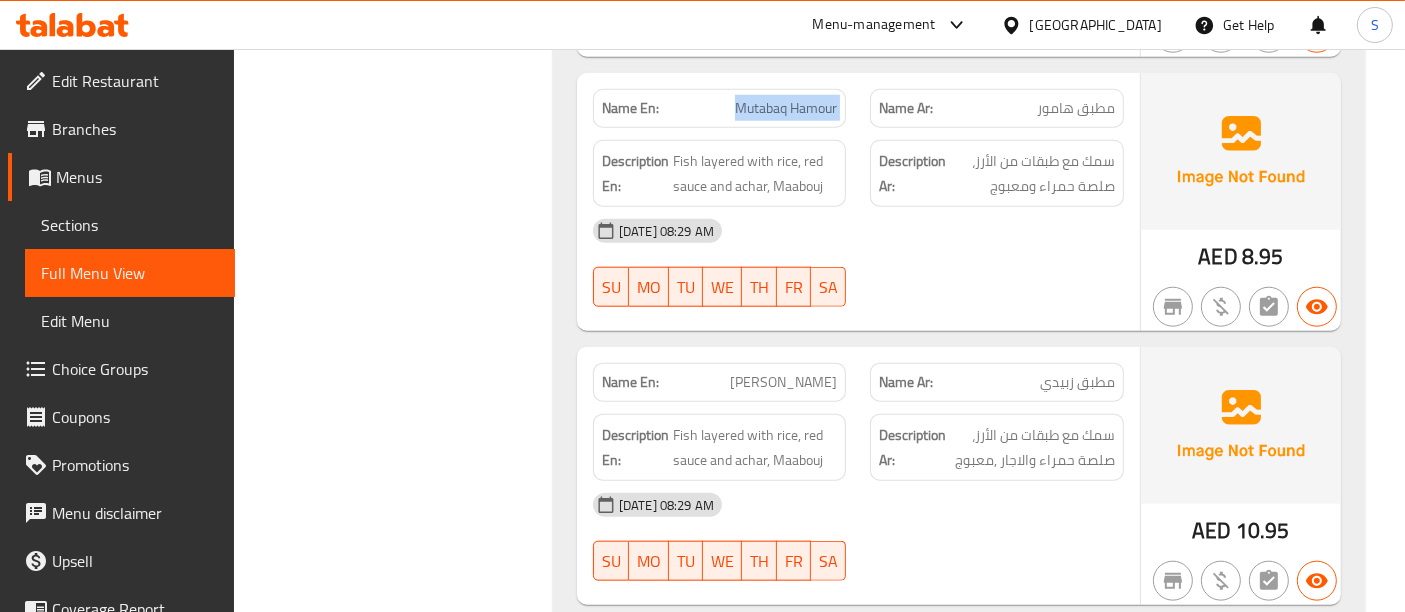 scroll, scrollTop: 2081, scrollLeft: 0, axis: vertical 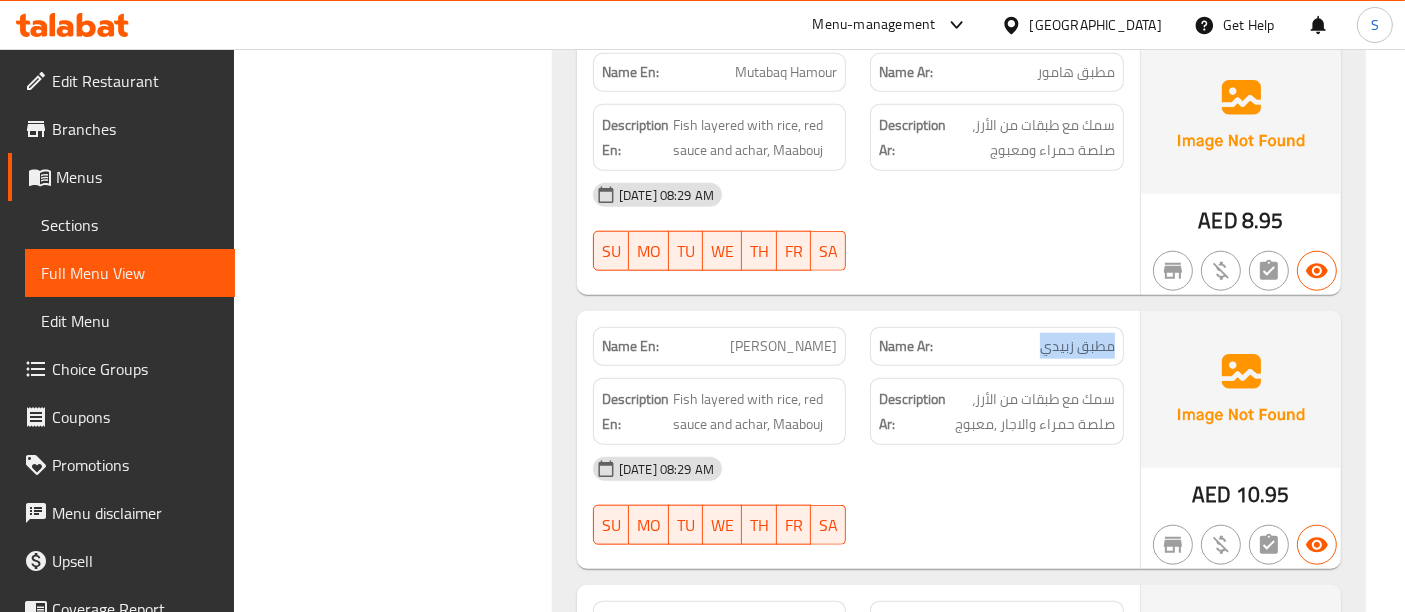 drag, startPoint x: 1074, startPoint y: 302, endPoint x: 1042, endPoint y: 306, distance: 32.24903 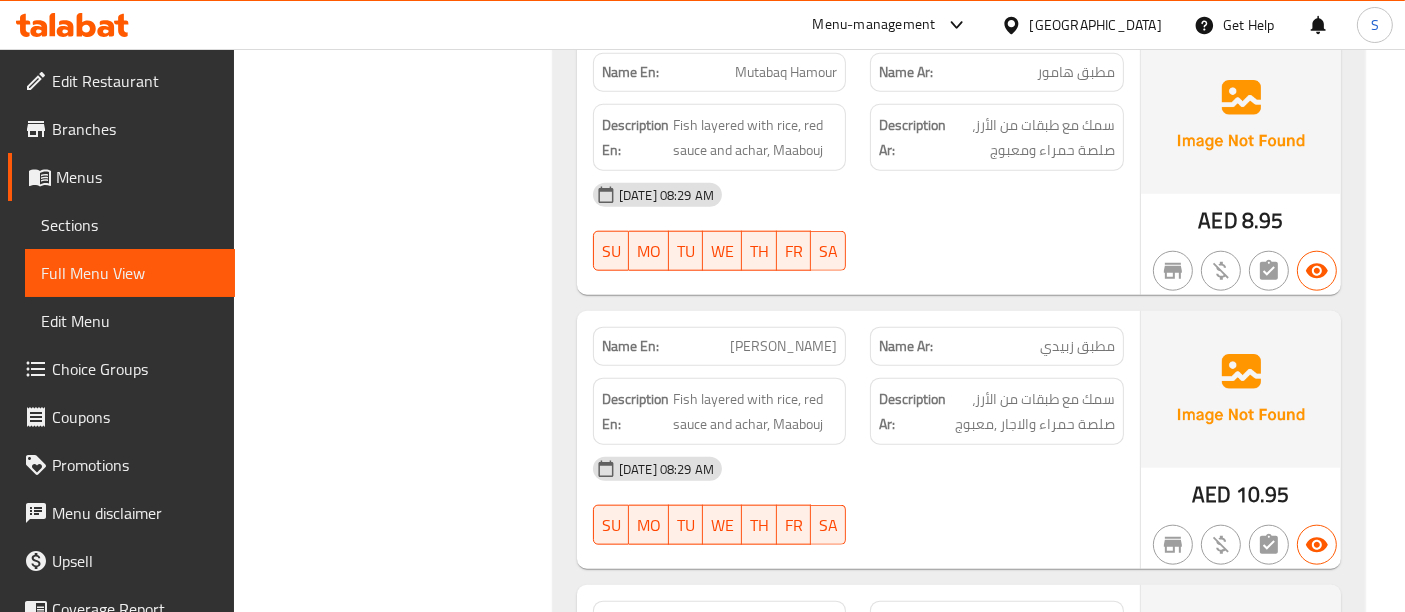 click on "Name En: [PERSON_NAME]" at bounding box center [720, 346] 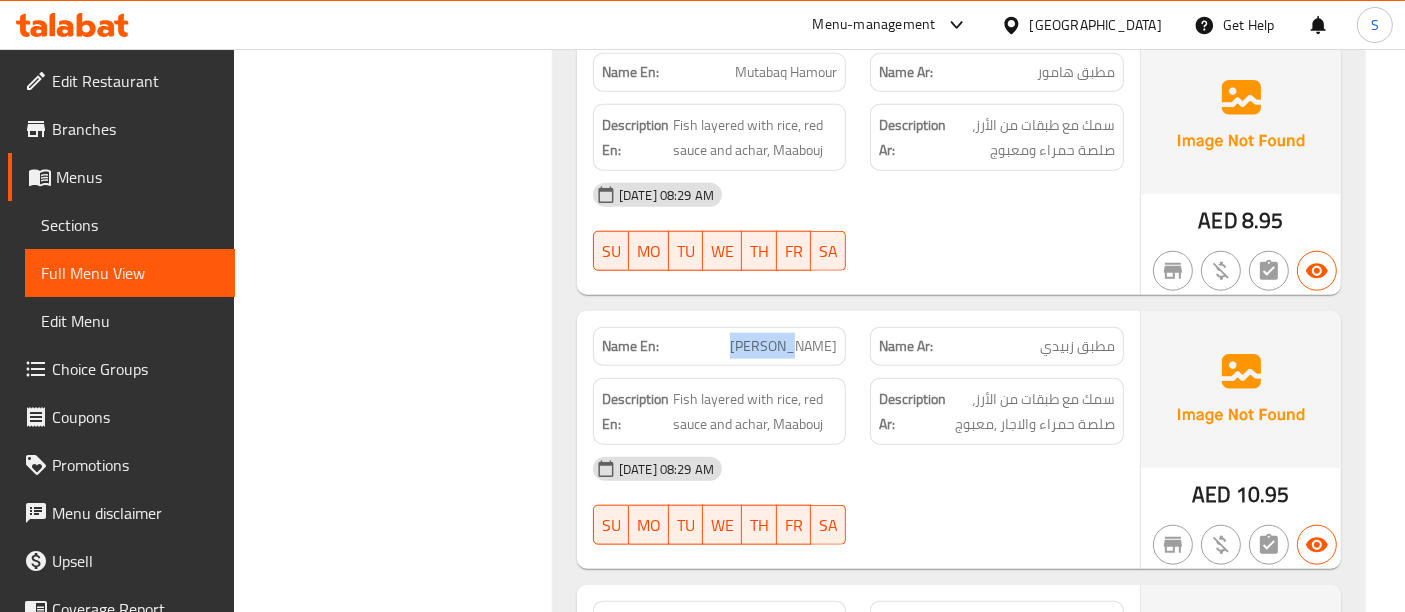 click on "[PERSON_NAME]" at bounding box center (783, 346) 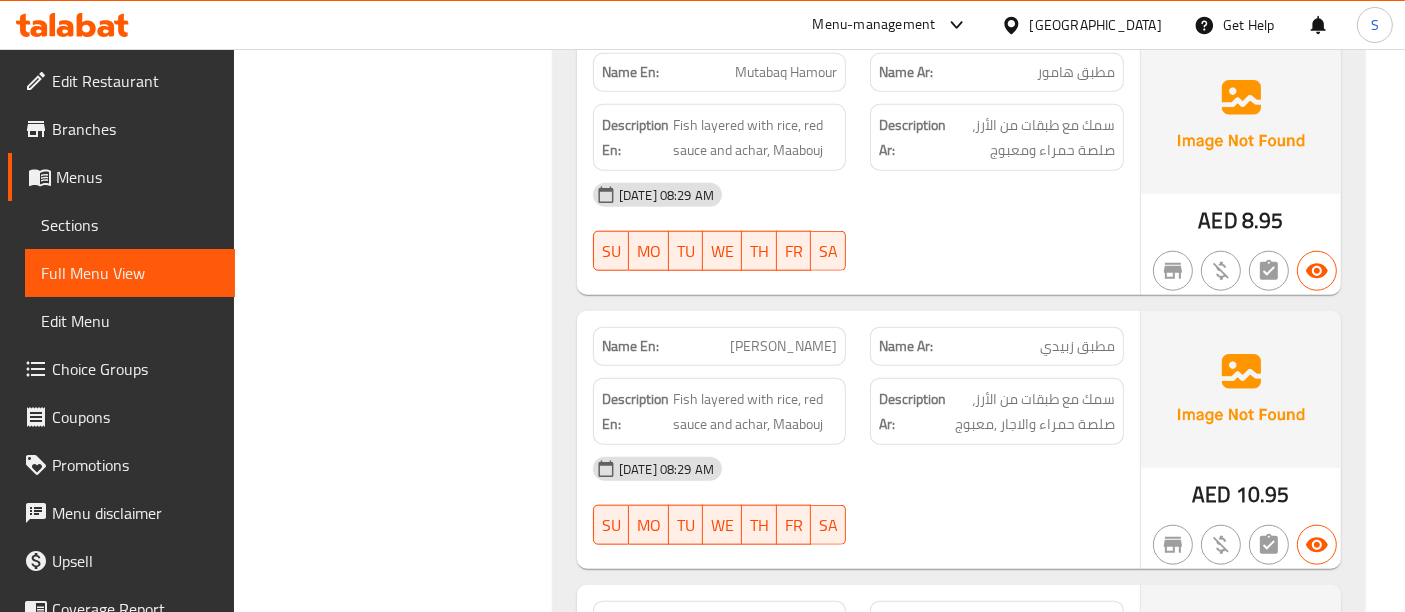 click on "[PERSON_NAME]" at bounding box center (783, 346) 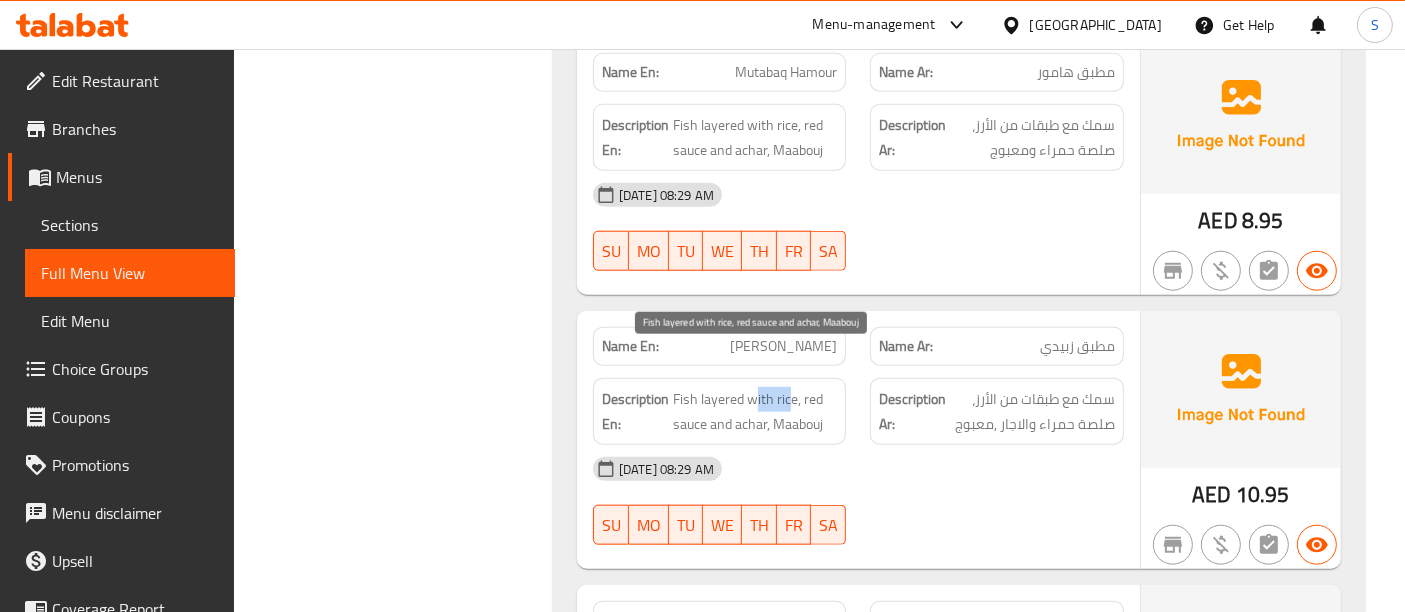 drag, startPoint x: 791, startPoint y: 363, endPoint x: 754, endPoint y: 357, distance: 37.48333 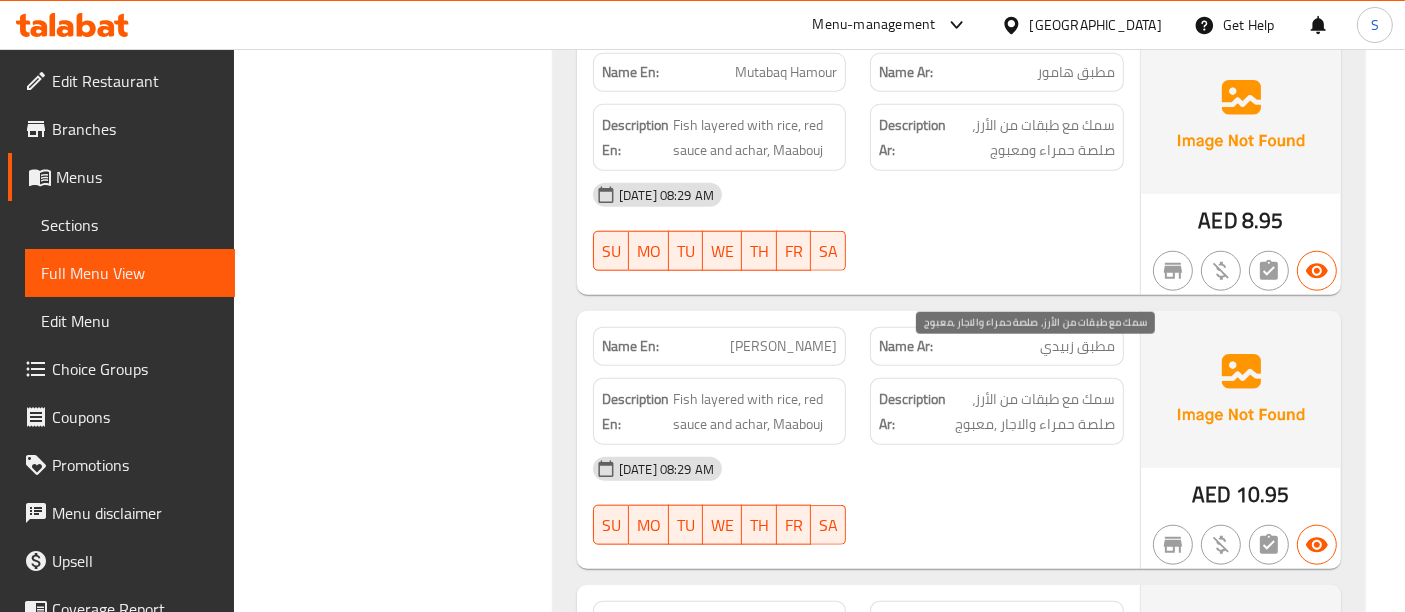 click on "سمك مع طبقات من الأرز، صلصة حمراء والاجار ,معبوج" at bounding box center (1032, 411) 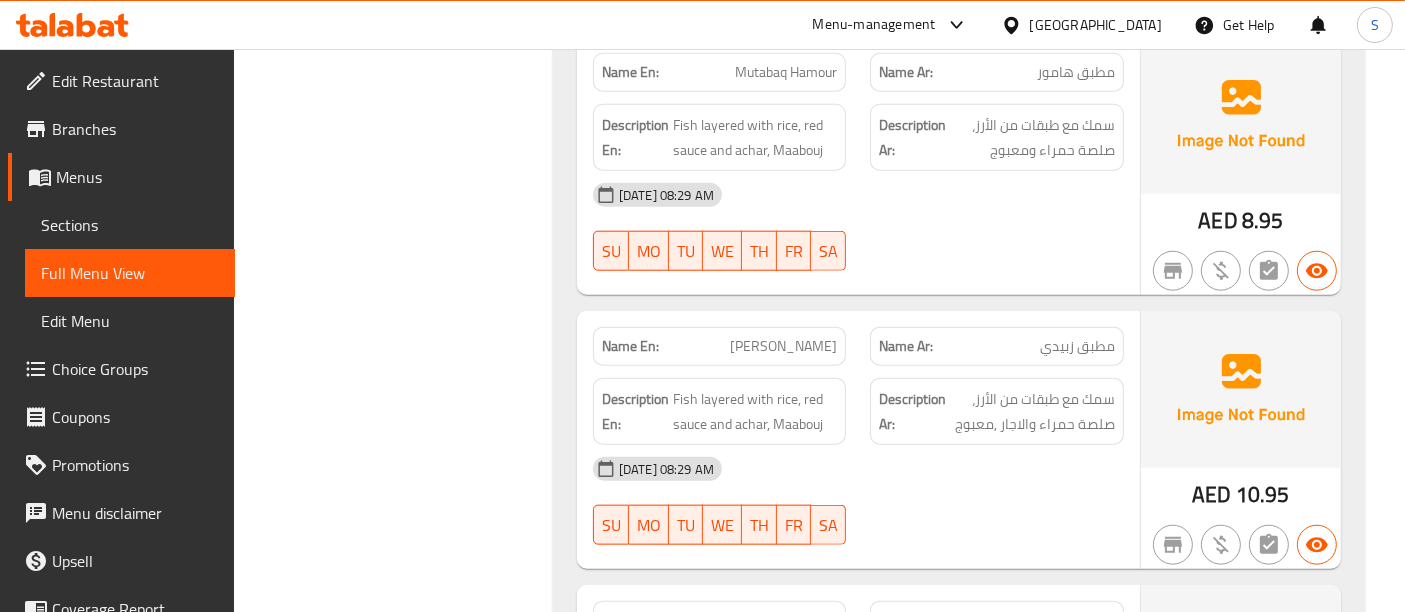 click on "[PERSON_NAME]" at bounding box center (783, 346) 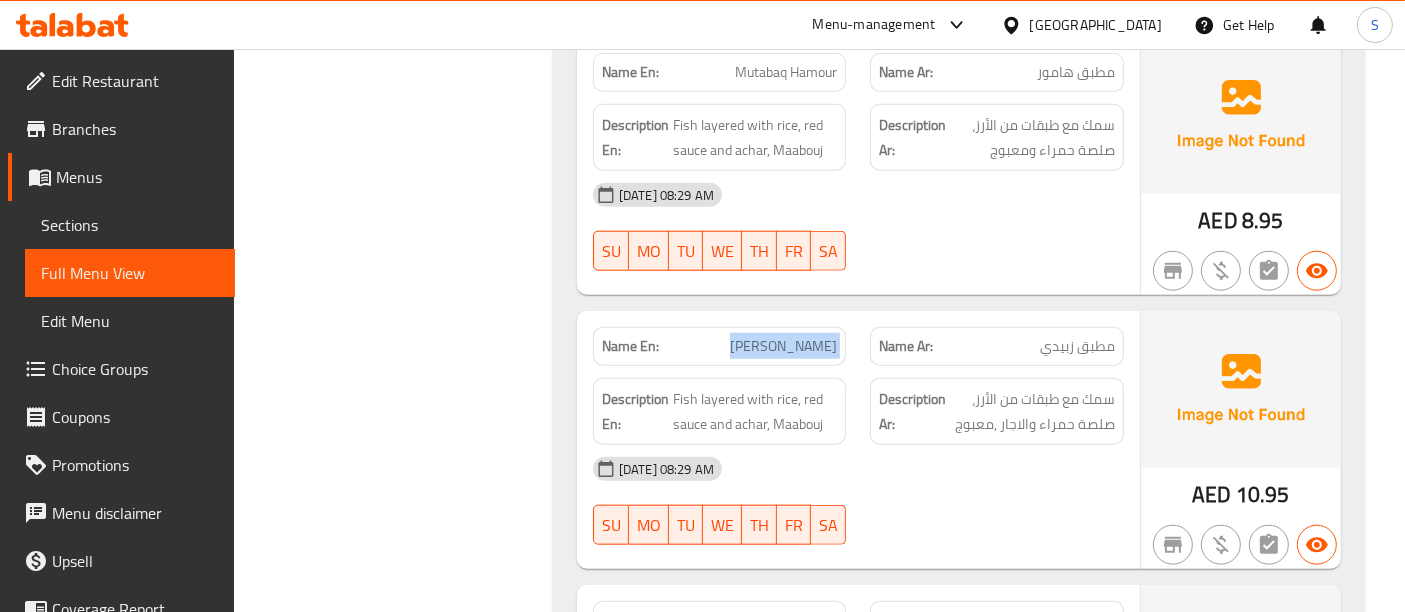 click on "[PERSON_NAME]" at bounding box center (783, 346) 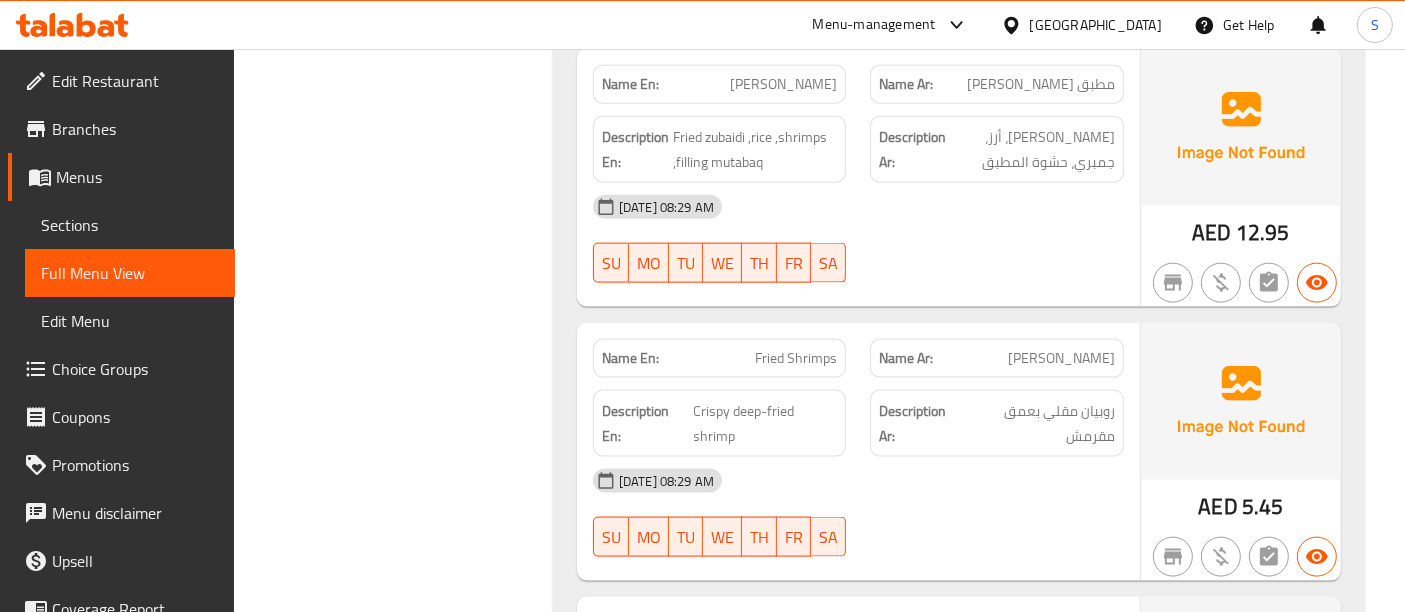 scroll, scrollTop: 2637, scrollLeft: 0, axis: vertical 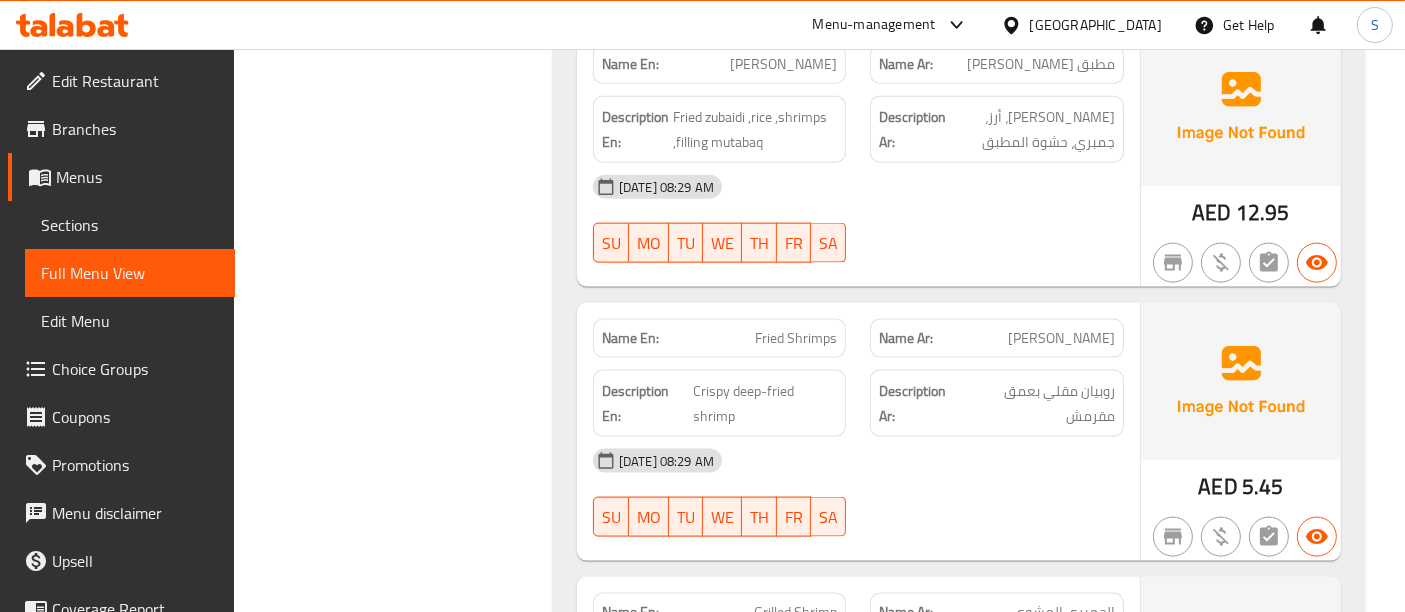 drag, startPoint x: 1087, startPoint y: 303, endPoint x: 1034, endPoint y: 310, distance: 53.460266 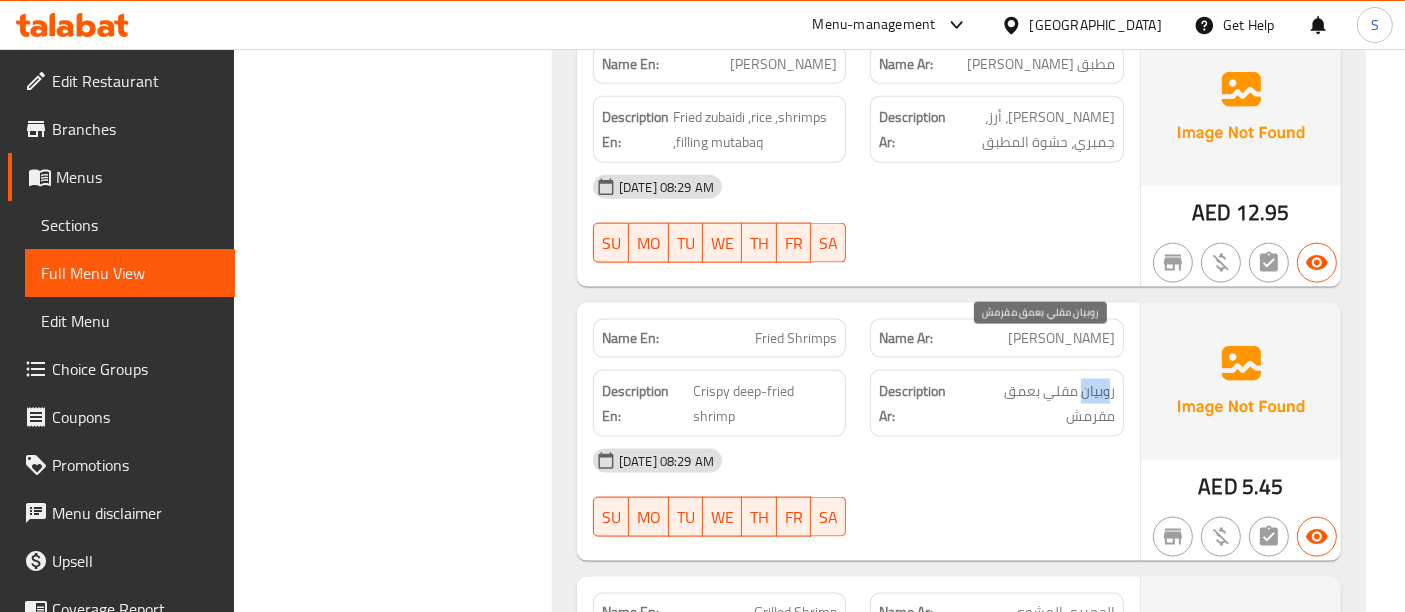 drag, startPoint x: 1108, startPoint y: 350, endPoint x: 1077, endPoint y: 352, distance: 31.06445 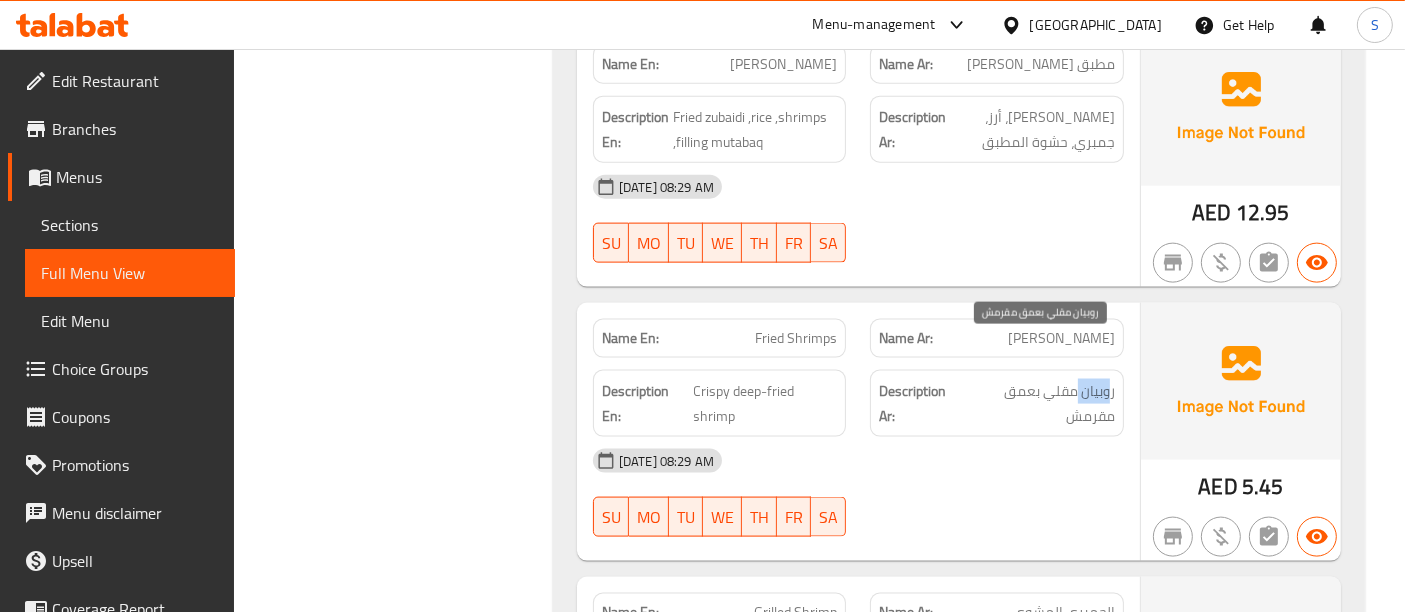 click on "روبيان مقلي بعمق مقرمش" at bounding box center [1039, 403] 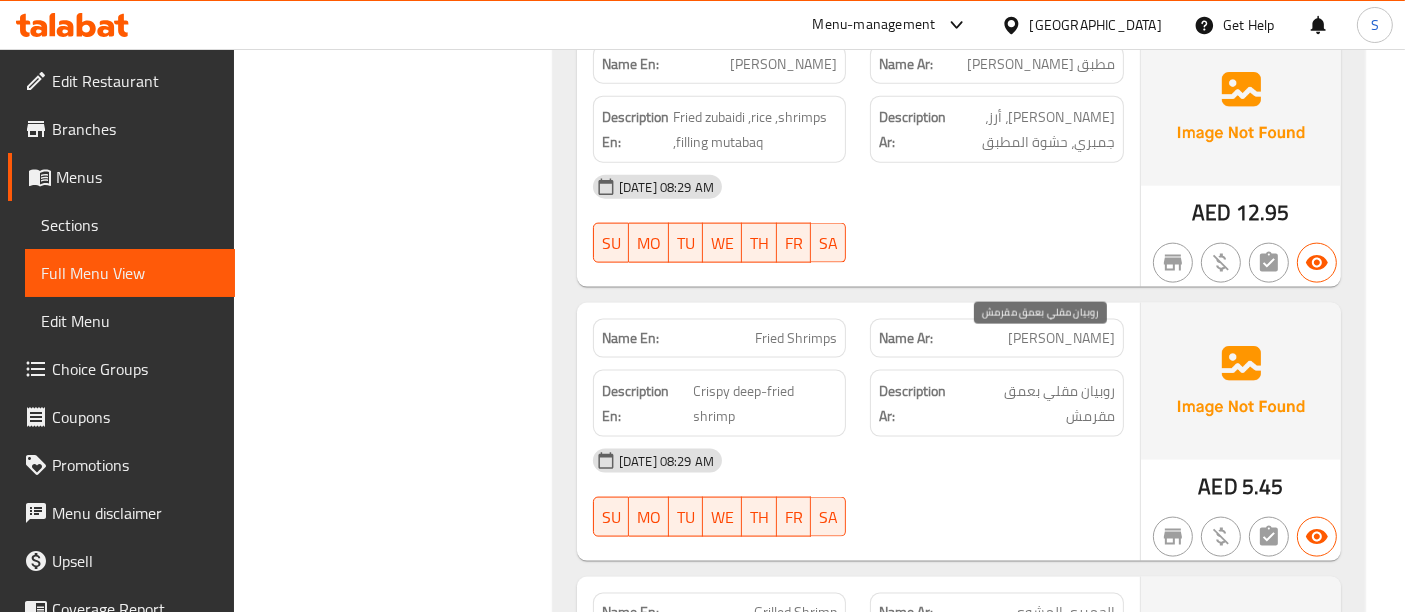 click on "روبيان مقلي بعمق مقرمش" at bounding box center [1039, 403] 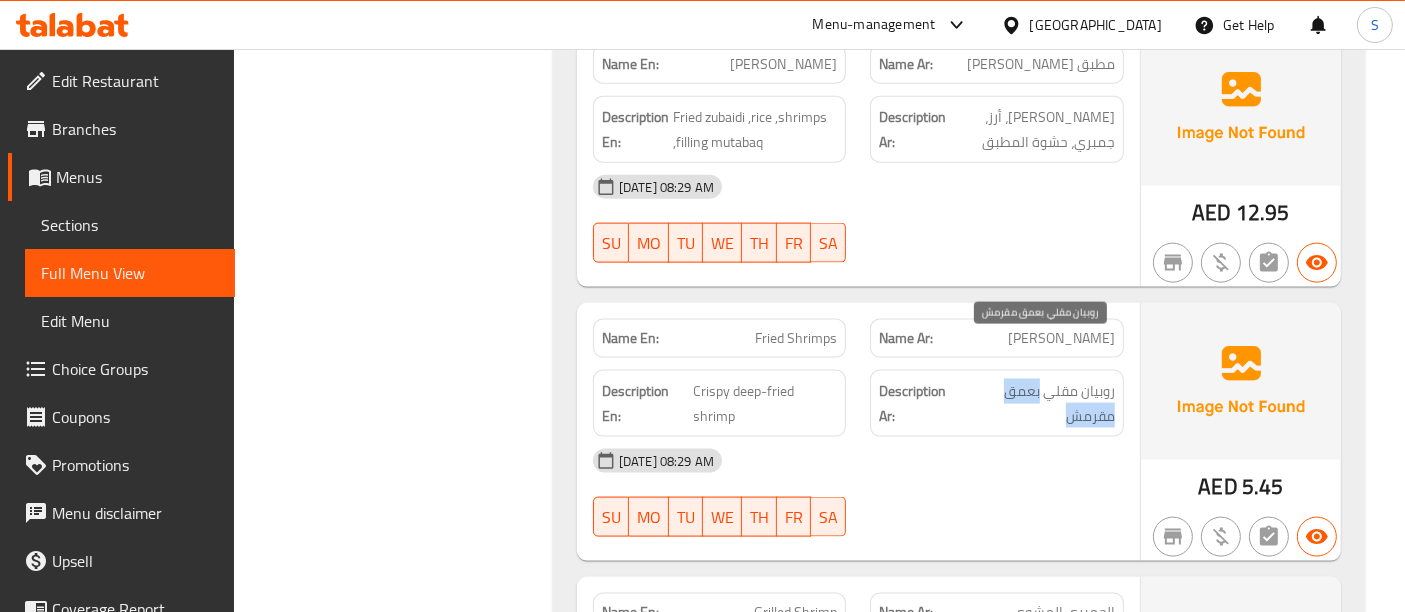 drag, startPoint x: 1040, startPoint y: 354, endPoint x: 727, endPoint y: 333, distance: 313.70367 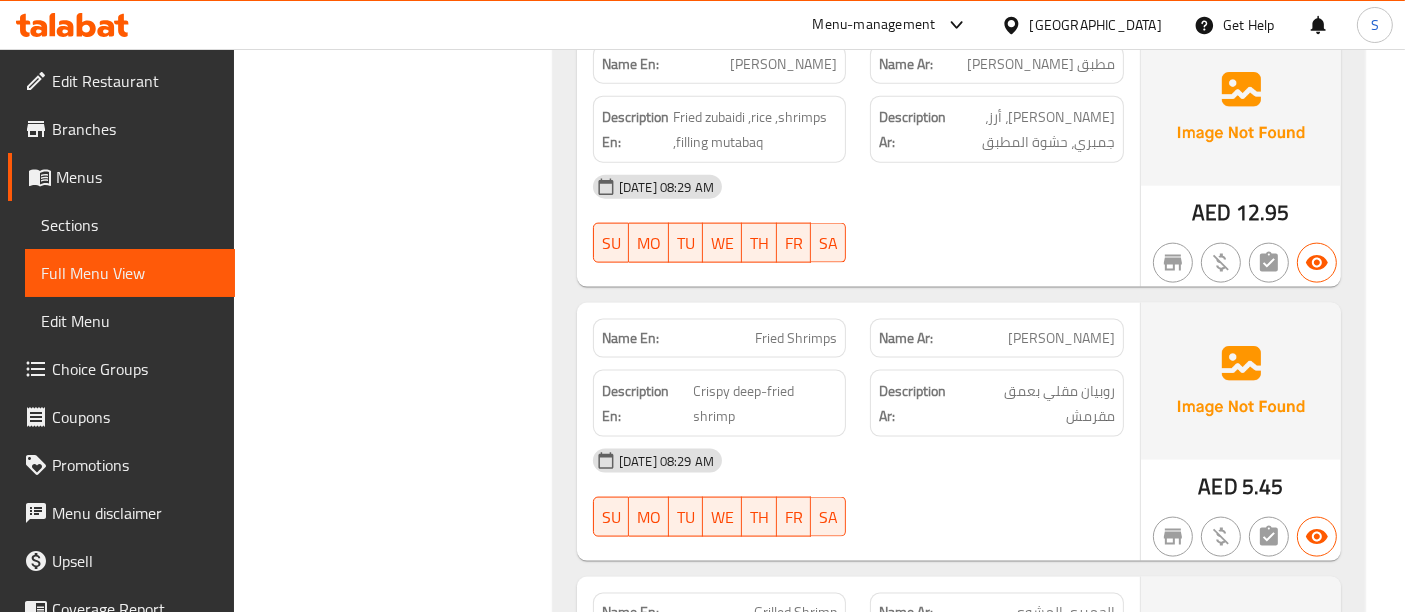 click on "Description En: Crispy deep-fried shrimp" at bounding box center (720, 403) 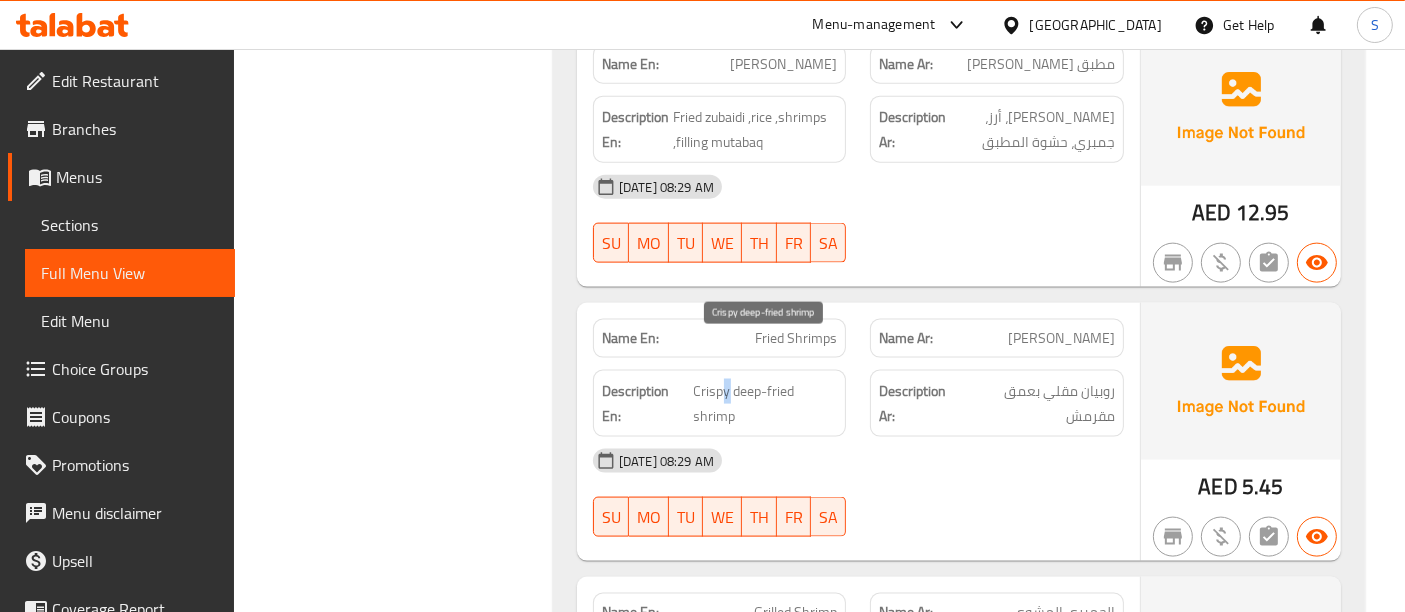 click on "Crispy deep-fried shrimp" at bounding box center (766, 403) 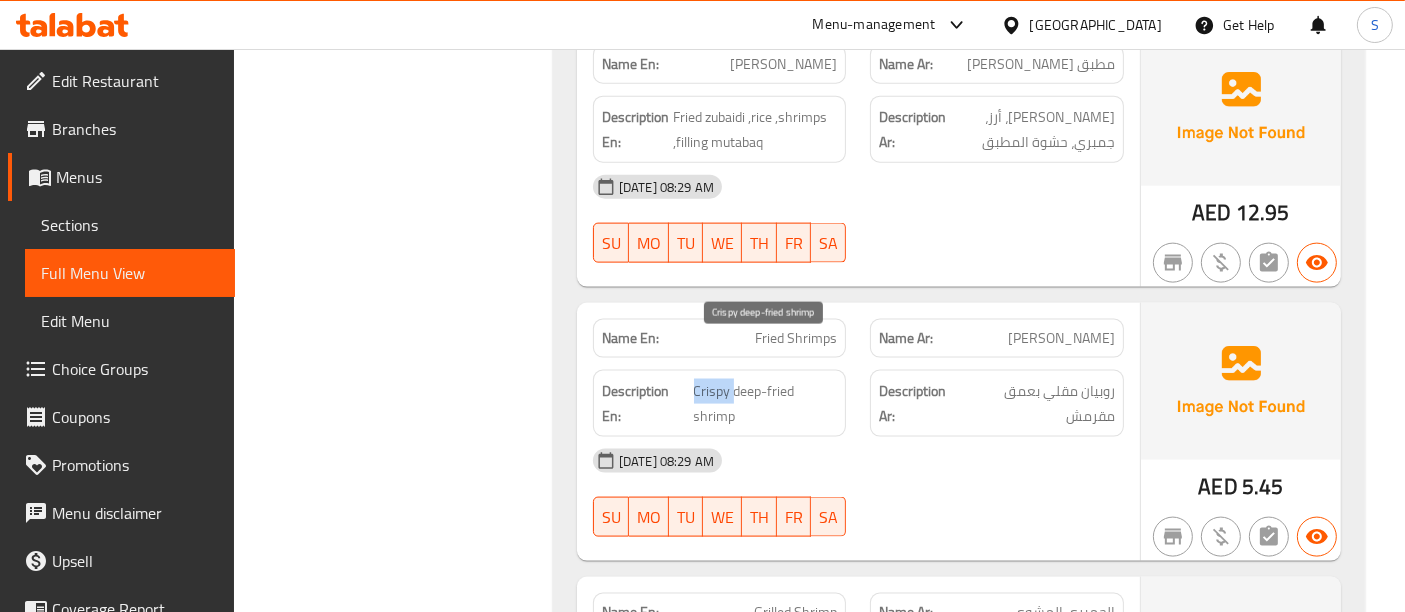click on "Crispy deep-fried shrimp" at bounding box center [766, 403] 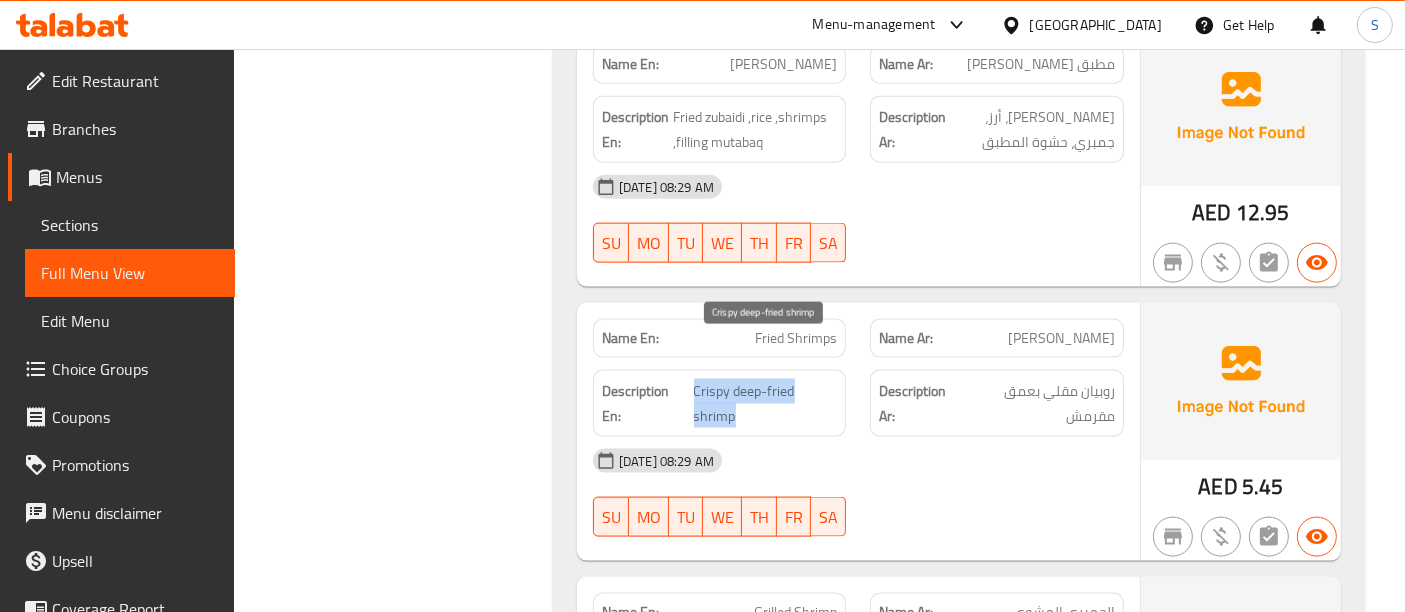 click on "Crispy deep-fried shrimp" at bounding box center (766, 403) 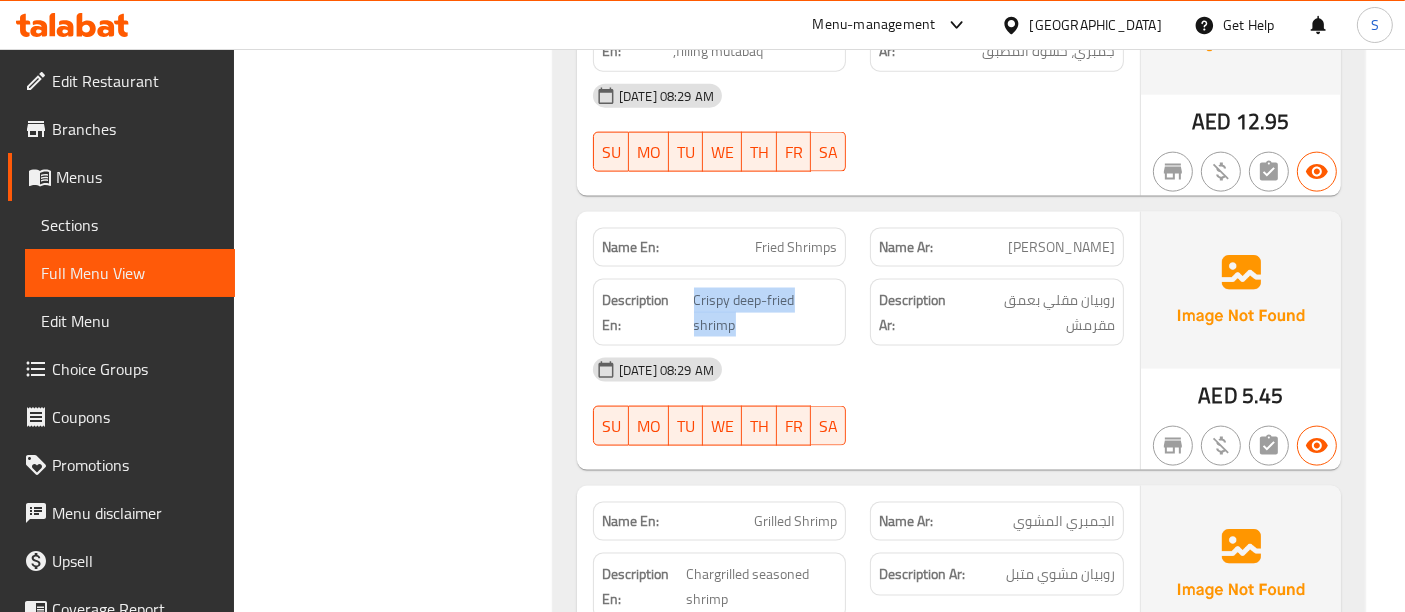scroll, scrollTop: 2748, scrollLeft: 0, axis: vertical 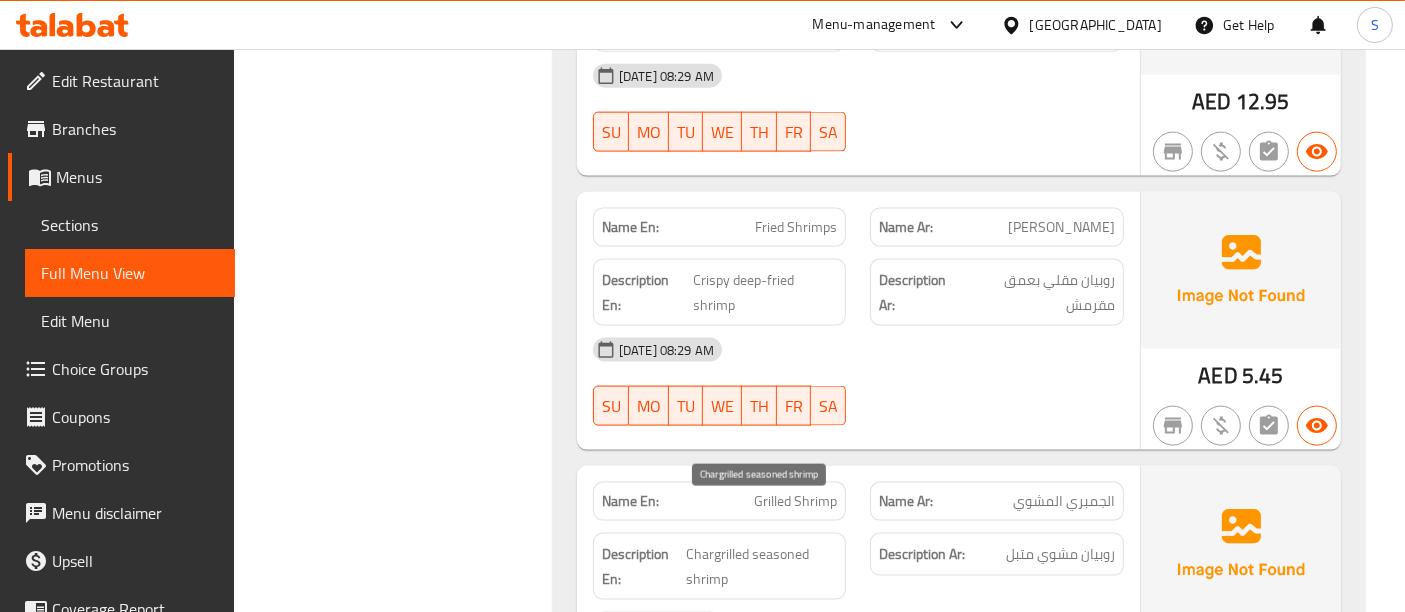 click on "Chargrilled seasoned shrimp" at bounding box center (761, 566) 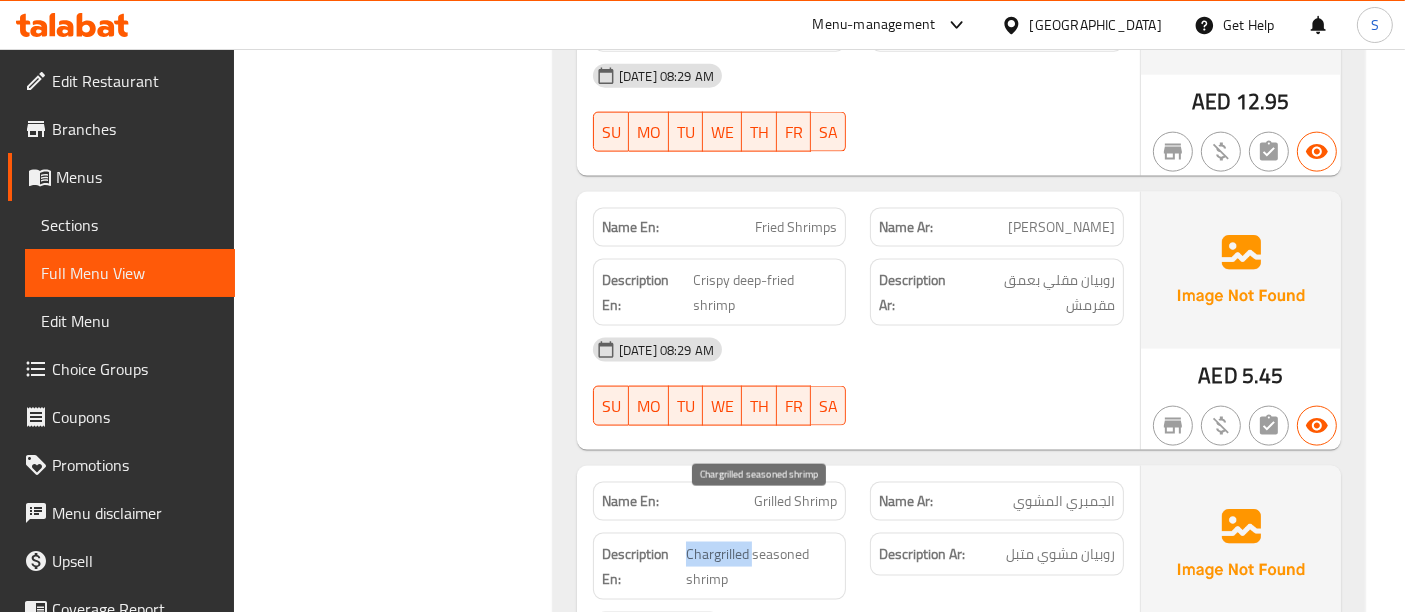 click on "Chargrilled seasoned shrimp" at bounding box center (761, 566) 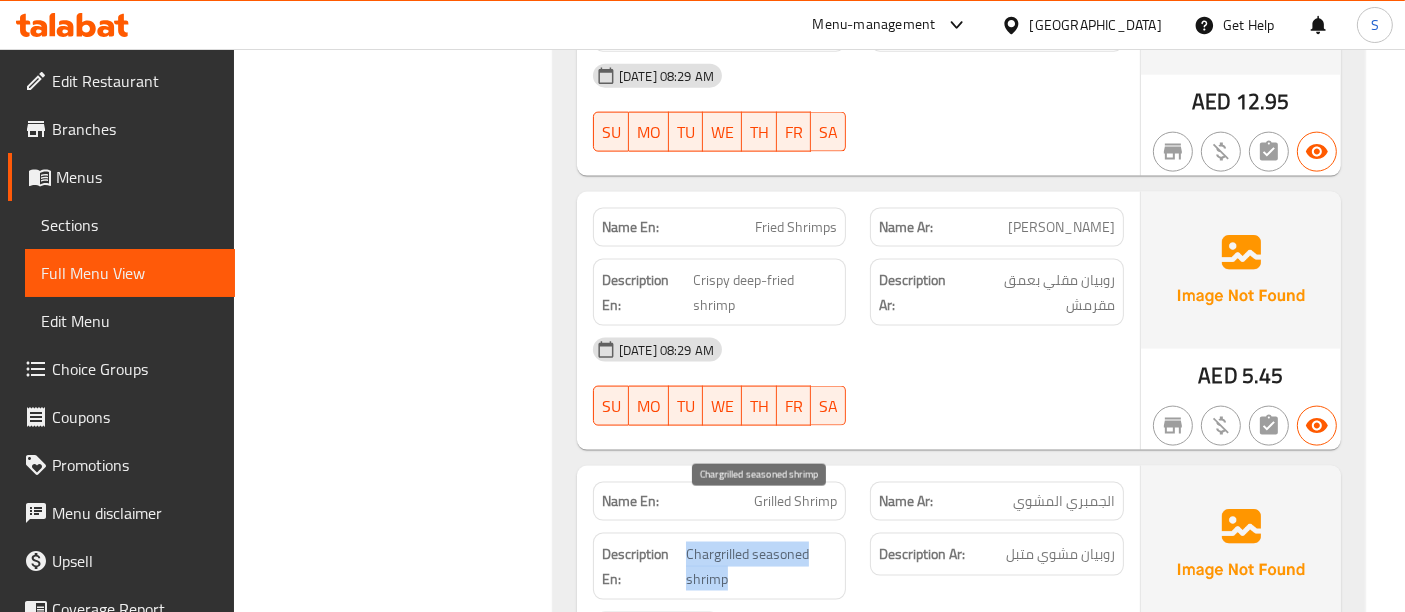 drag, startPoint x: 716, startPoint y: 514, endPoint x: 1036, endPoint y: 507, distance: 320.07654 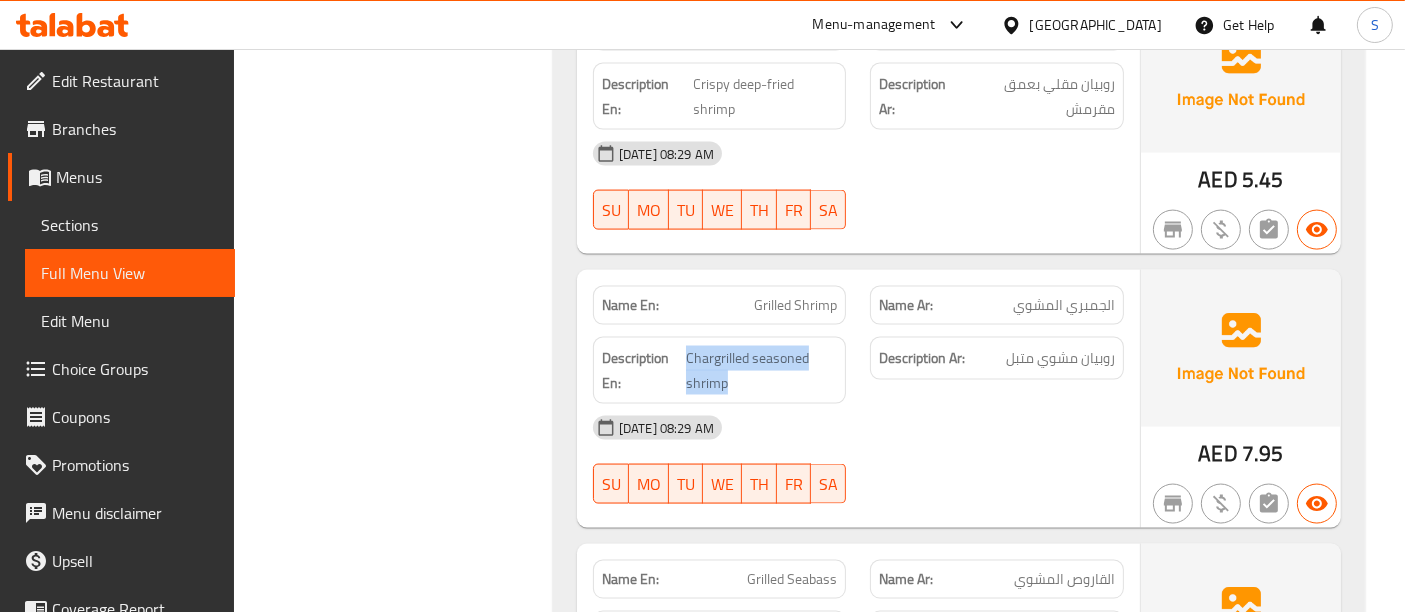 scroll, scrollTop: 2970, scrollLeft: 0, axis: vertical 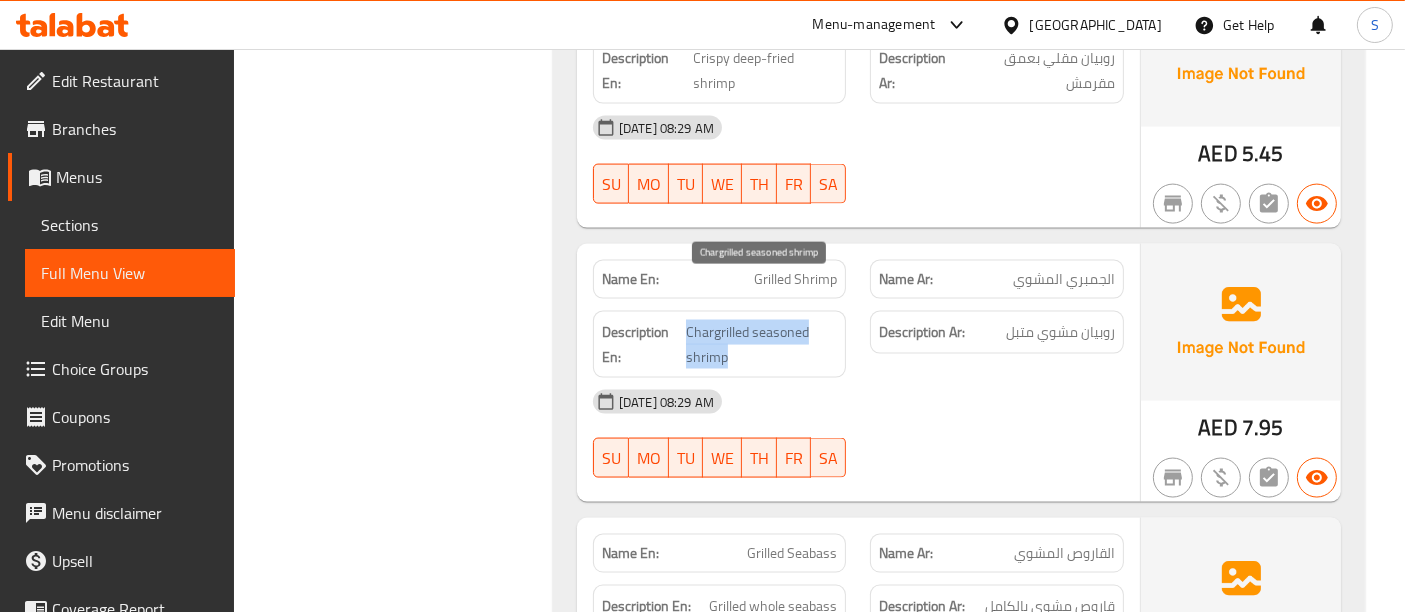 click on "Chargrilled seasoned shrimp" at bounding box center (761, 344) 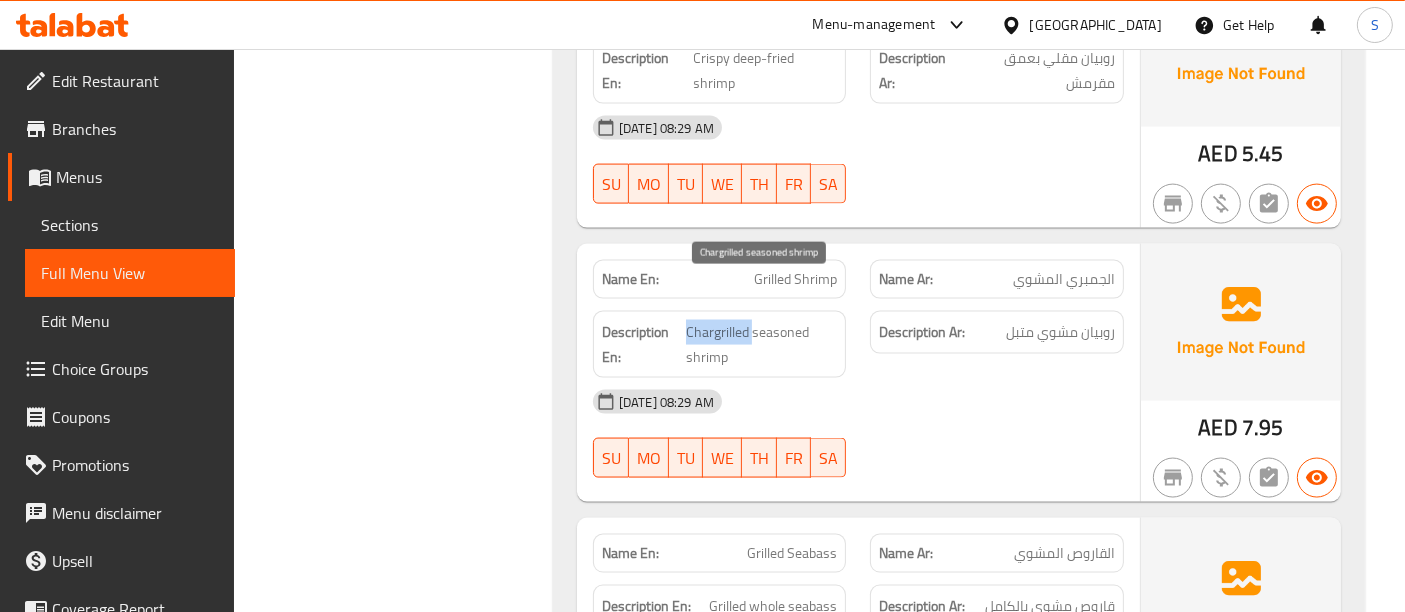 click on "Chargrilled seasoned shrimp" at bounding box center (761, 344) 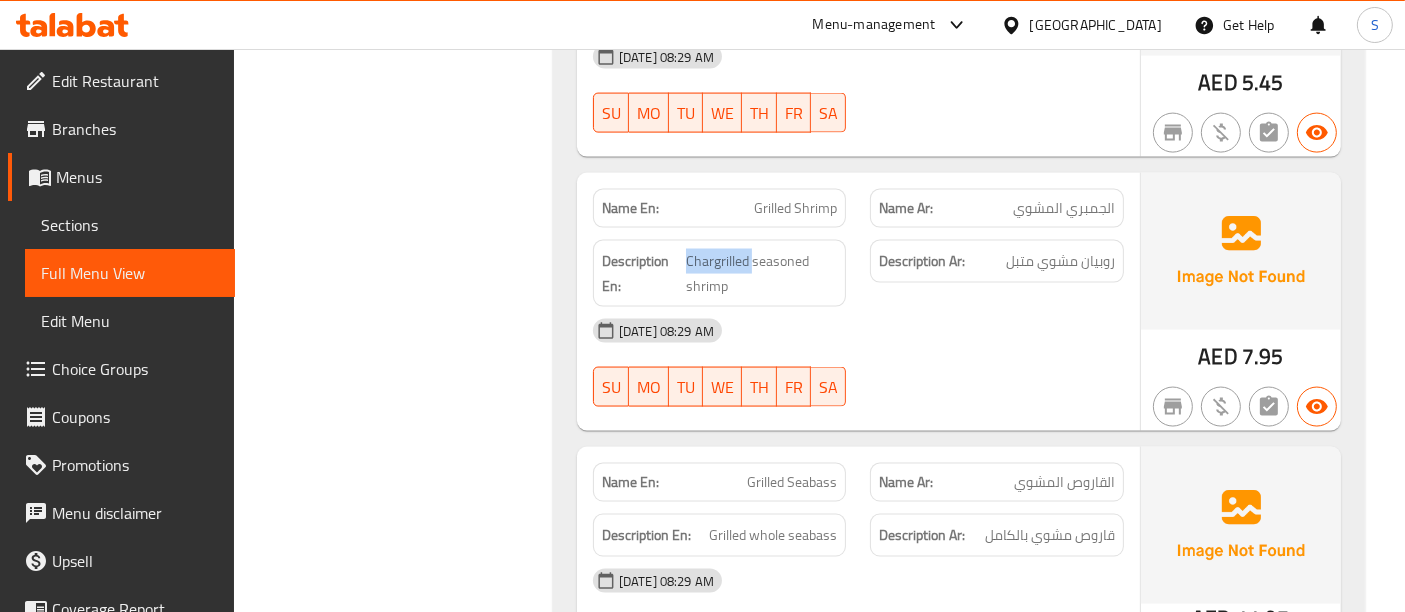 scroll, scrollTop: 3081, scrollLeft: 0, axis: vertical 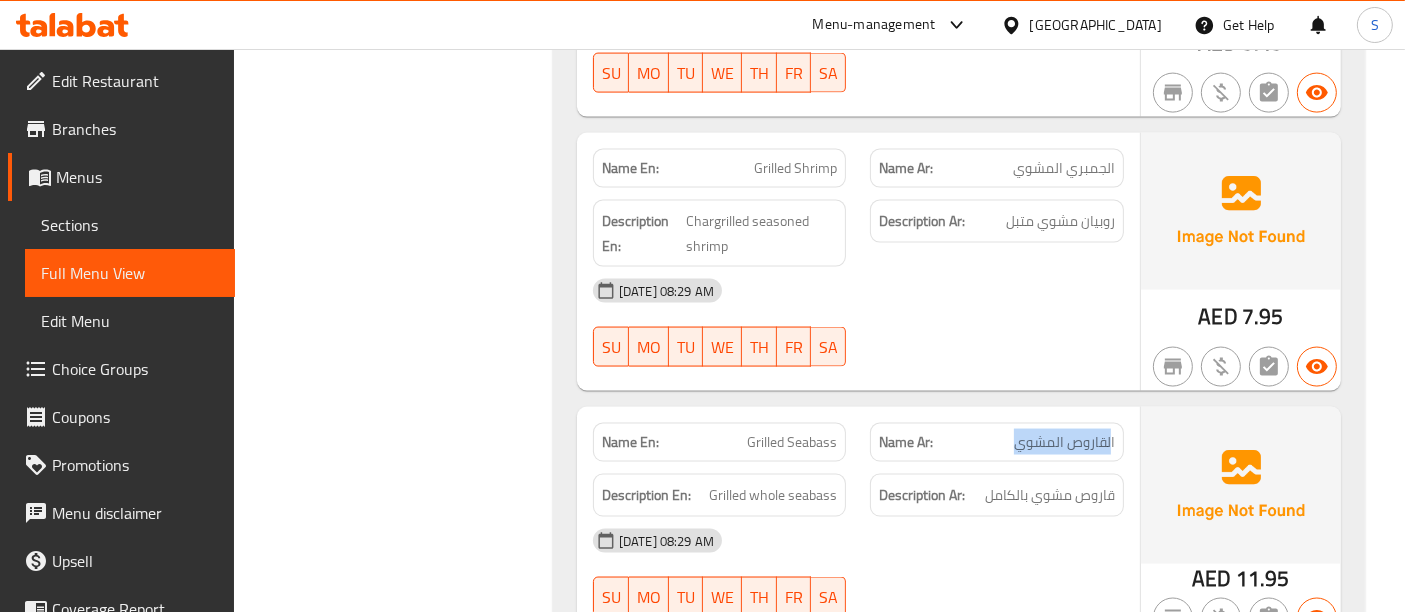 click on "Name Ar: القاروص المشوي" at bounding box center (997, 442) 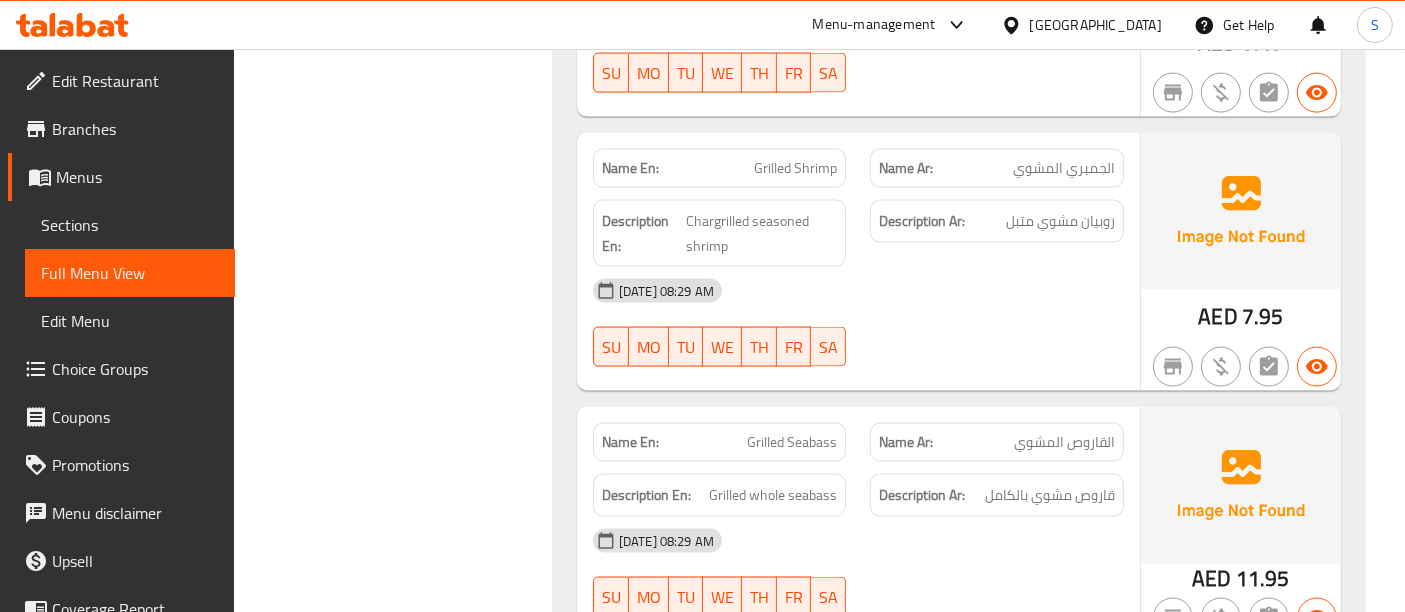 click on "Grilled Seabass" at bounding box center [792, 442] 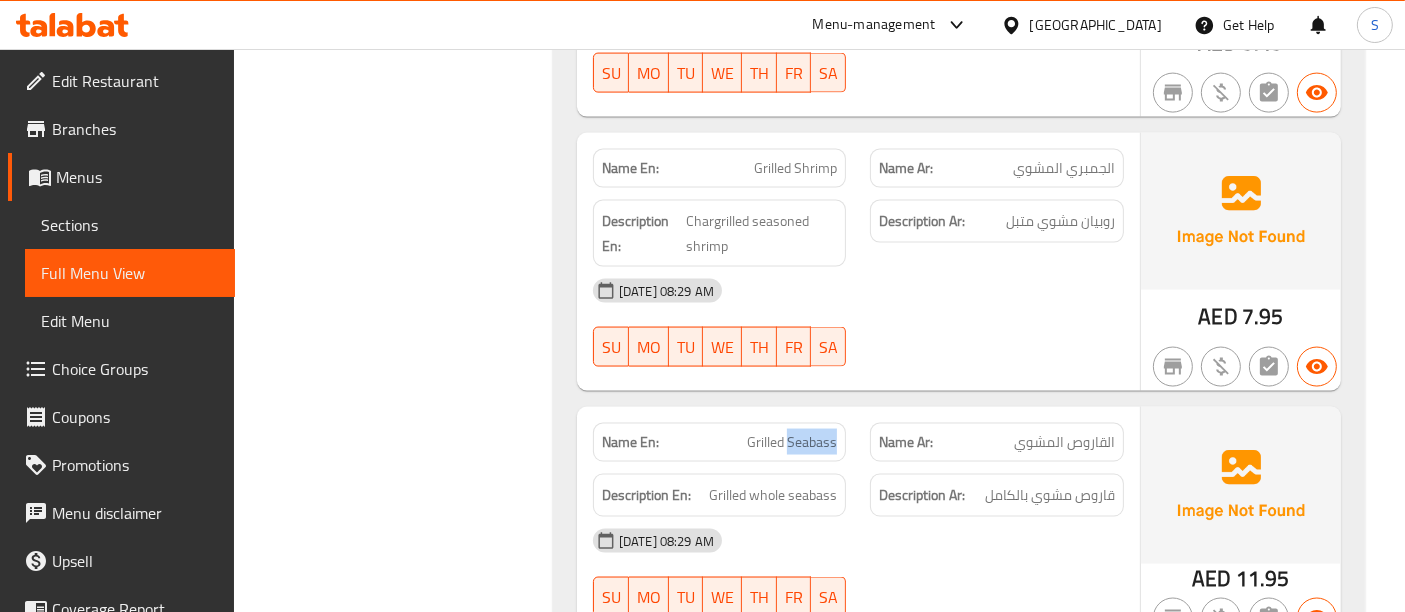 click on "Grilled Seabass" at bounding box center (792, 442) 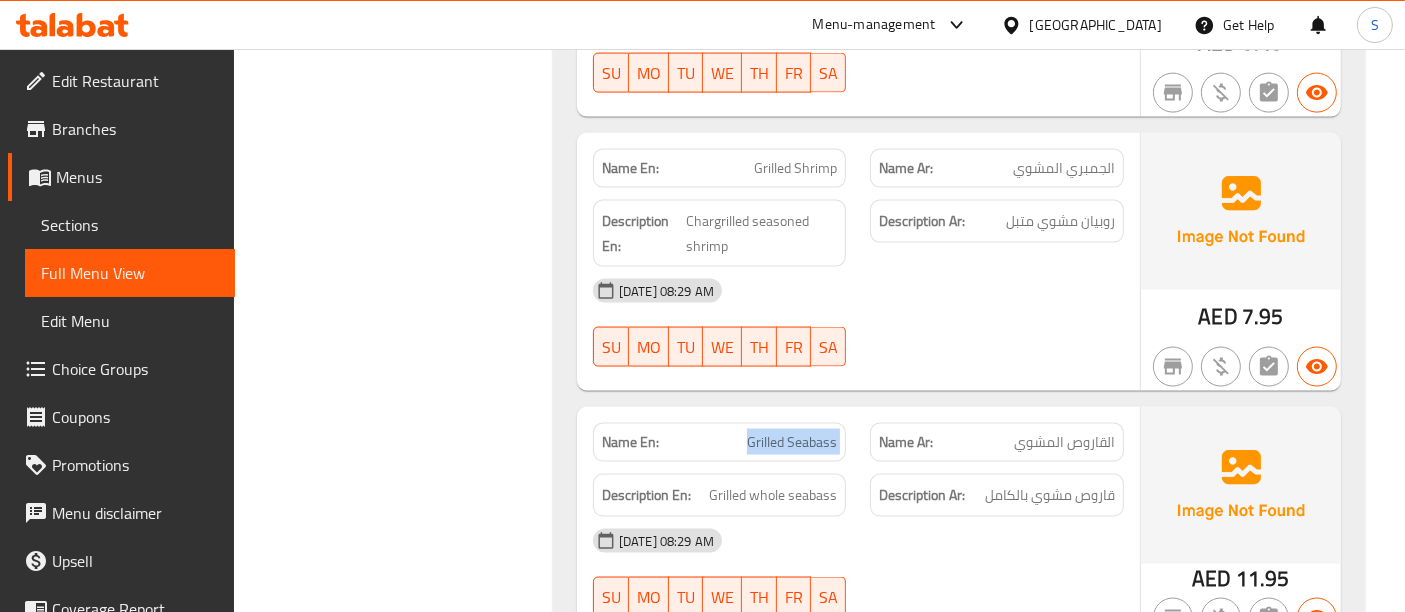 click on "Grilled Seabass" at bounding box center (792, 442) 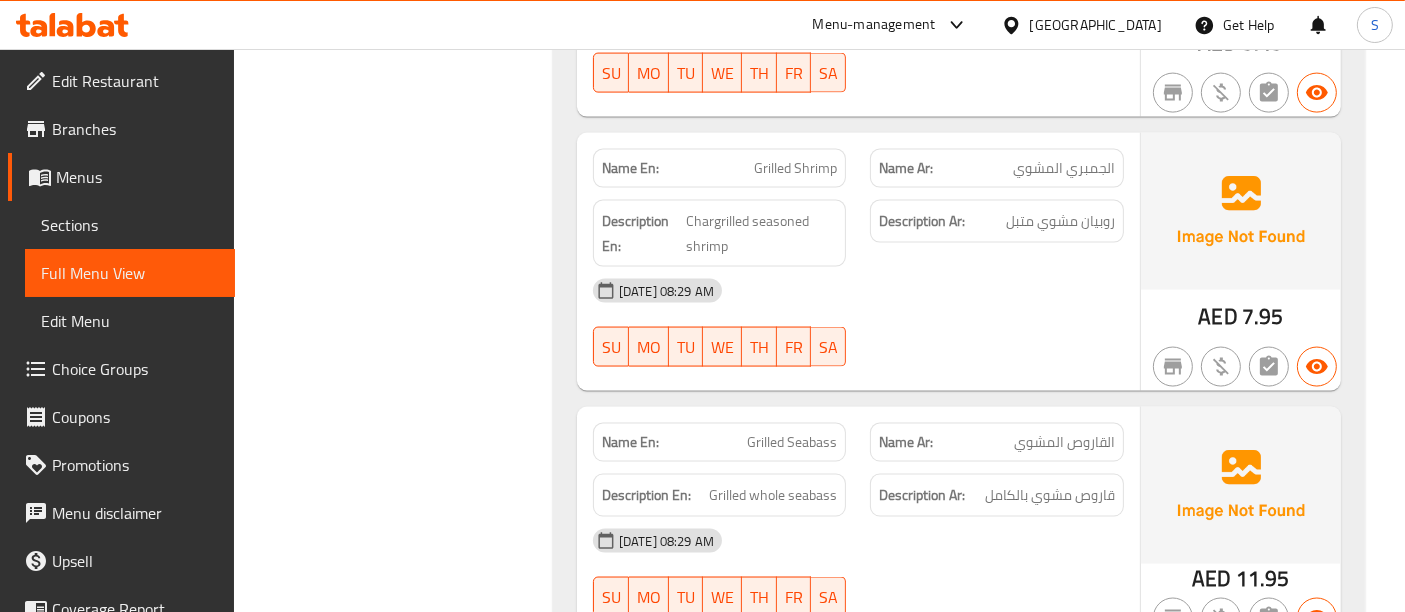 click on "Grilled Seabass" at bounding box center [792, 442] 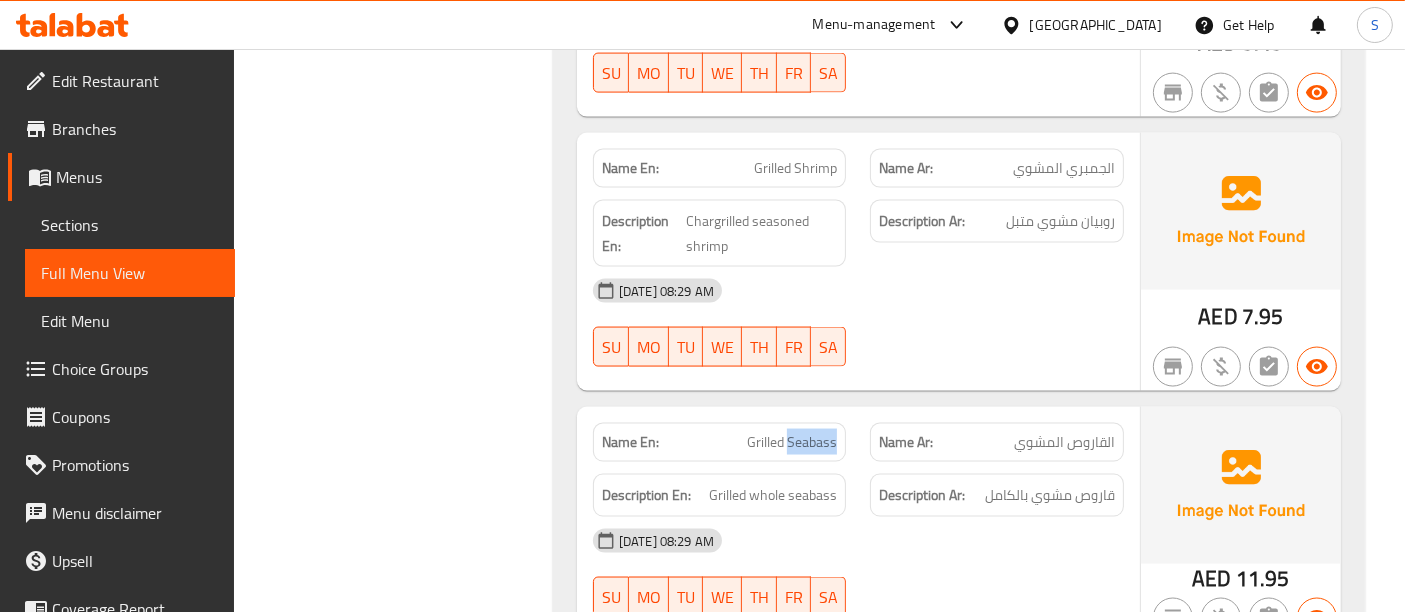 click on "Grilled Seabass" at bounding box center (792, 442) 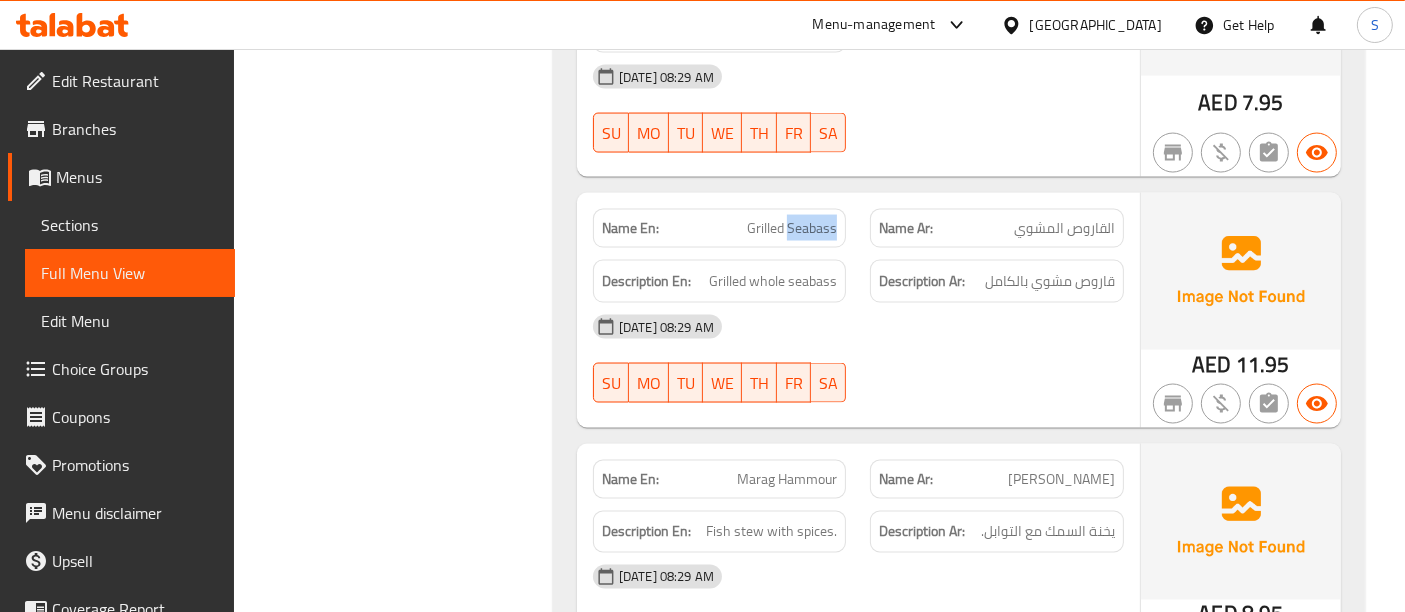 scroll, scrollTop: 3303, scrollLeft: 0, axis: vertical 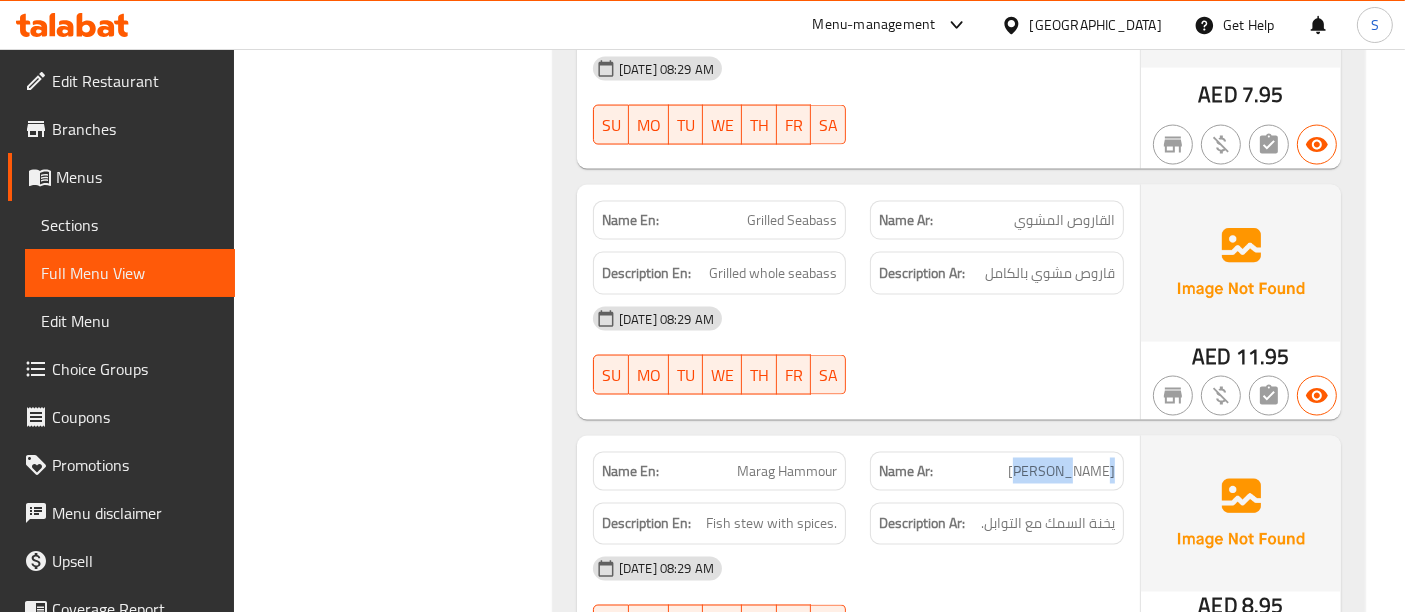 drag, startPoint x: 1116, startPoint y: 426, endPoint x: 1063, endPoint y: 429, distance: 53.08484 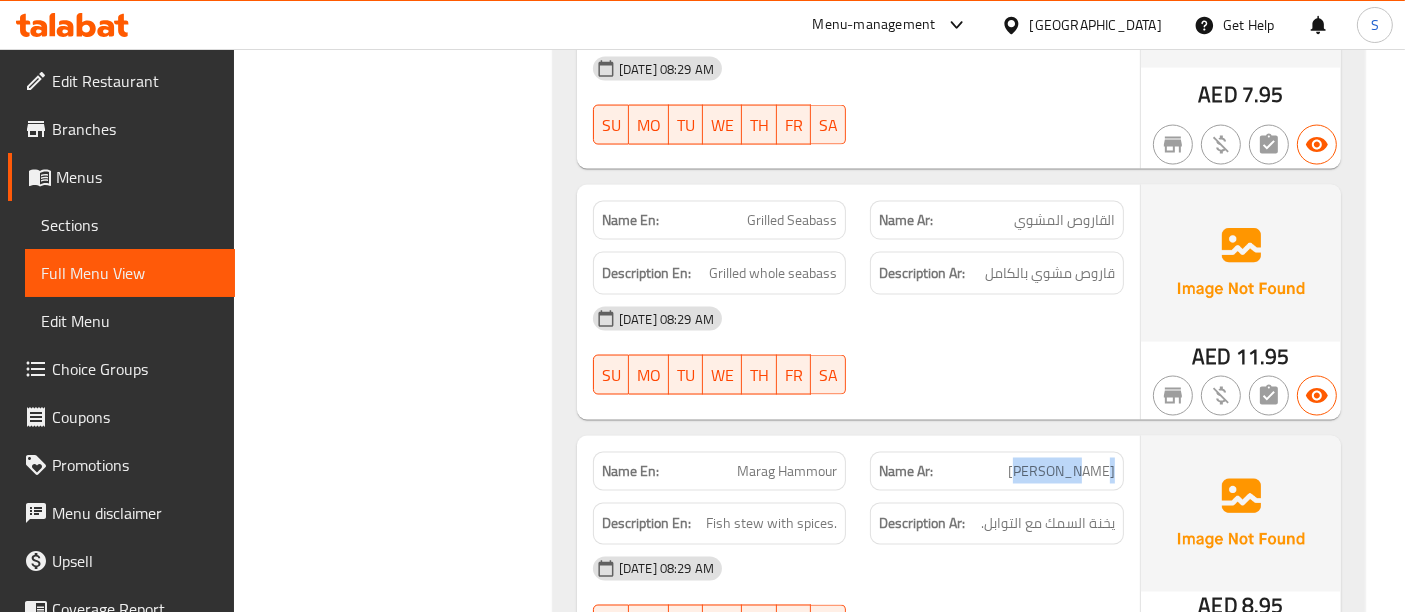 click on "[PERSON_NAME]" at bounding box center (1061, 471) 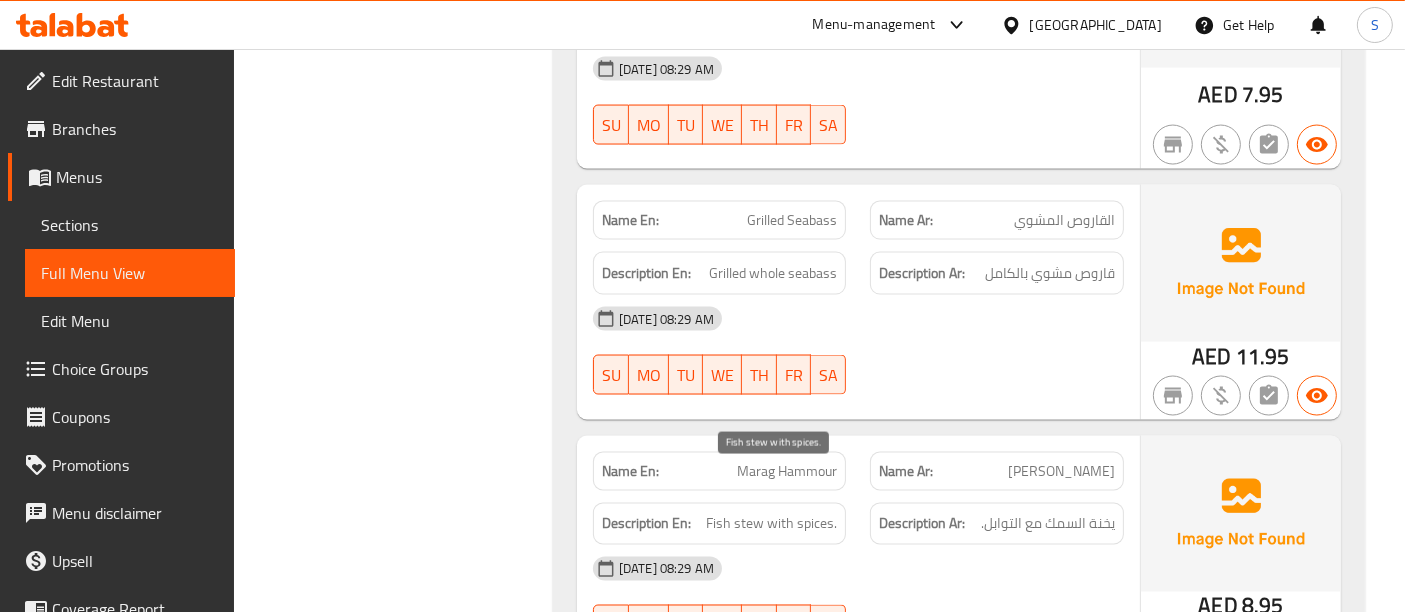 click on "Fish stew with spices." at bounding box center [771, 524] 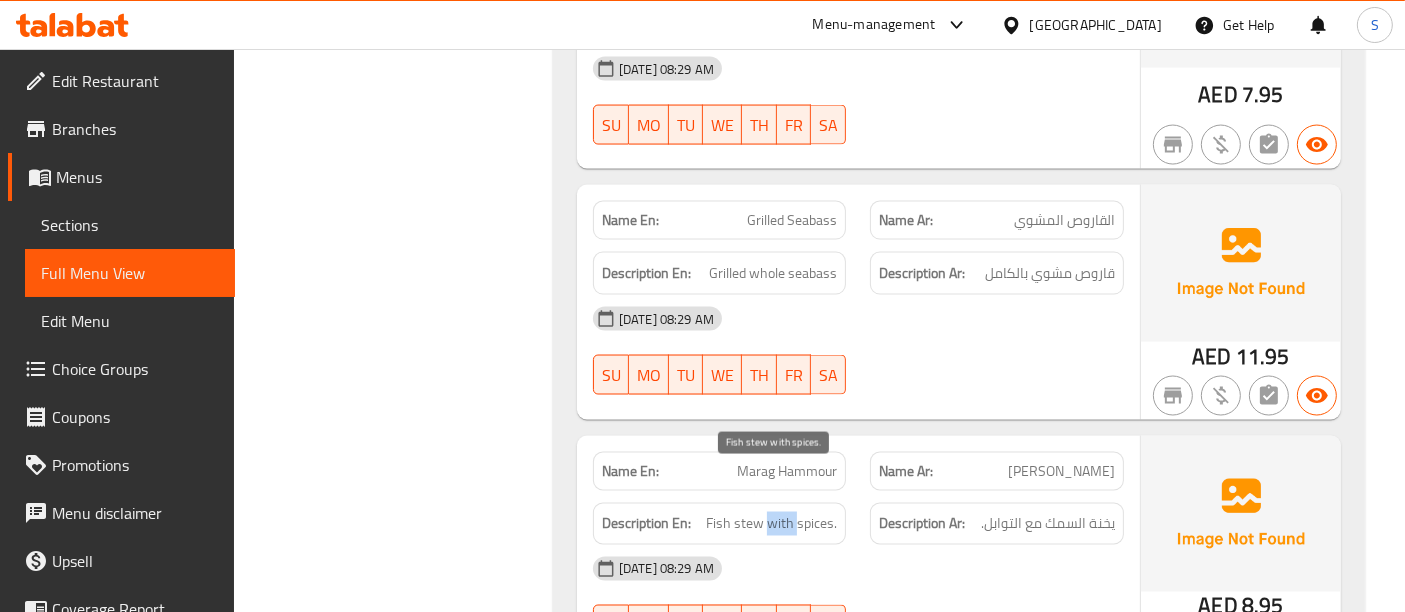 click on "Fish stew with spices." at bounding box center (771, 524) 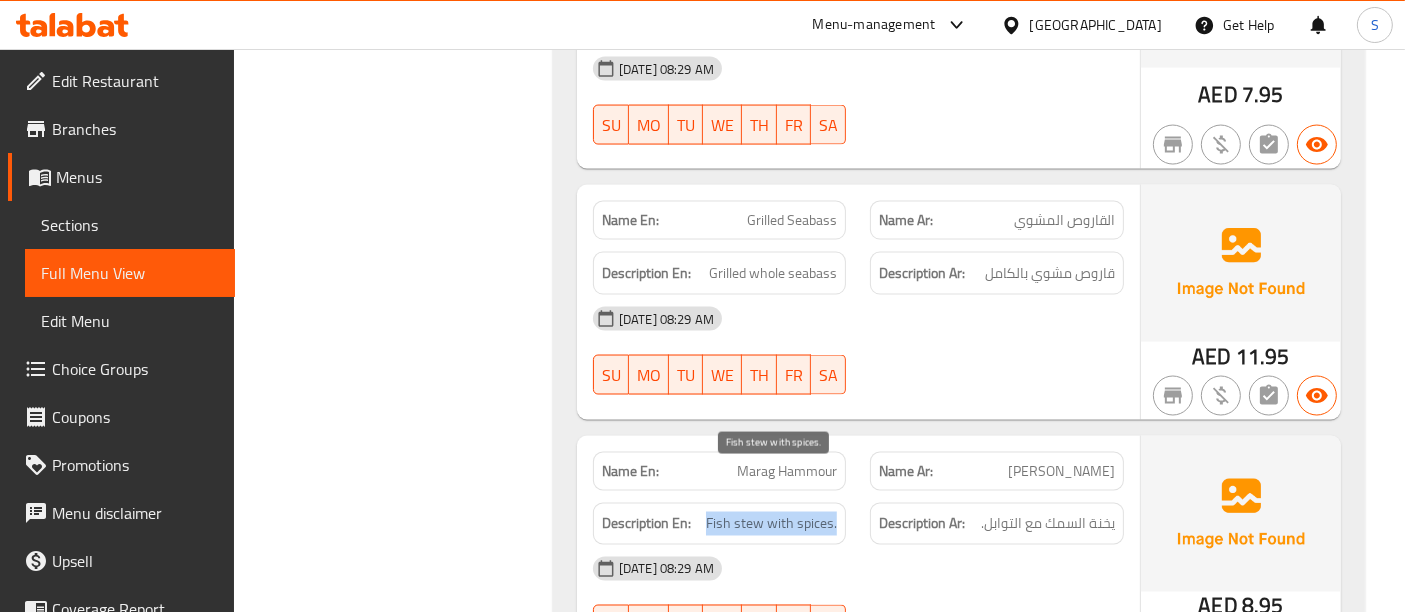 click on "Fish stew with spices." at bounding box center (771, 524) 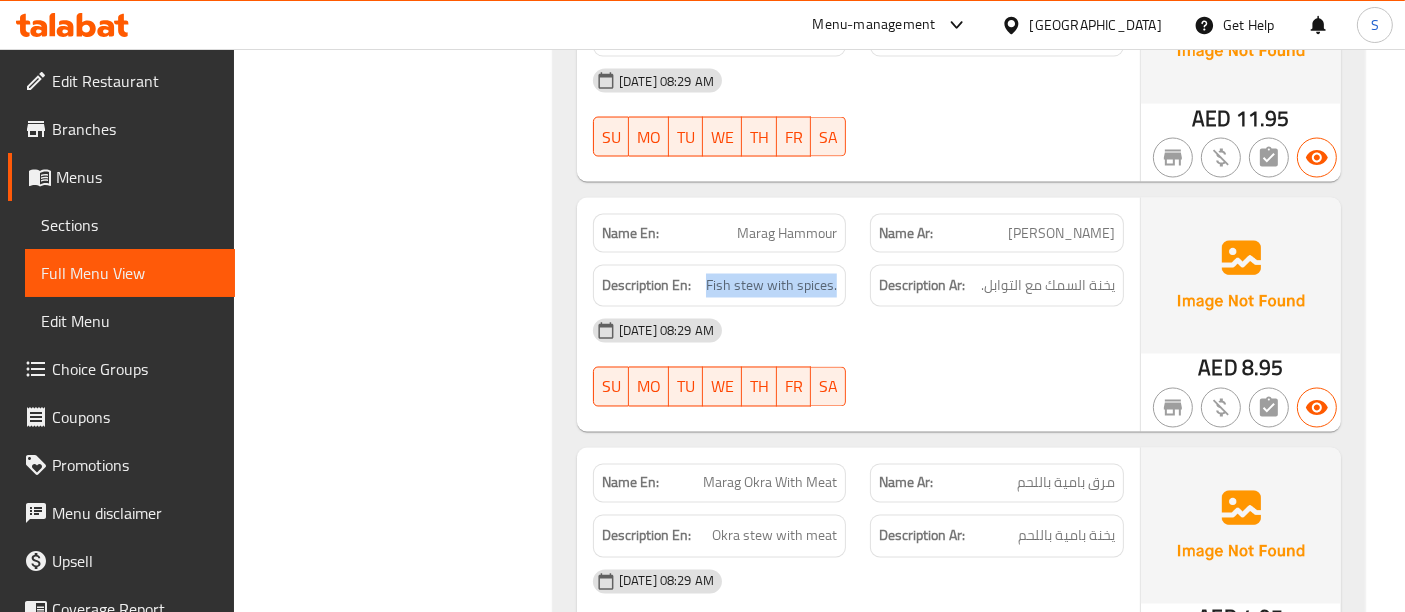 scroll, scrollTop: 3637, scrollLeft: 0, axis: vertical 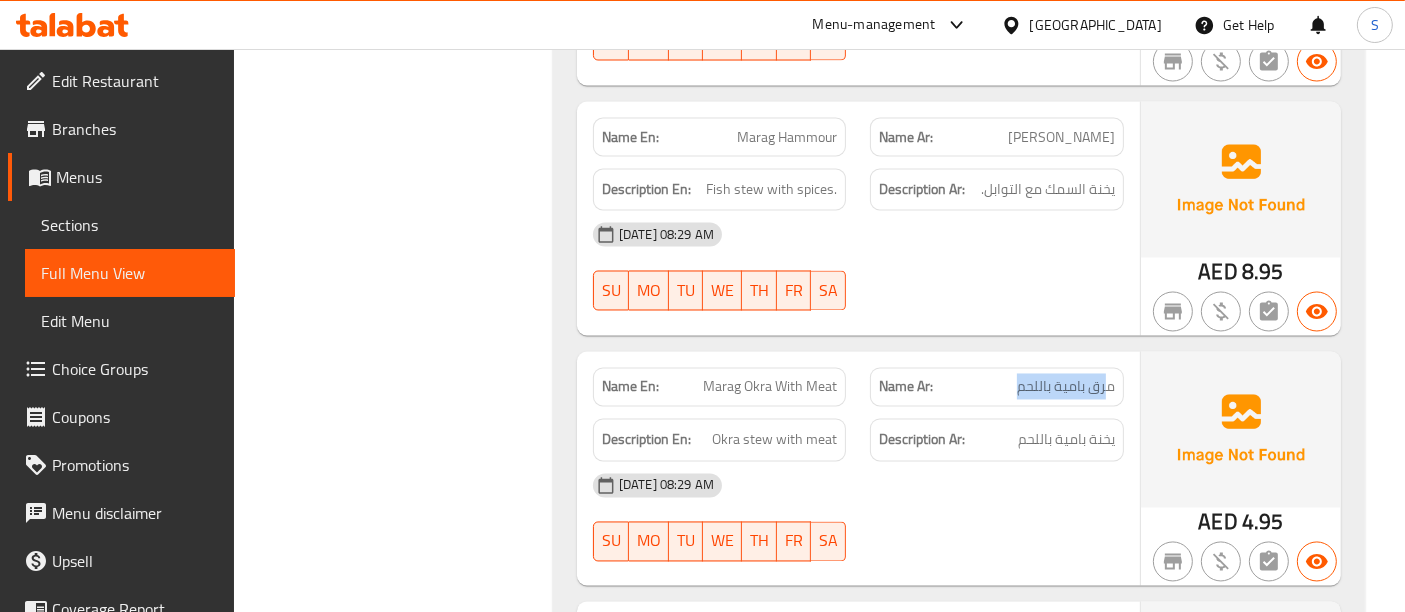 drag, startPoint x: 1105, startPoint y: 354, endPoint x: 985, endPoint y: 351, distance: 120.03749 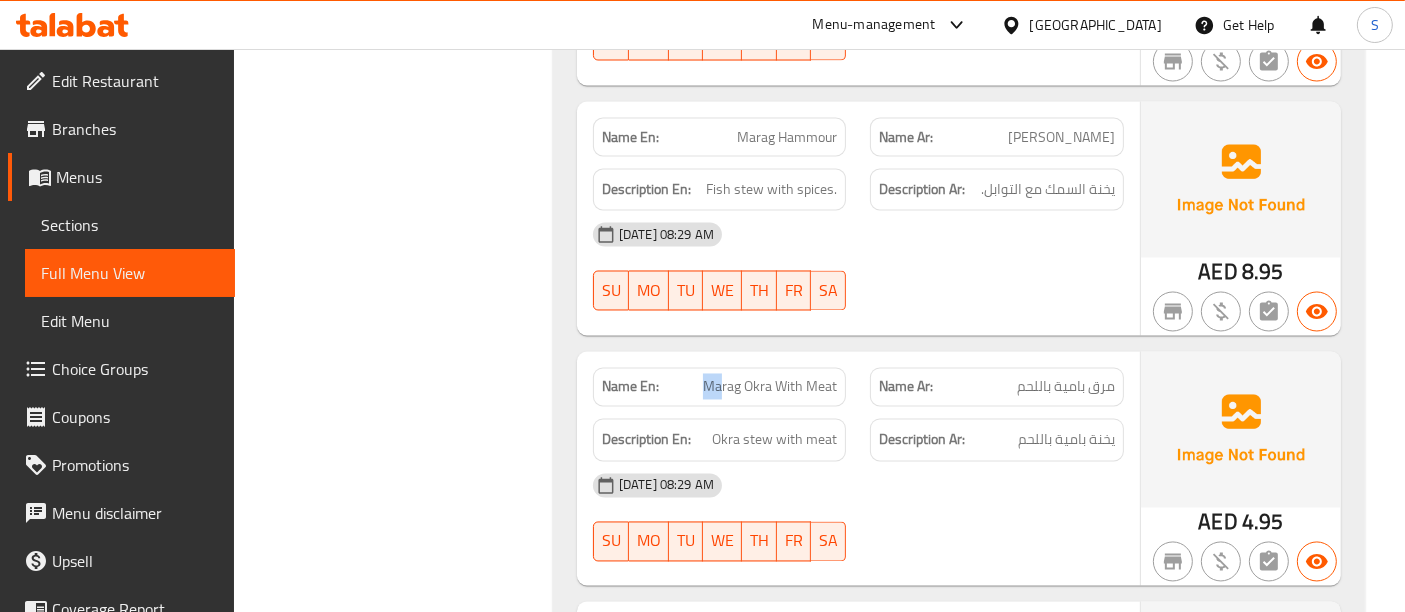 drag, startPoint x: 725, startPoint y: 338, endPoint x: 696, endPoint y: 343, distance: 29.427877 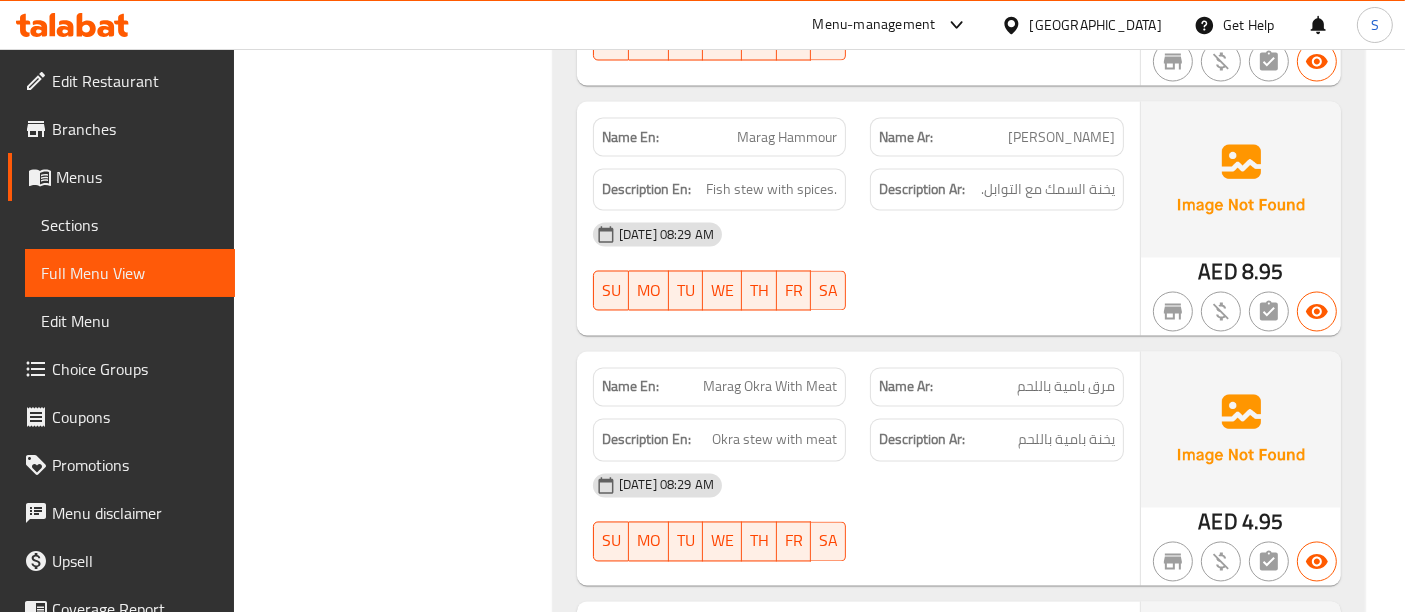 click on "Marag Okra With Meat" at bounding box center (770, 387) 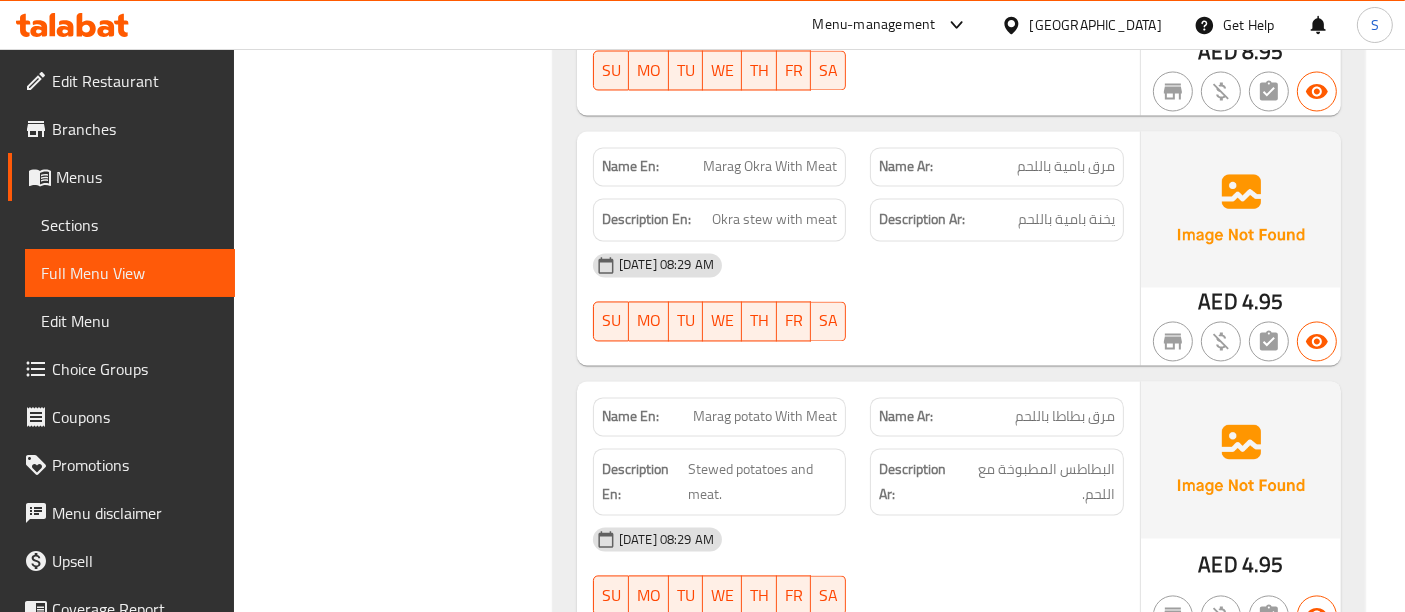 scroll, scrollTop: 3859, scrollLeft: 0, axis: vertical 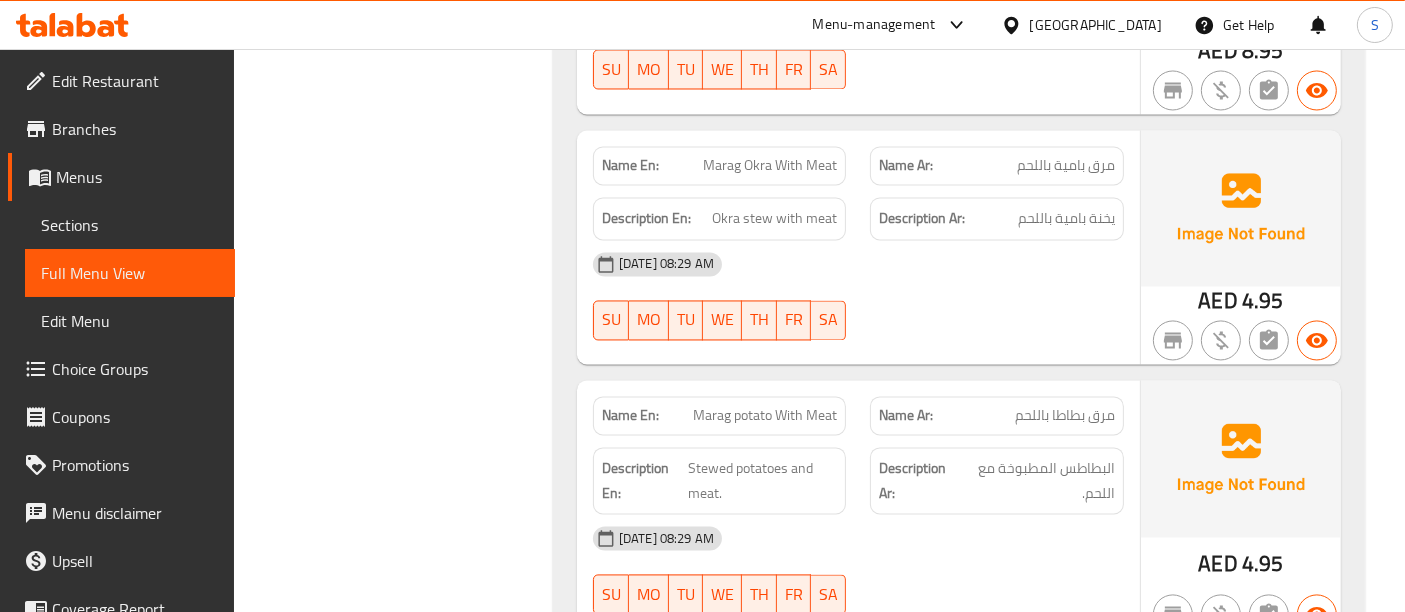 click on "Okra stew with meat" at bounding box center (774, 218) 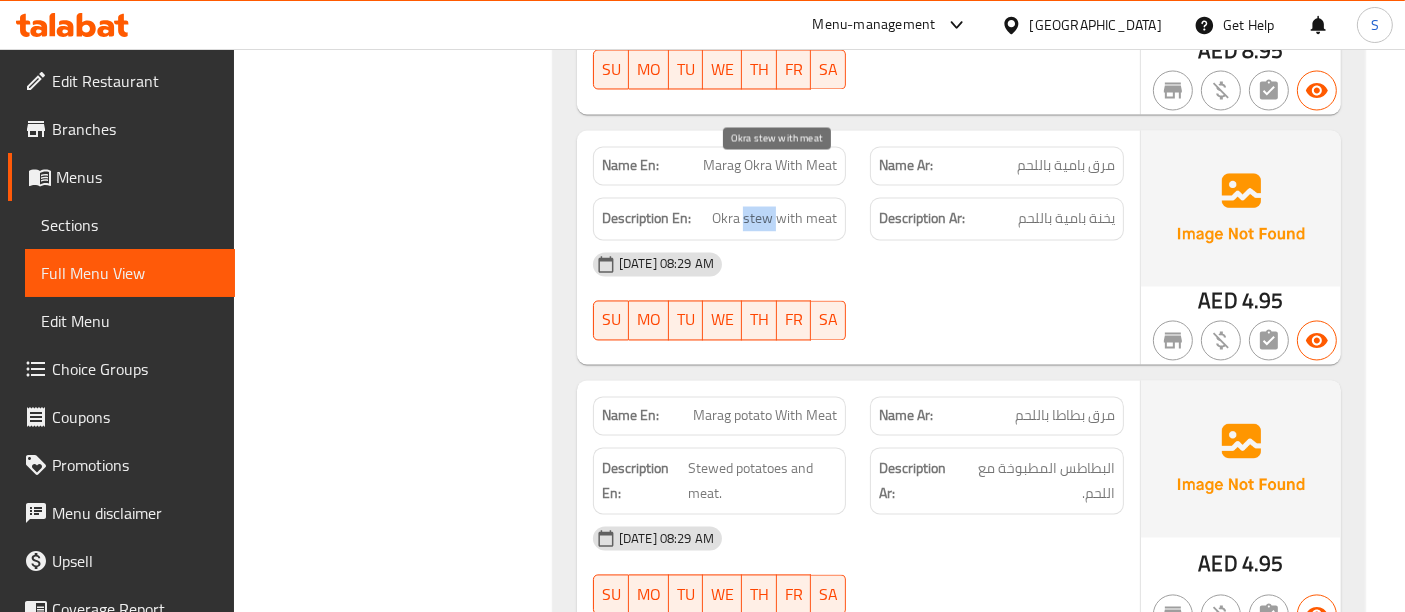 click on "Okra stew with meat" at bounding box center [774, 218] 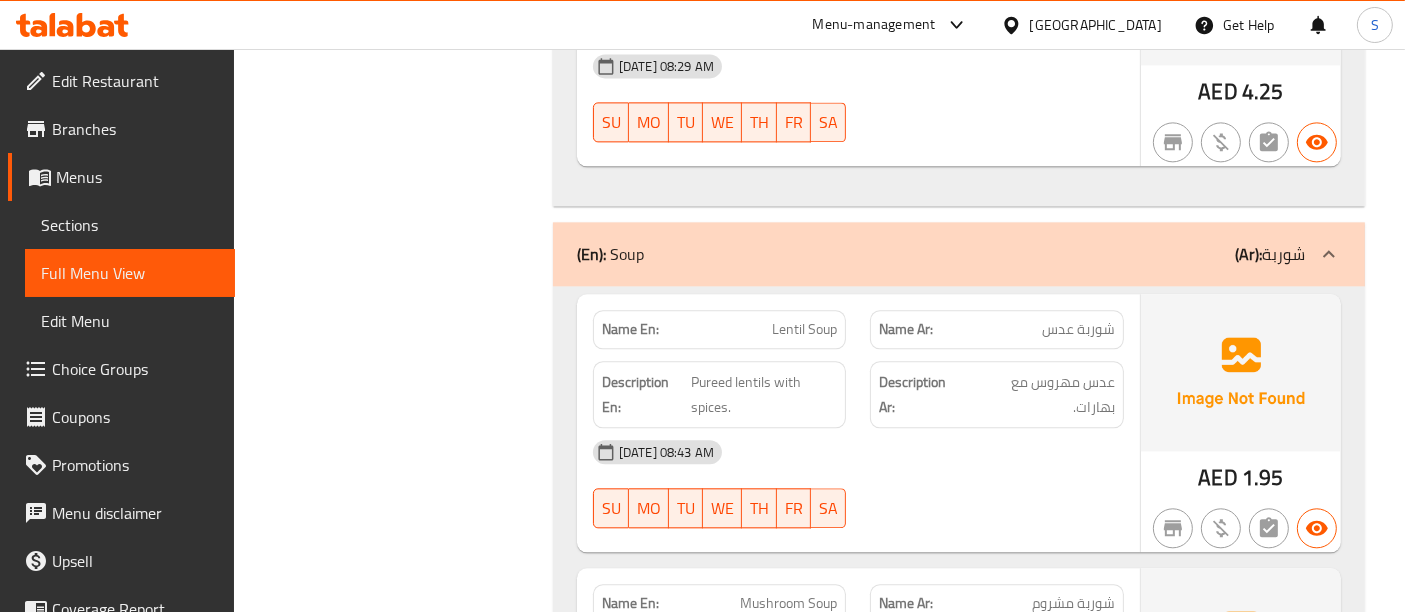scroll, scrollTop: 4637, scrollLeft: 0, axis: vertical 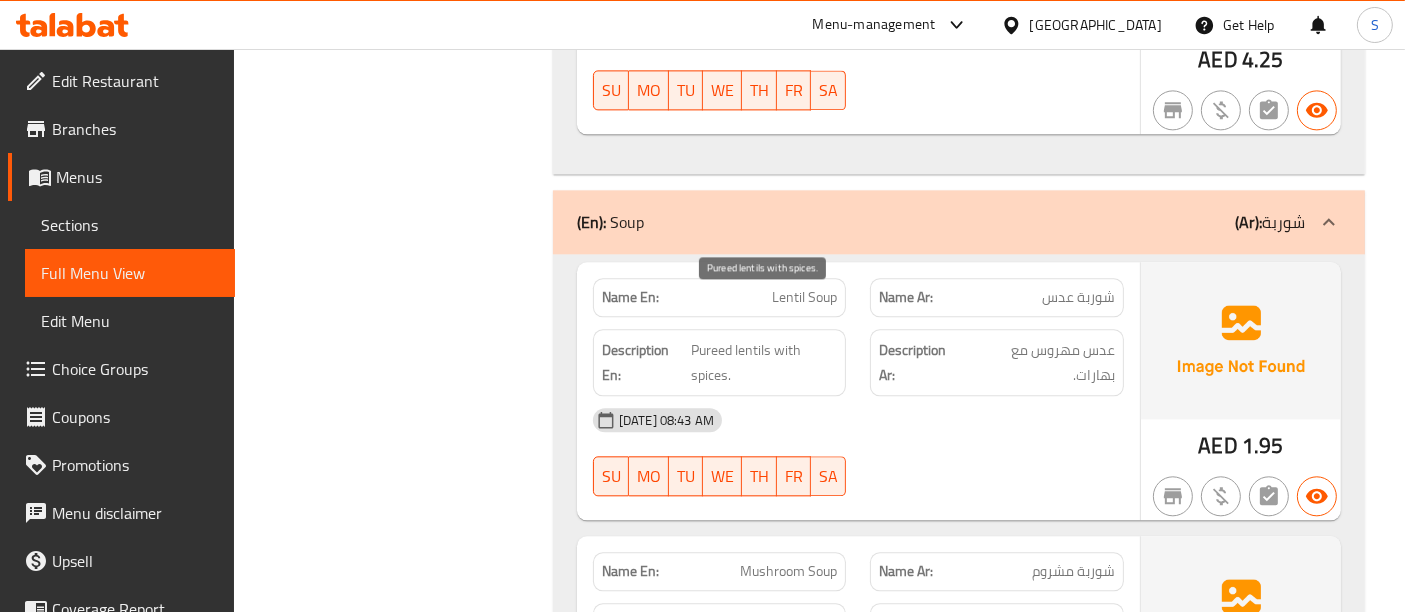 click on "Pureed lentils with spices." at bounding box center (764, 362) 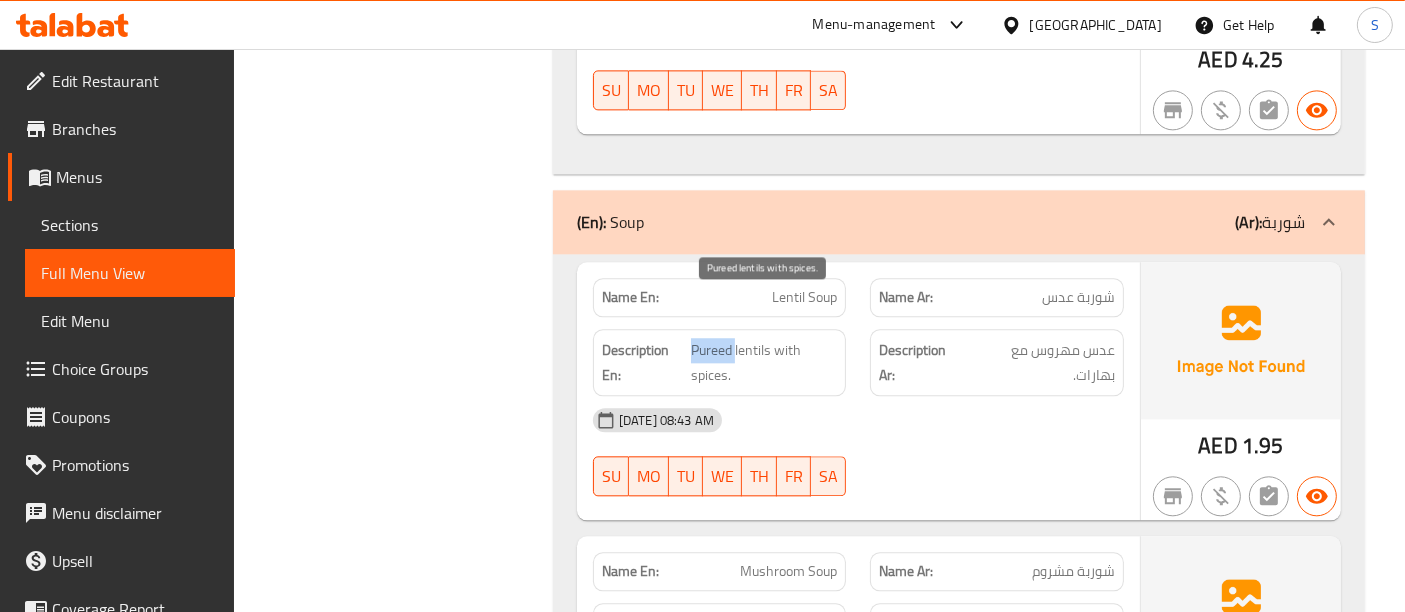 click on "Pureed lentils with spices." at bounding box center [764, 362] 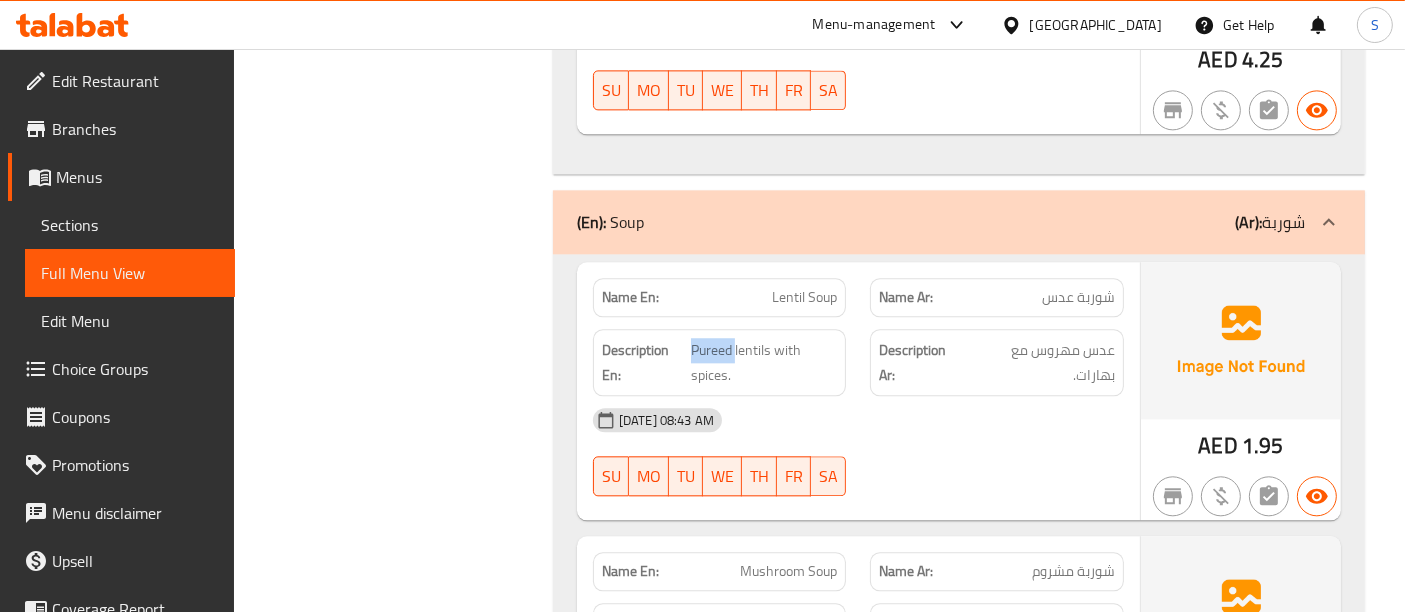 click on "Description En: Pureed lentils with spices." at bounding box center [720, -4123] 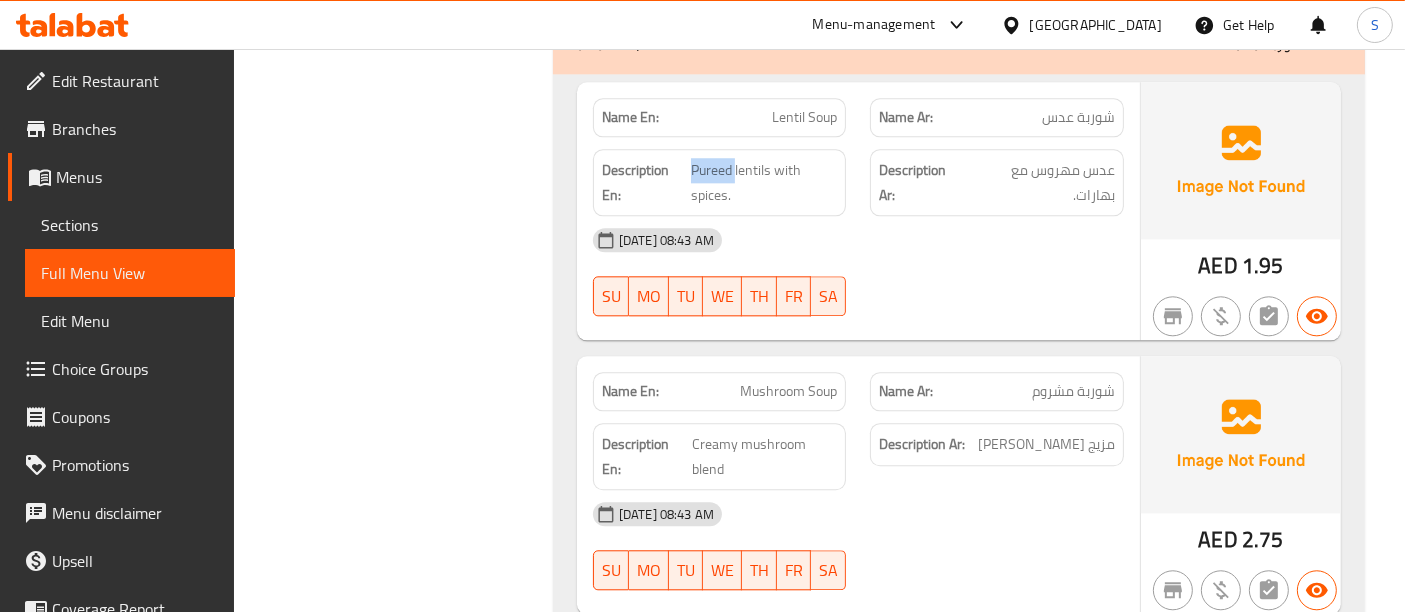 scroll, scrollTop: 4859, scrollLeft: 0, axis: vertical 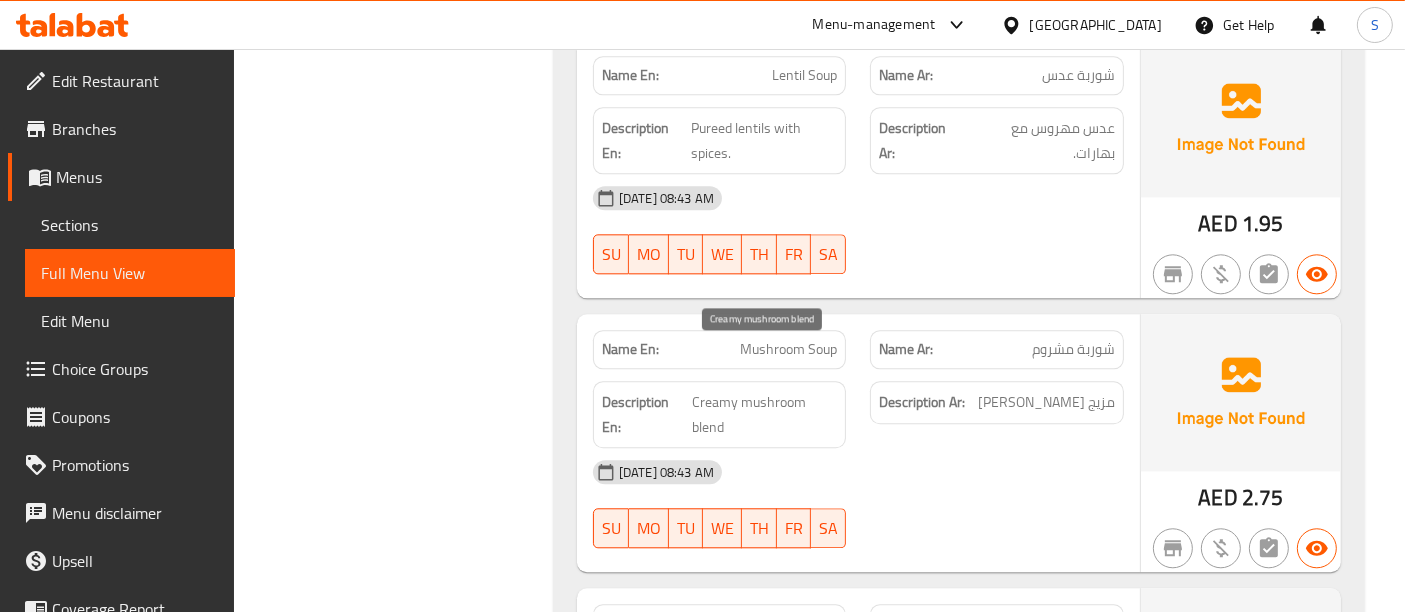 click on "Creamy mushroom blend" at bounding box center [764, 414] 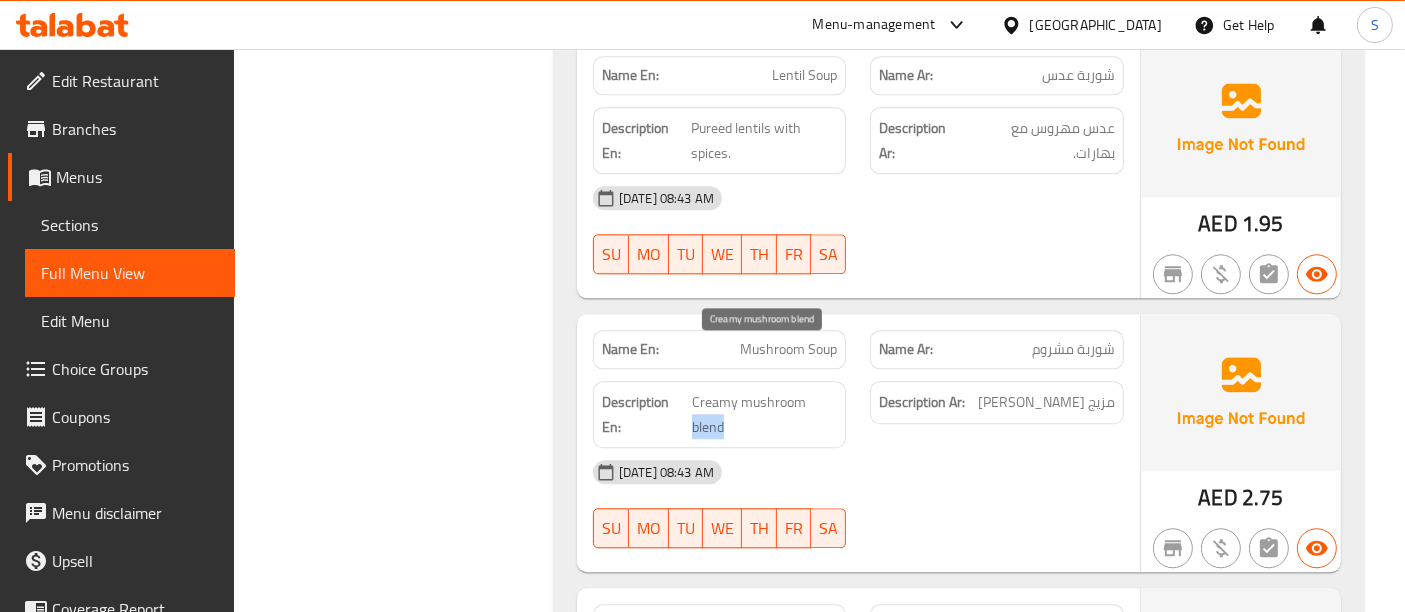 click on "Creamy mushroom blend" at bounding box center [764, 414] 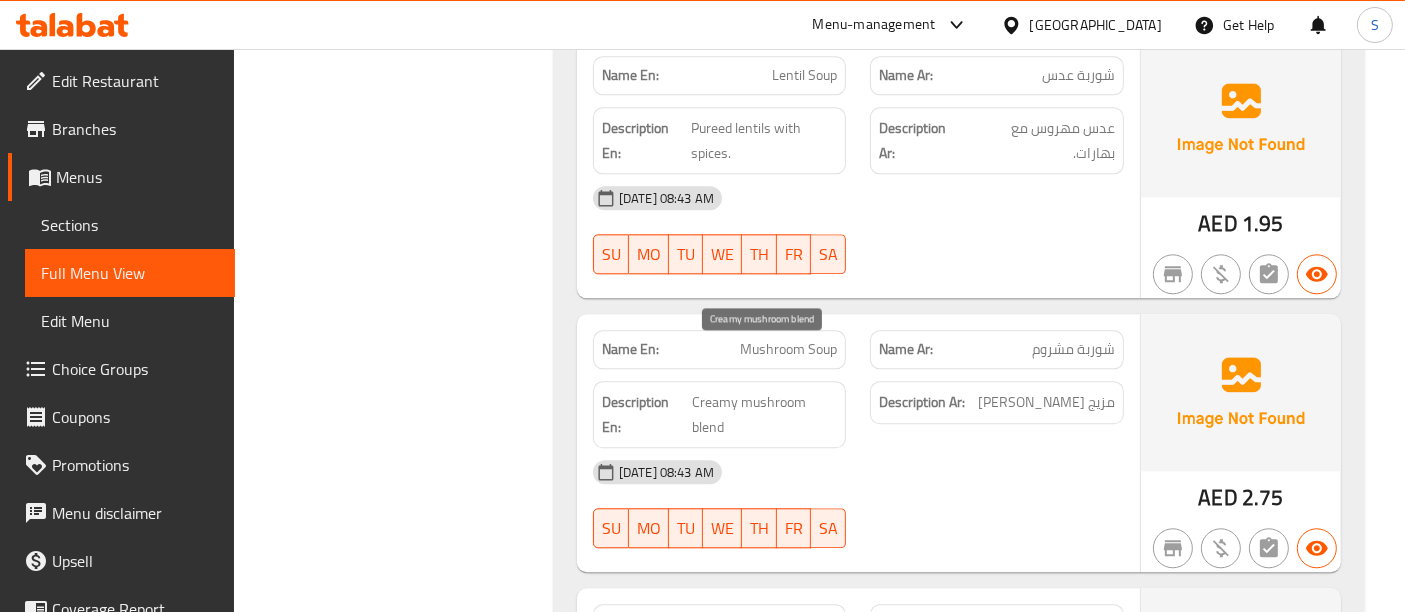 click on "Creamy mushroom blend" at bounding box center [764, 414] 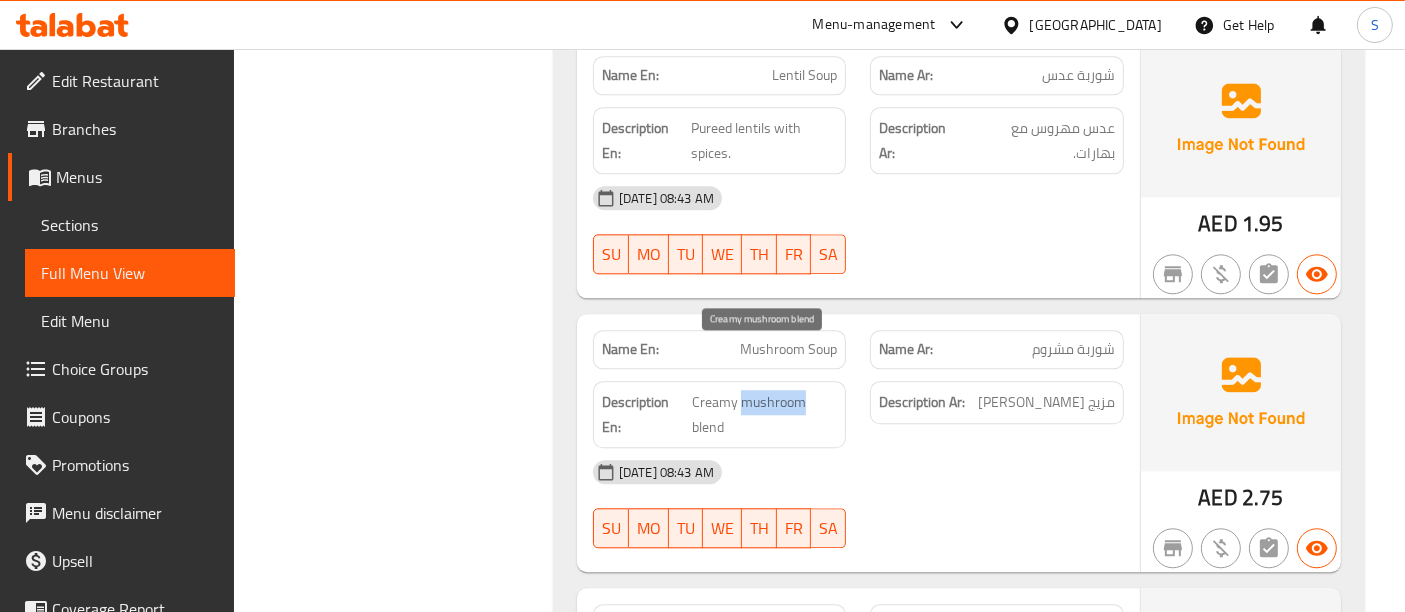 click on "Creamy mushroom blend" at bounding box center [764, 414] 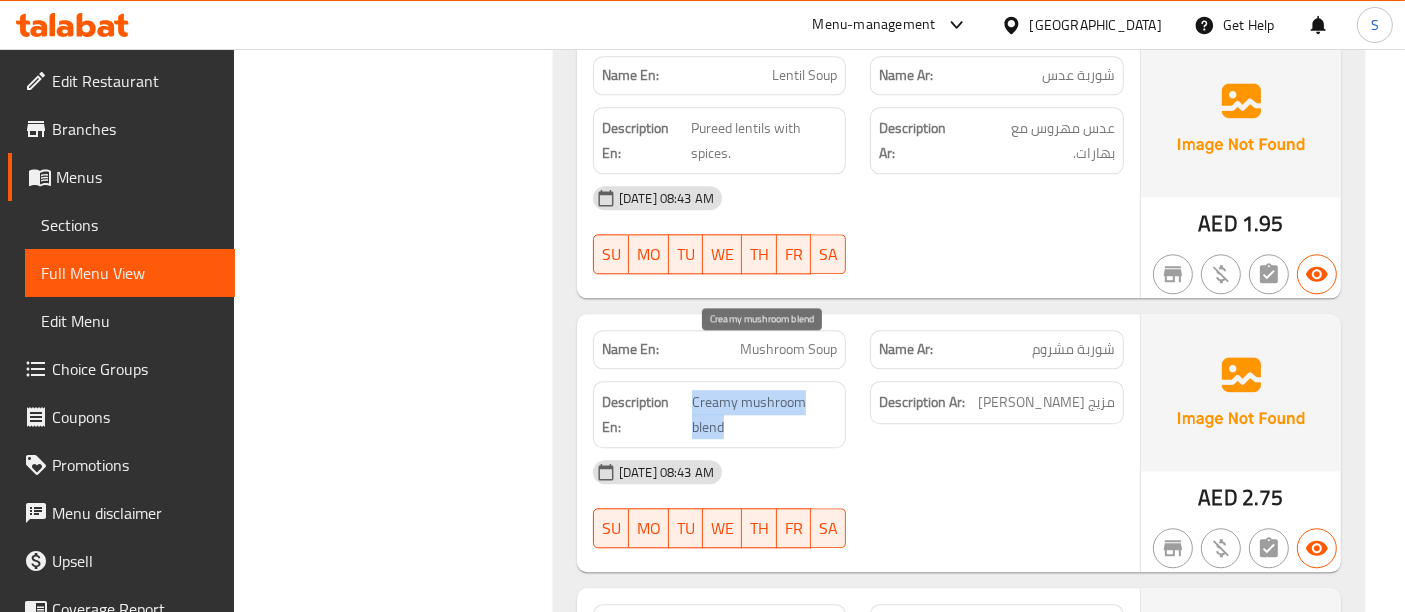 click on "Creamy mushroom blend" at bounding box center (764, 414) 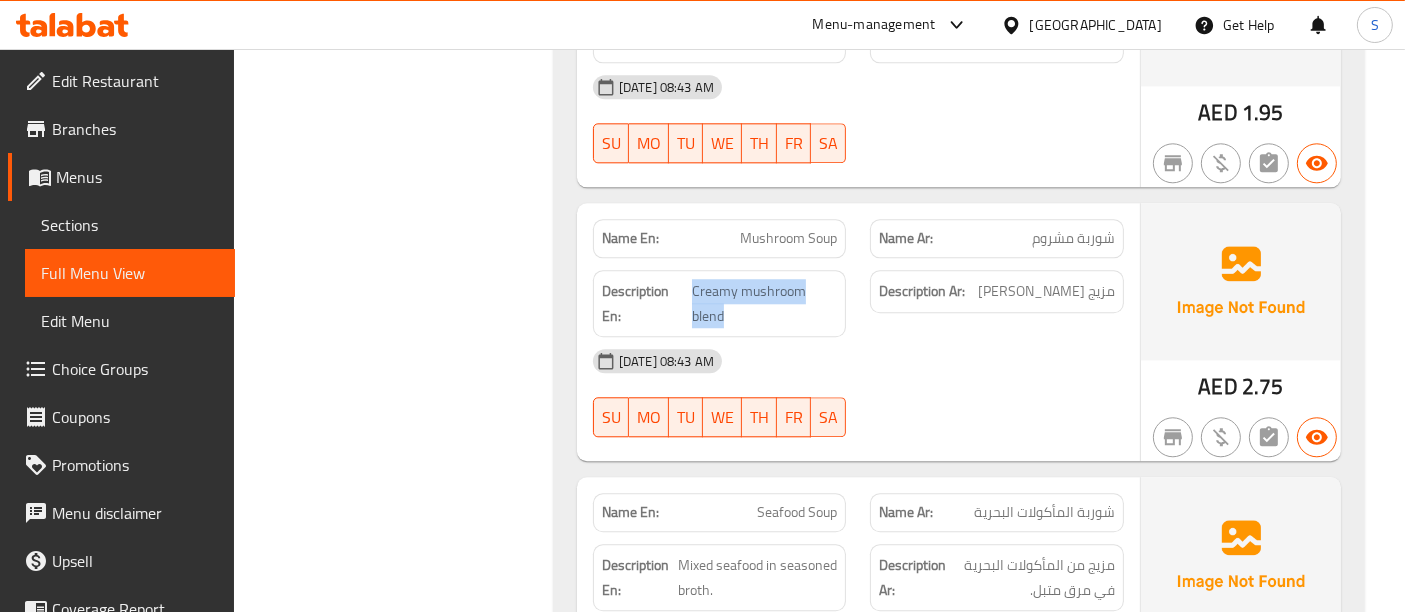 scroll, scrollTop: 5192, scrollLeft: 0, axis: vertical 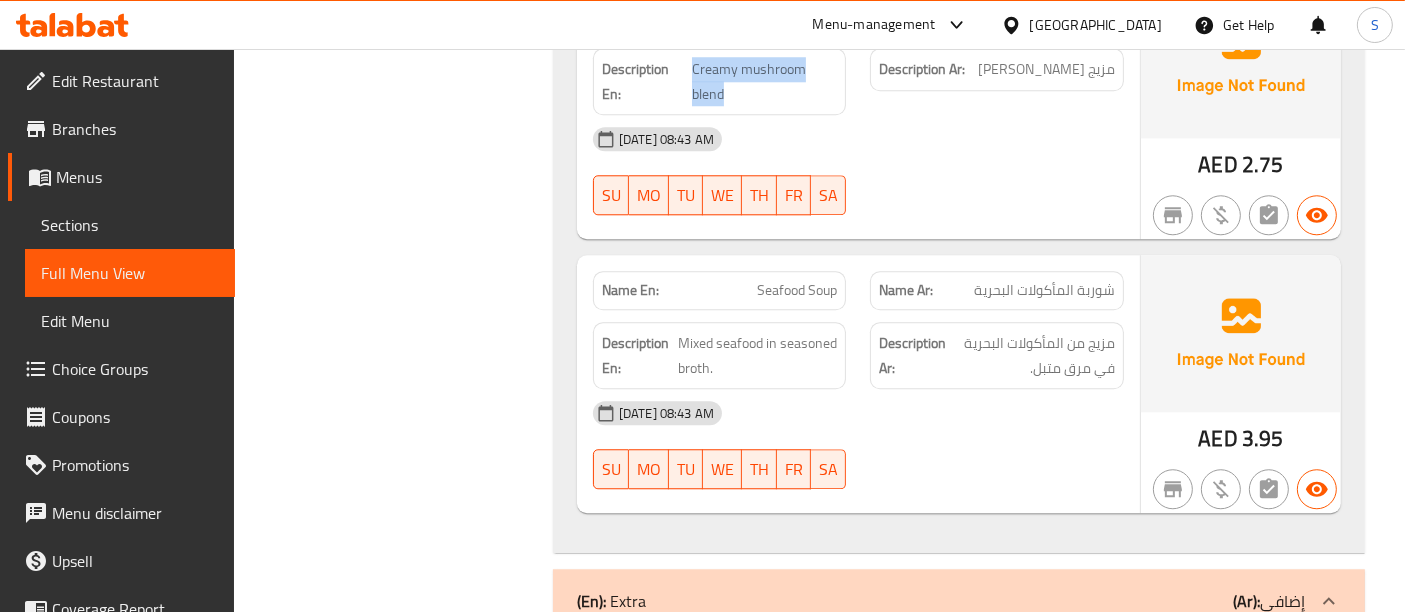 drag, startPoint x: 1053, startPoint y: 296, endPoint x: 991, endPoint y: 340, distance: 76.02631 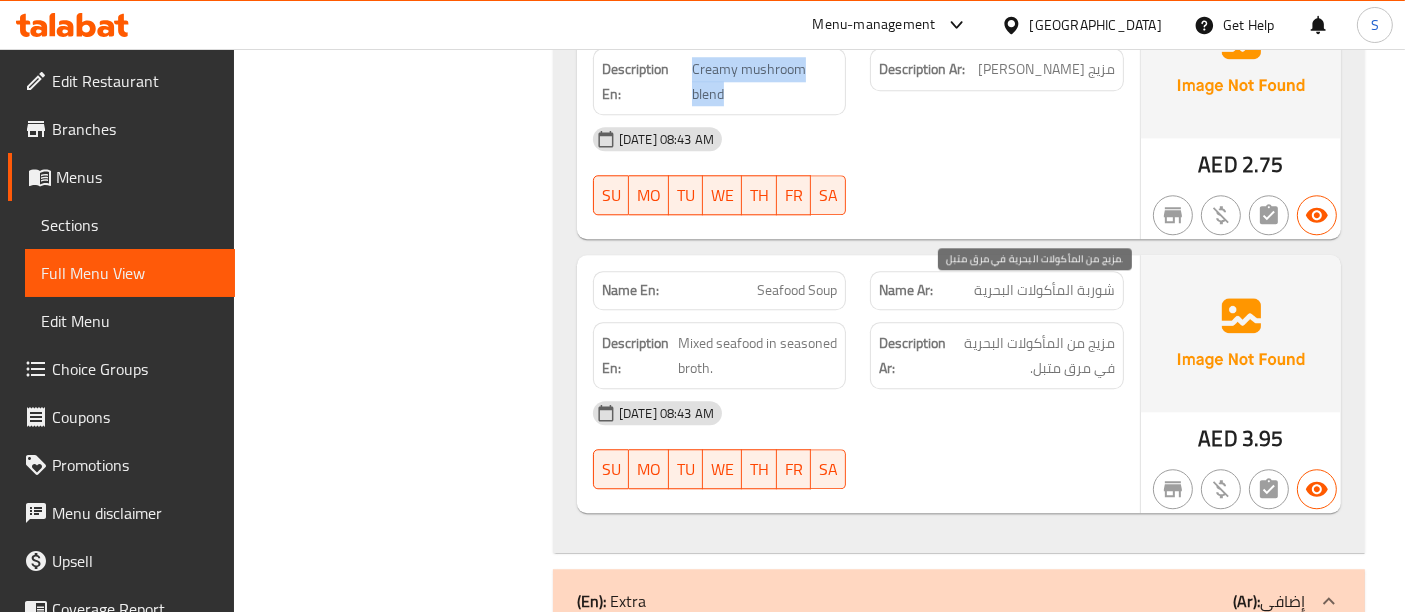 click on "مزيج من المأكولات البحرية في مرق متبل." at bounding box center [1032, 355] 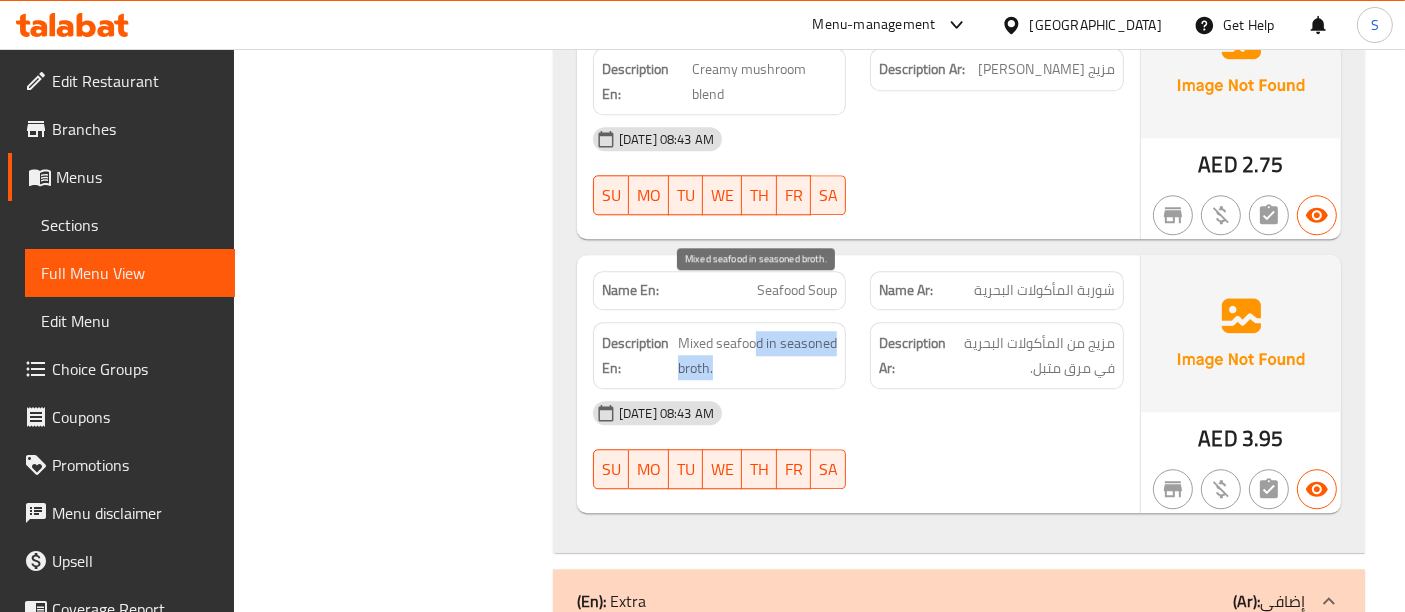 drag, startPoint x: 756, startPoint y: 301, endPoint x: 802, endPoint y: 321, distance: 50.159744 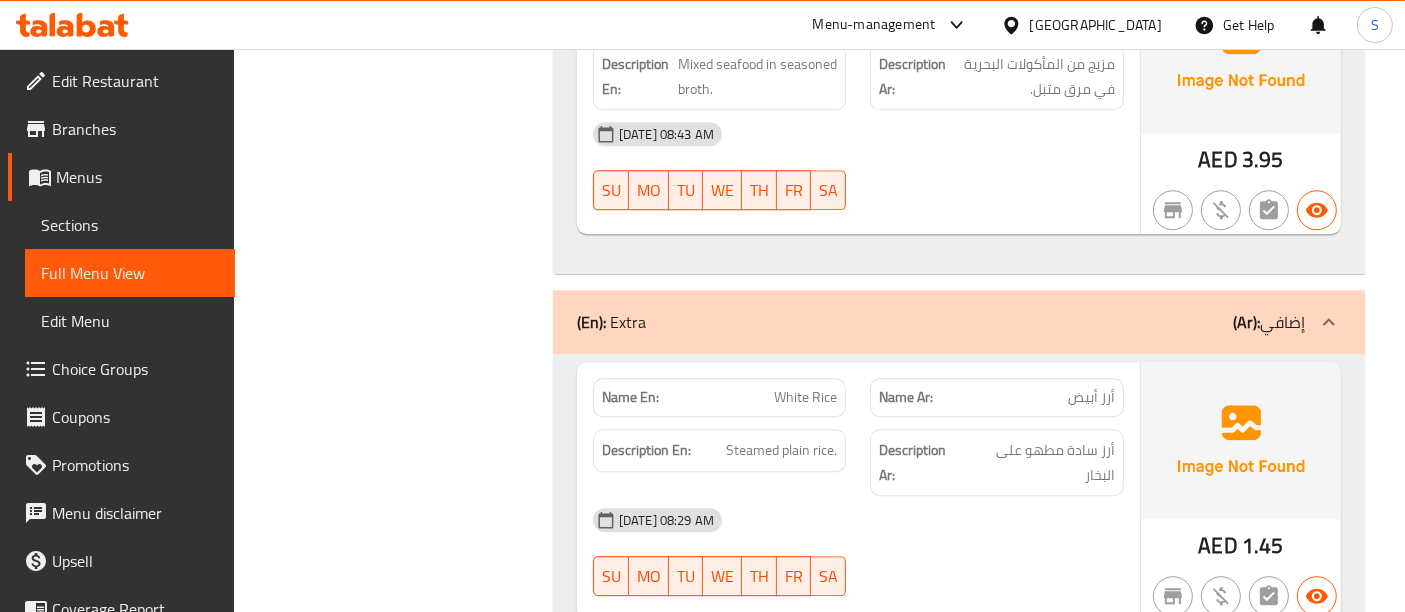 scroll, scrollTop: 5525, scrollLeft: 0, axis: vertical 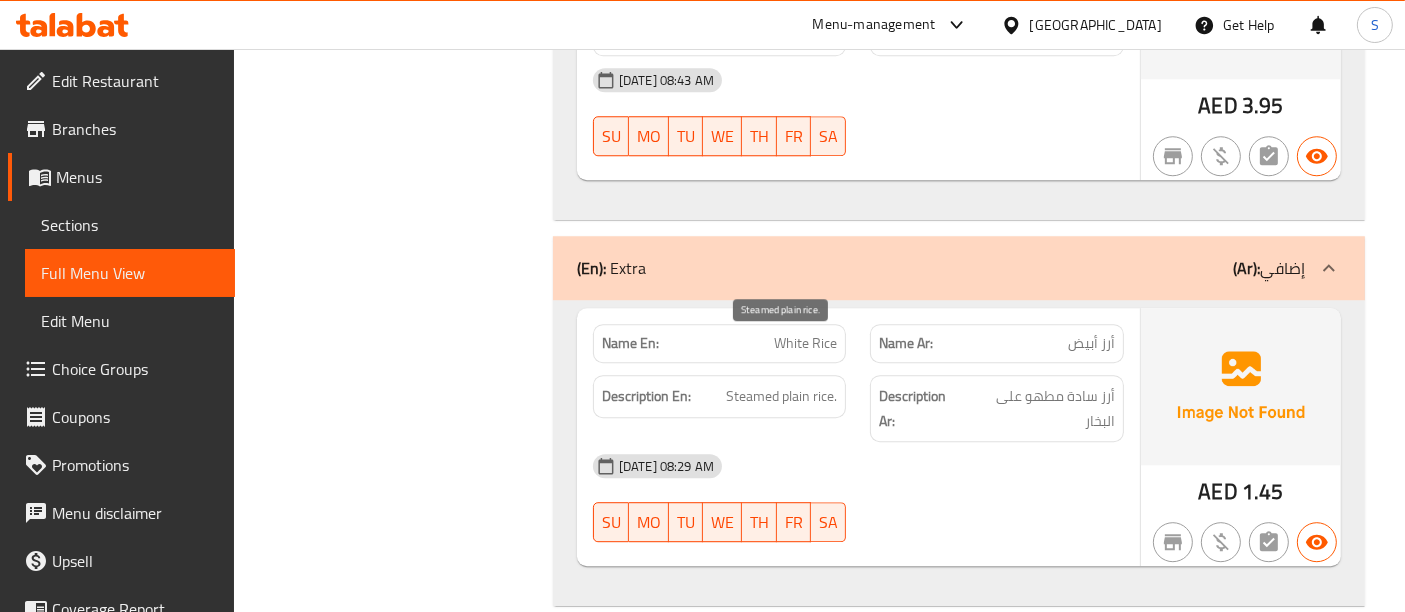 click on "Steamed plain rice." at bounding box center [781, 396] 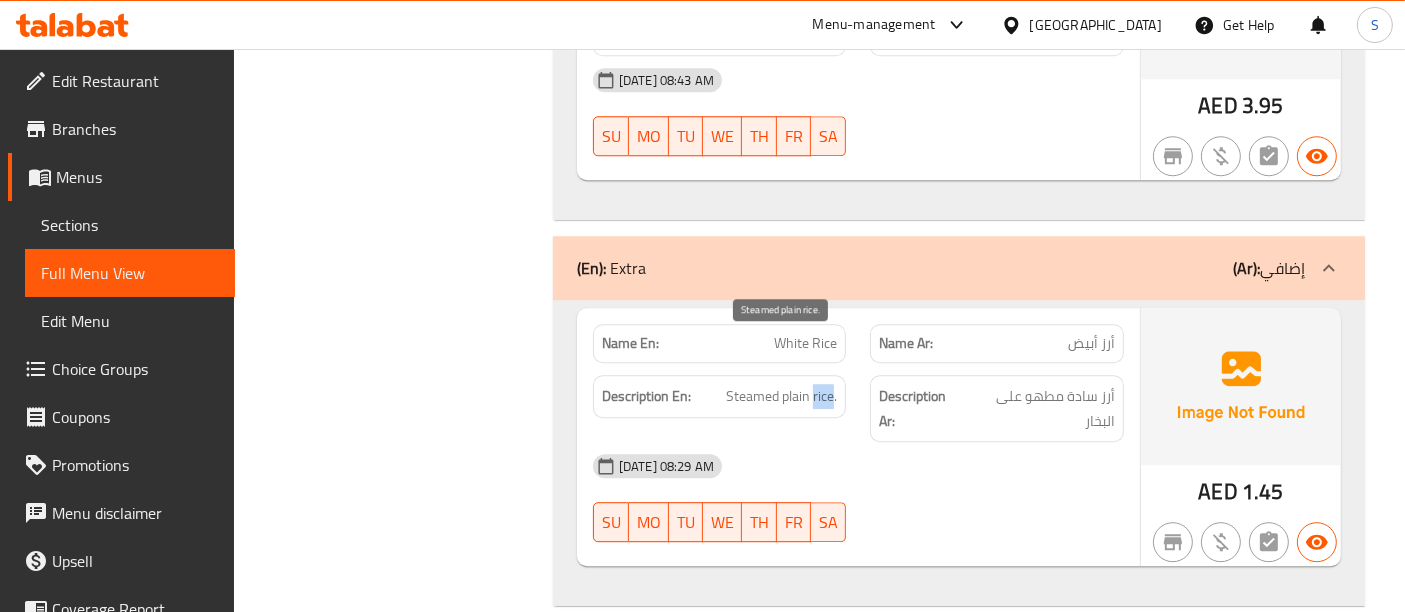 click on "Steamed plain rice." at bounding box center [781, 396] 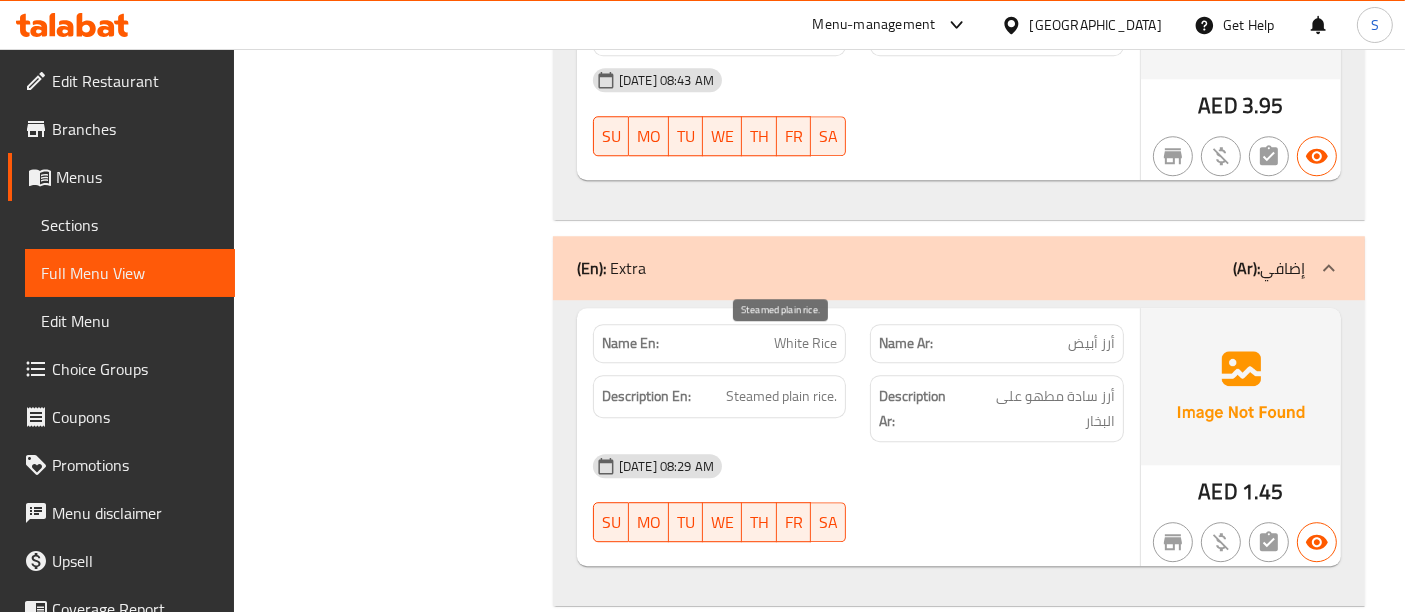 click on "Steamed plain rice." at bounding box center [781, 396] 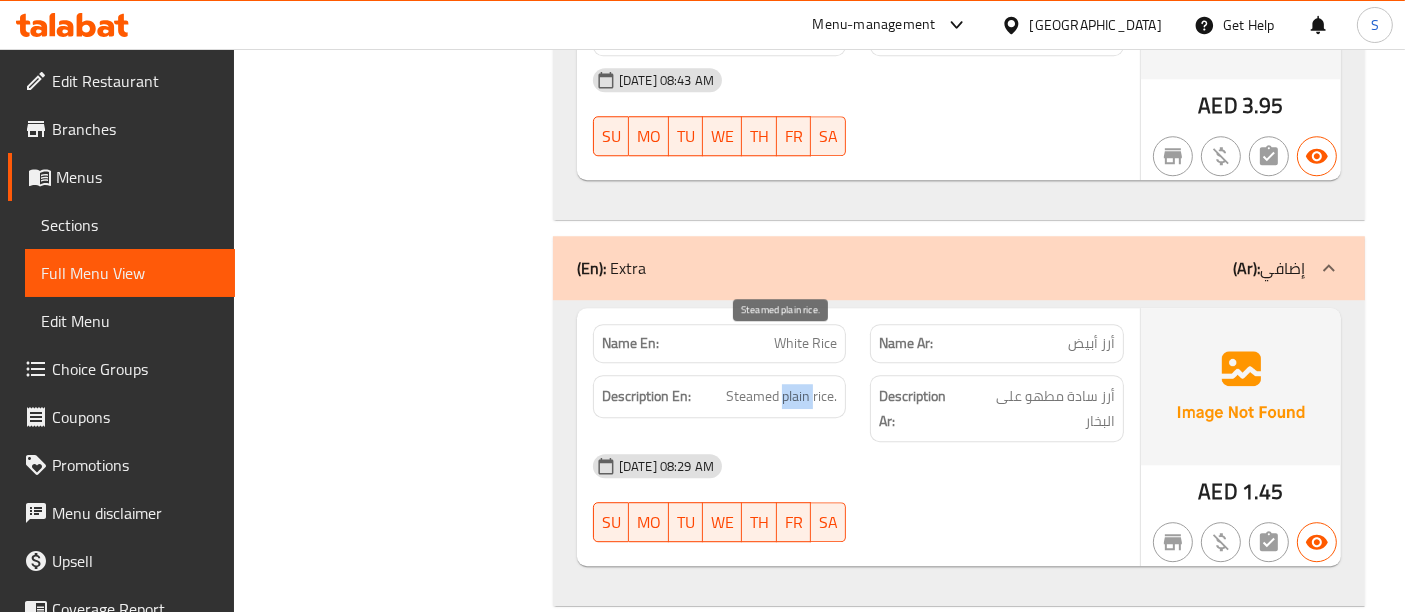 click on "Steamed plain rice." at bounding box center [781, 396] 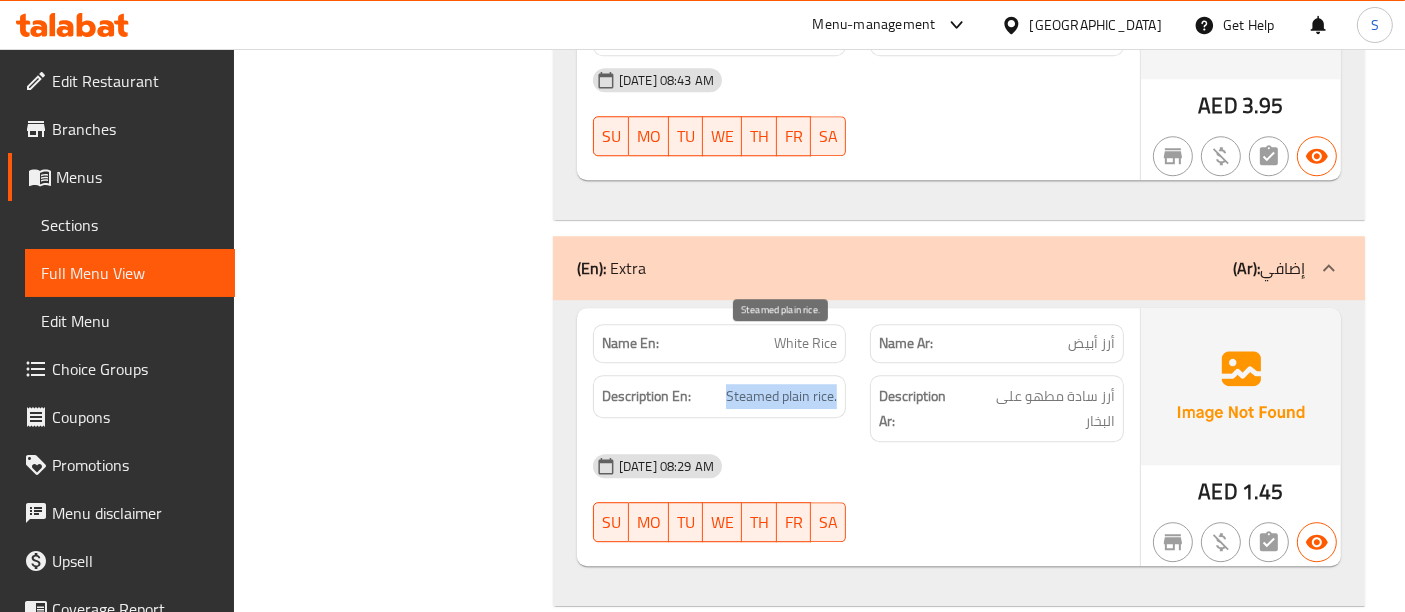 click on "Steamed plain rice." at bounding box center [781, 396] 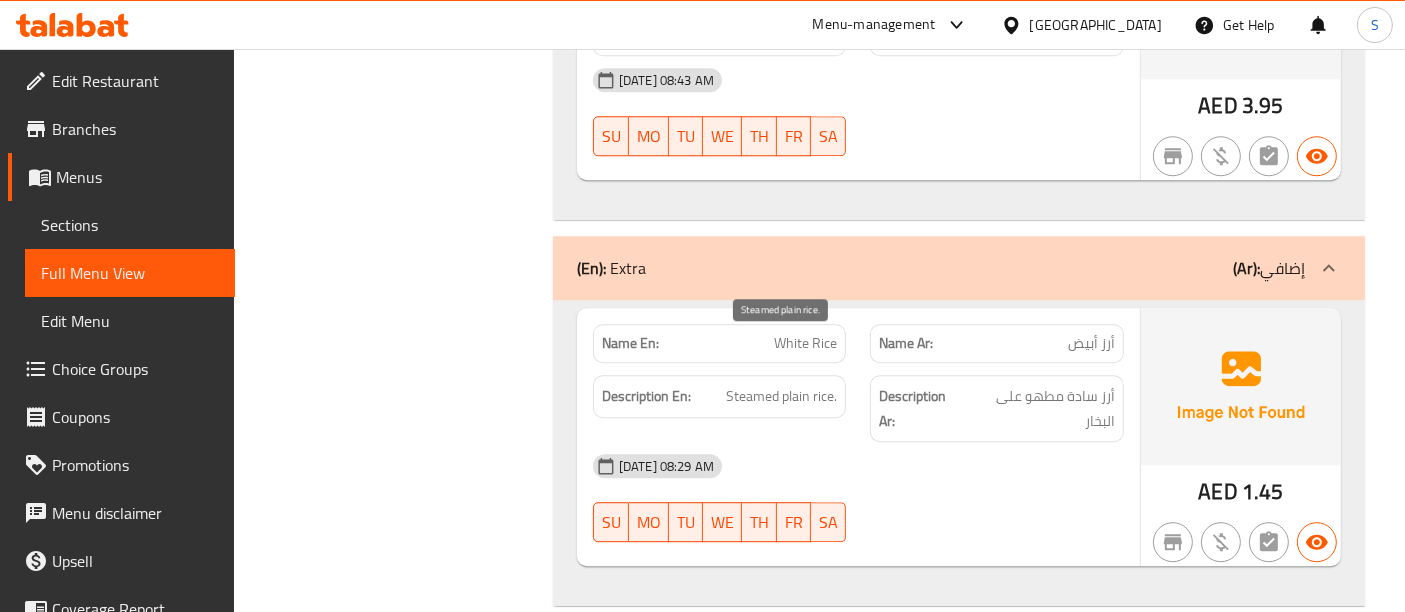 click on "Steamed plain rice." at bounding box center (781, 396) 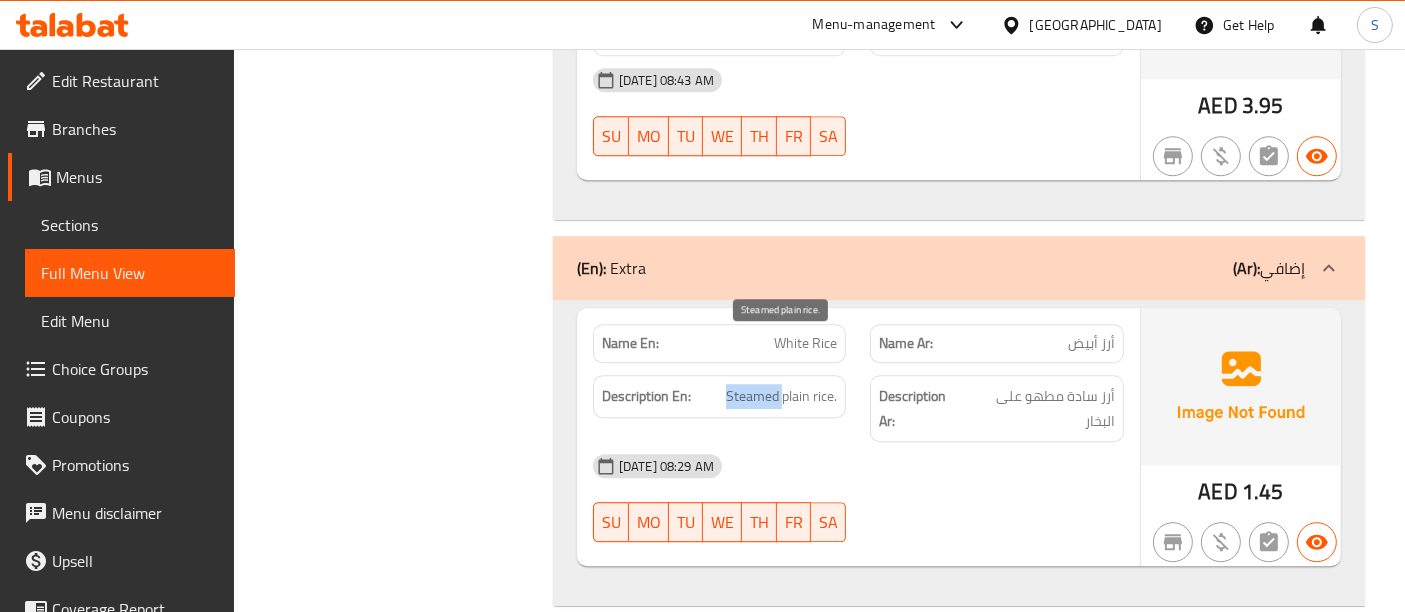 click on "Steamed plain rice." at bounding box center [781, 396] 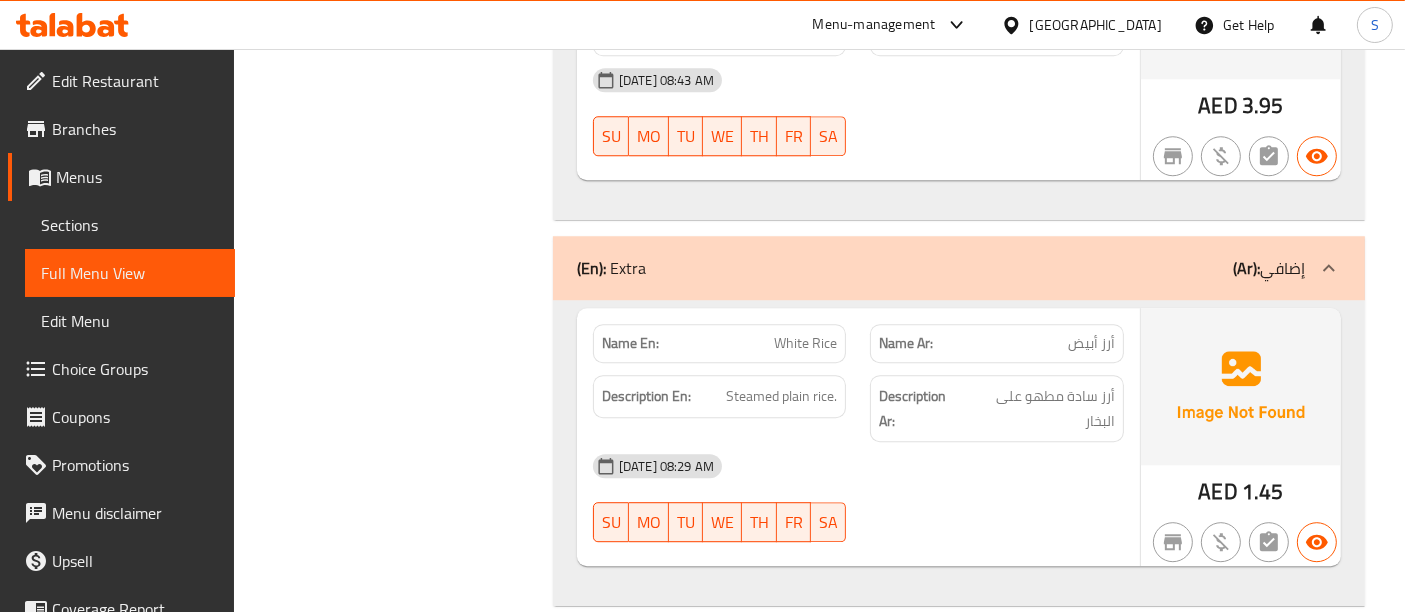 click on "Name En: White Rice" at bounding box center (720, -5089) 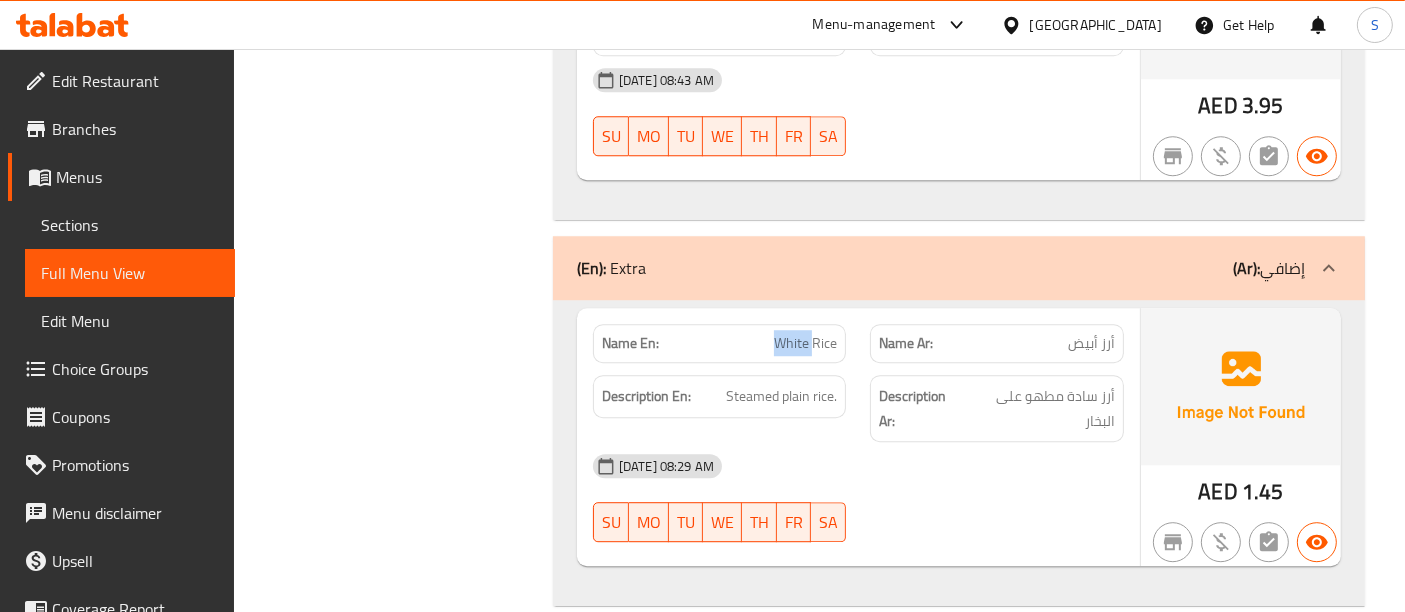 click on "Name En: White Rice" at bounding box center (720, -5089) 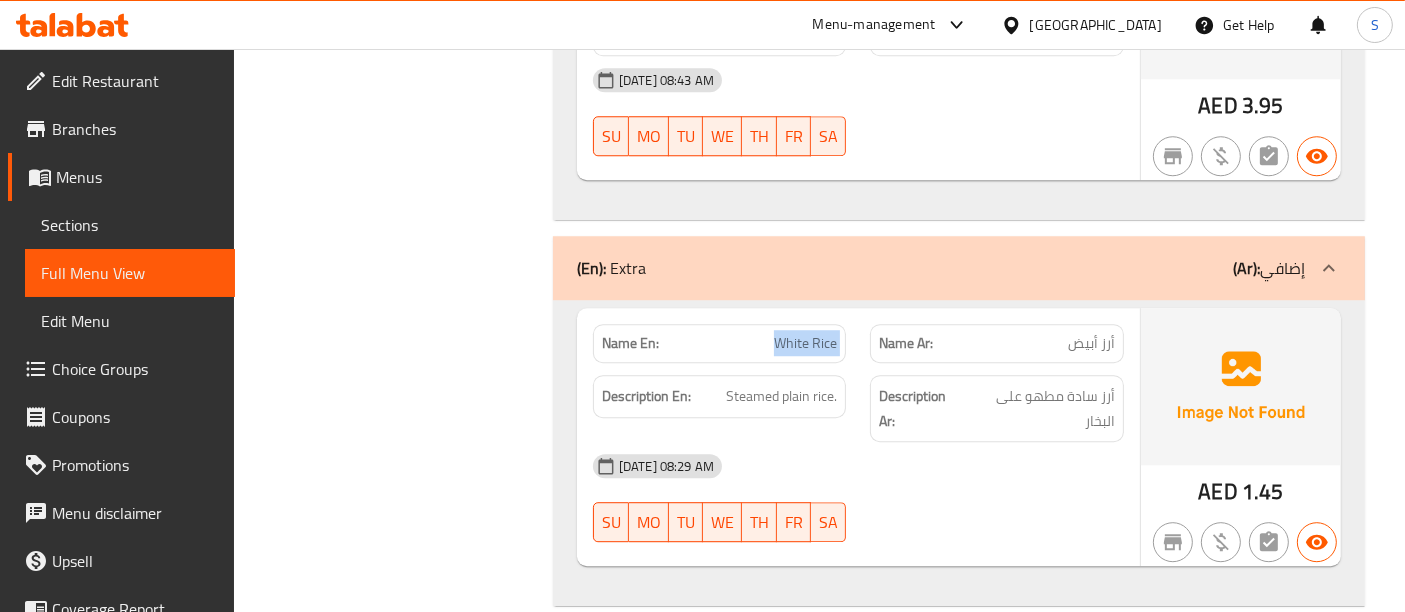 click on "Name En: White Rice" at bounding box center (720, -5089) 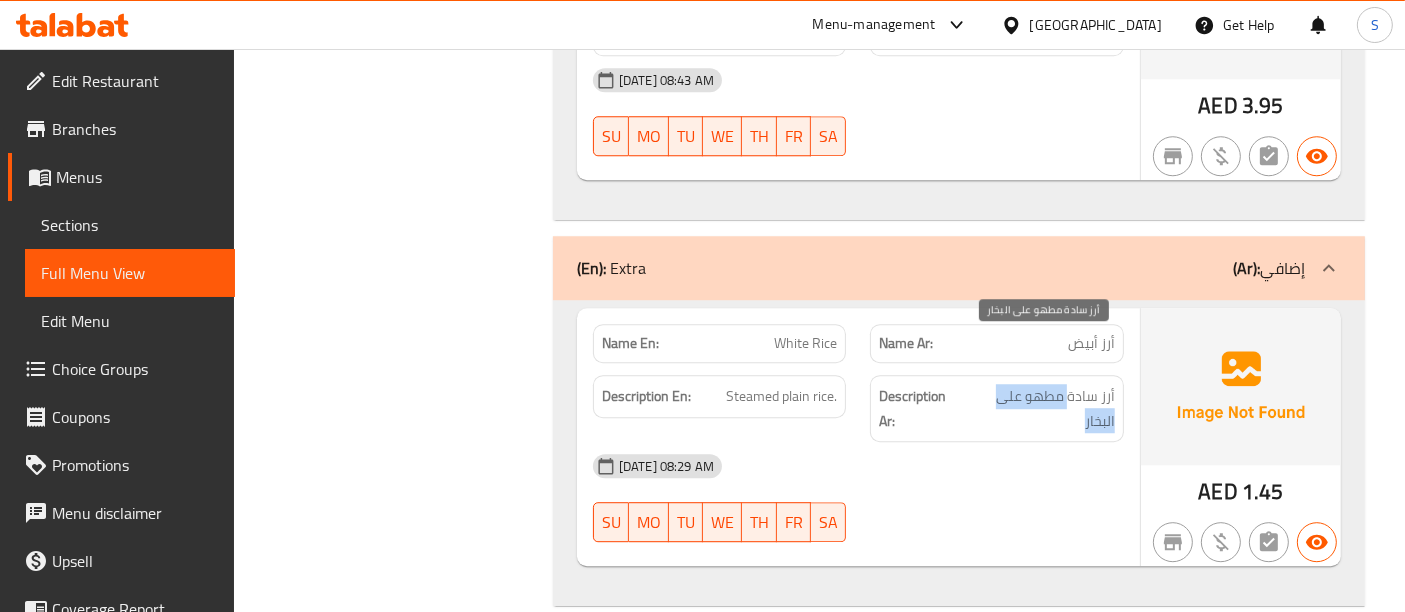 drag, startPoint x: 1069, startPoint y: 344, endPoint x: 1065, endPoint y: 379, distance: 35.22783 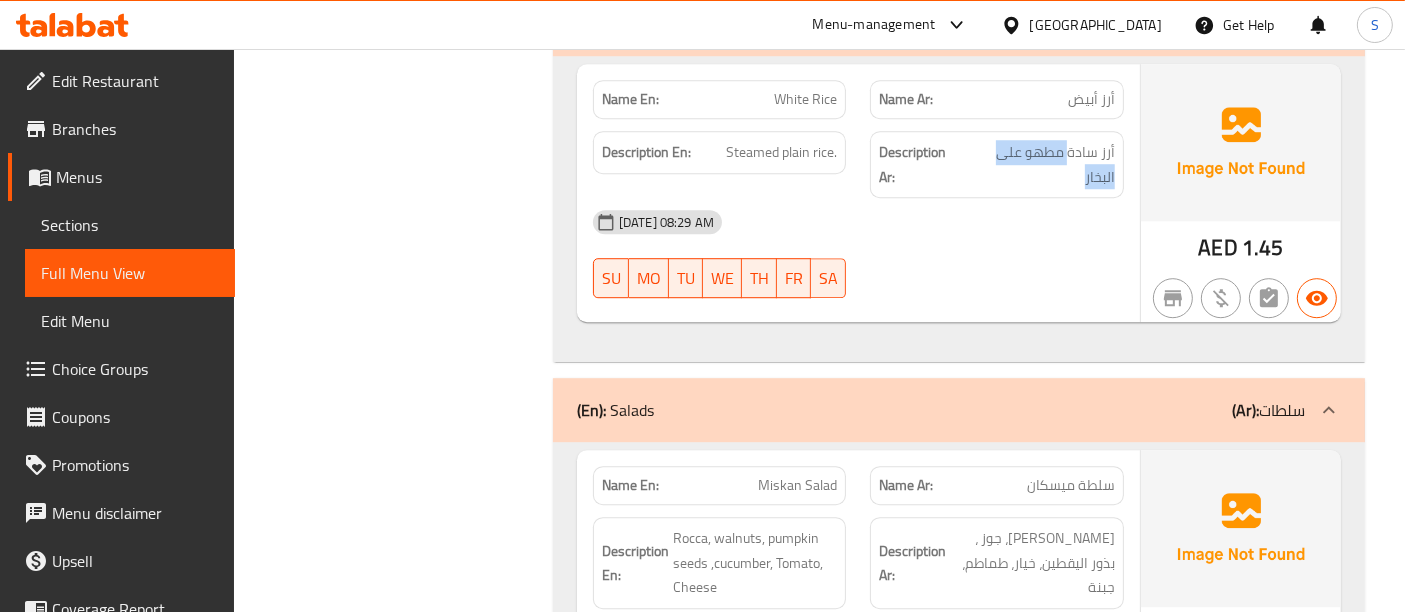 scroll, scrollTop: 5859, scrollLeft: 0, axis: vertical 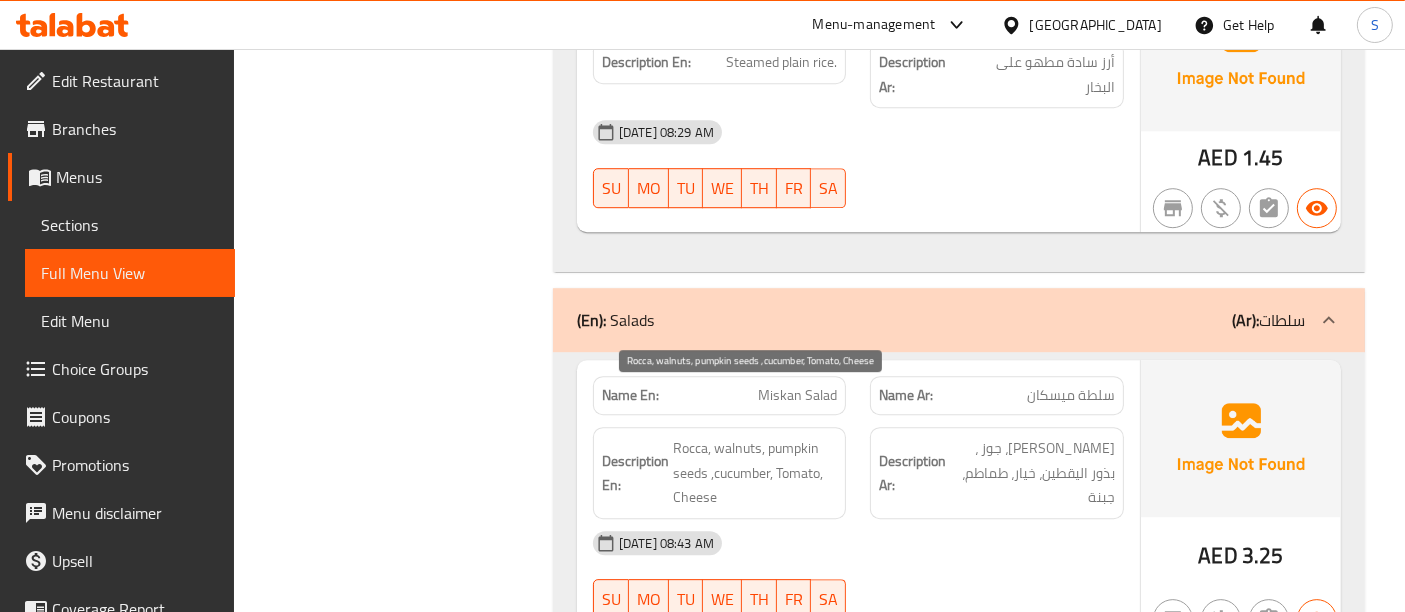 click on "Rocca, walnuts, pumpkin seeds ,cucumber, Tomato, Cheese" at bounding box center (755, 473) 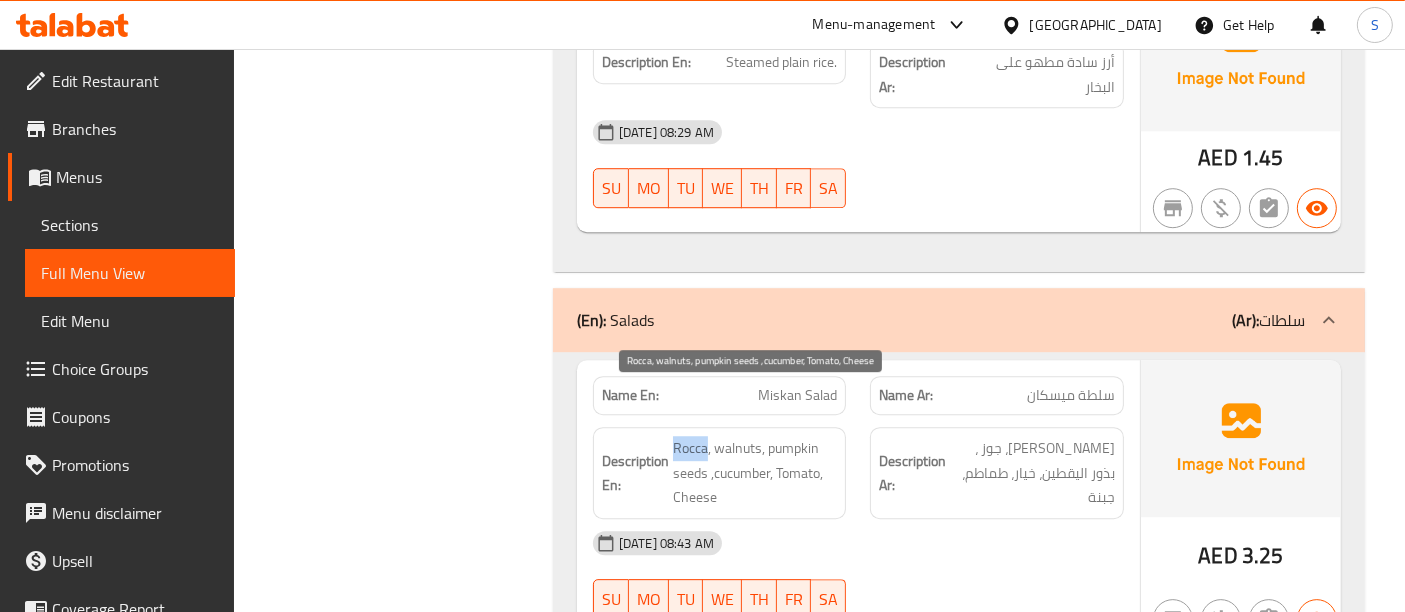 click on "Rocca, walnuts, pumpkin seeds ,cucumber, Tomato, Cheese" at bounding box center [755, 473] 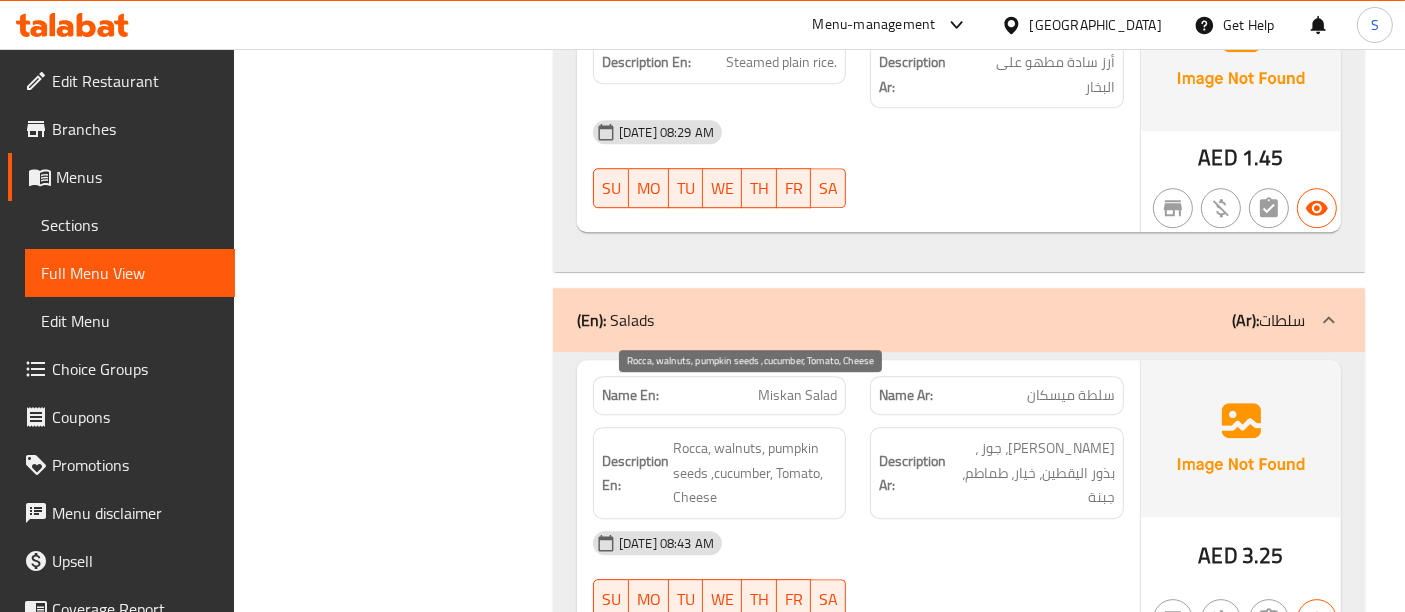 click on "Rocca, walnuts, pumpkin seeds ,cucumber, Tomato, Cheese" at bounding box center (755, 473) 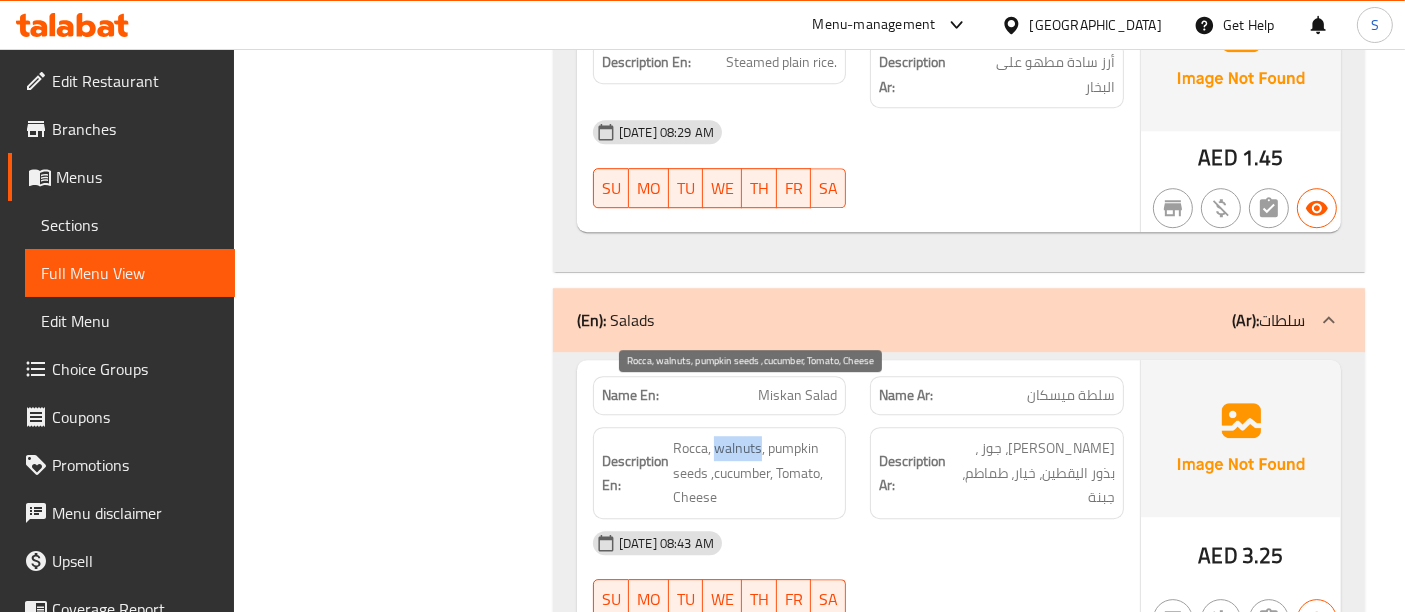 click on "Rocca, walnuts, pumpkin seeds ,cucumber, Tomato, Cheese" at bounding box center [755, 473] 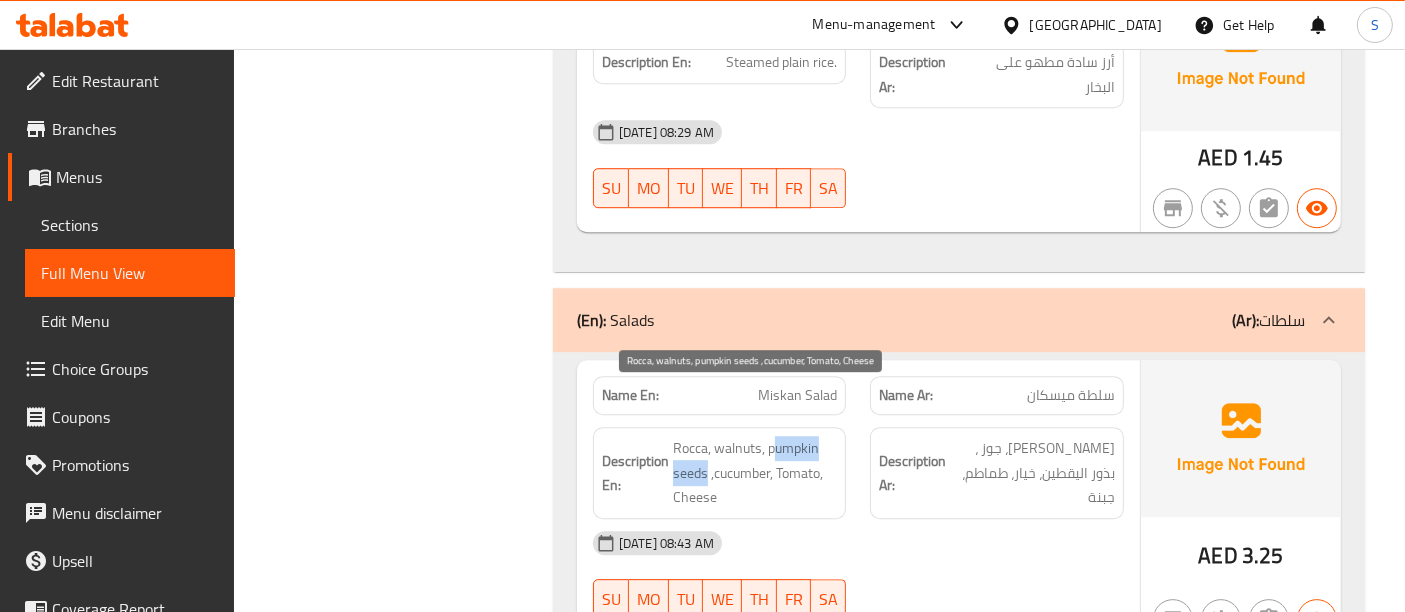 drag, startPoint x: 774, startPoint y: 401, endPoint x: 705, endPoint y: 418, distance: 71.063354 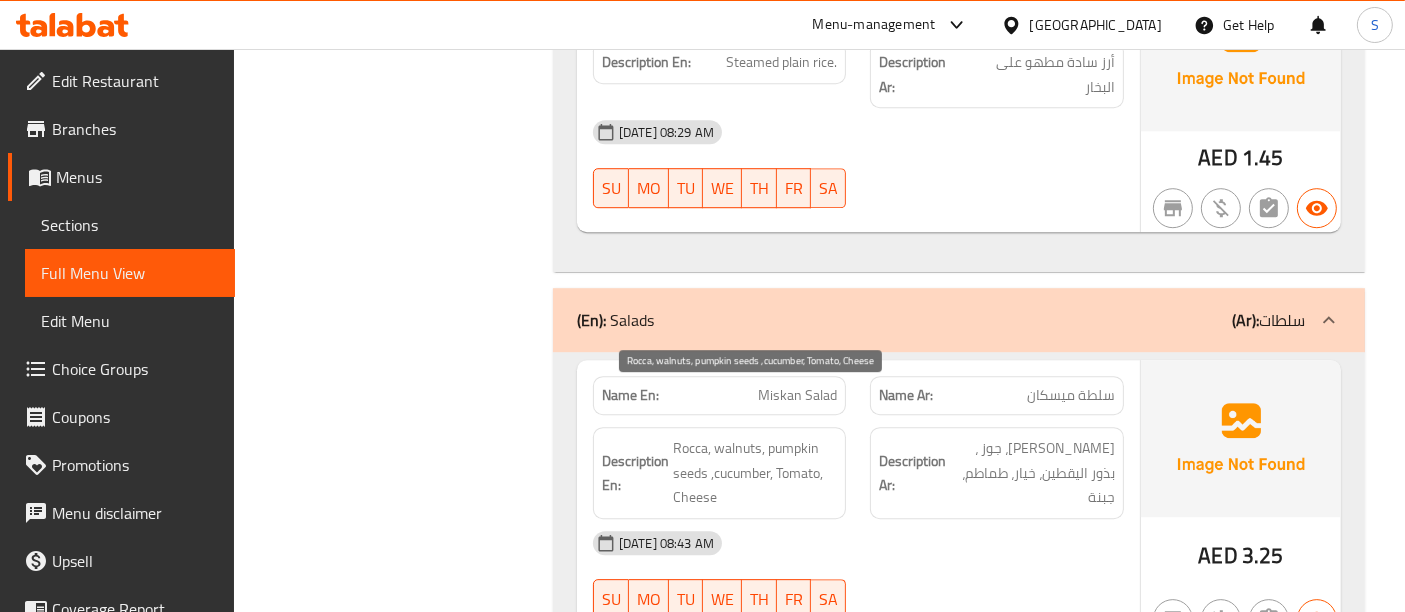 click on "Rocca, walnuts, pumpkin seeds ,cucumber, Tomato, Cheese" at bounding box center [755, 473] 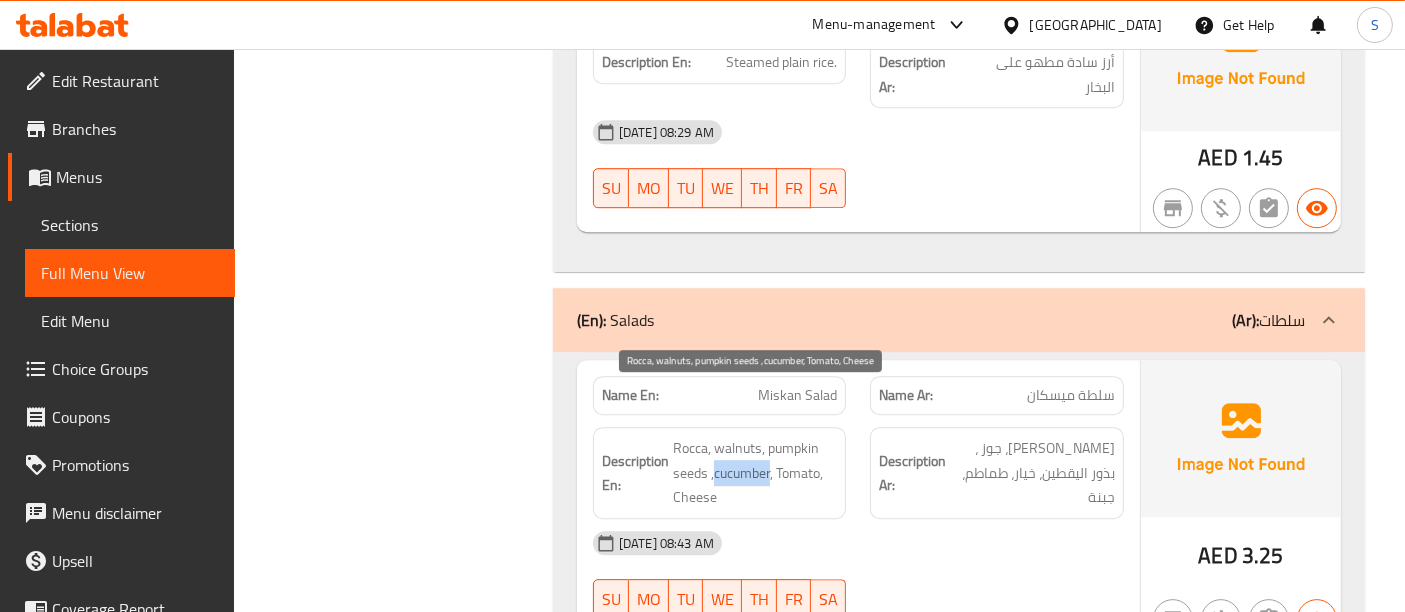 drag, startPoint x: 754, startPoint y: 421, endPoint x: 814, endPoint y: 422, distance: 60.00833 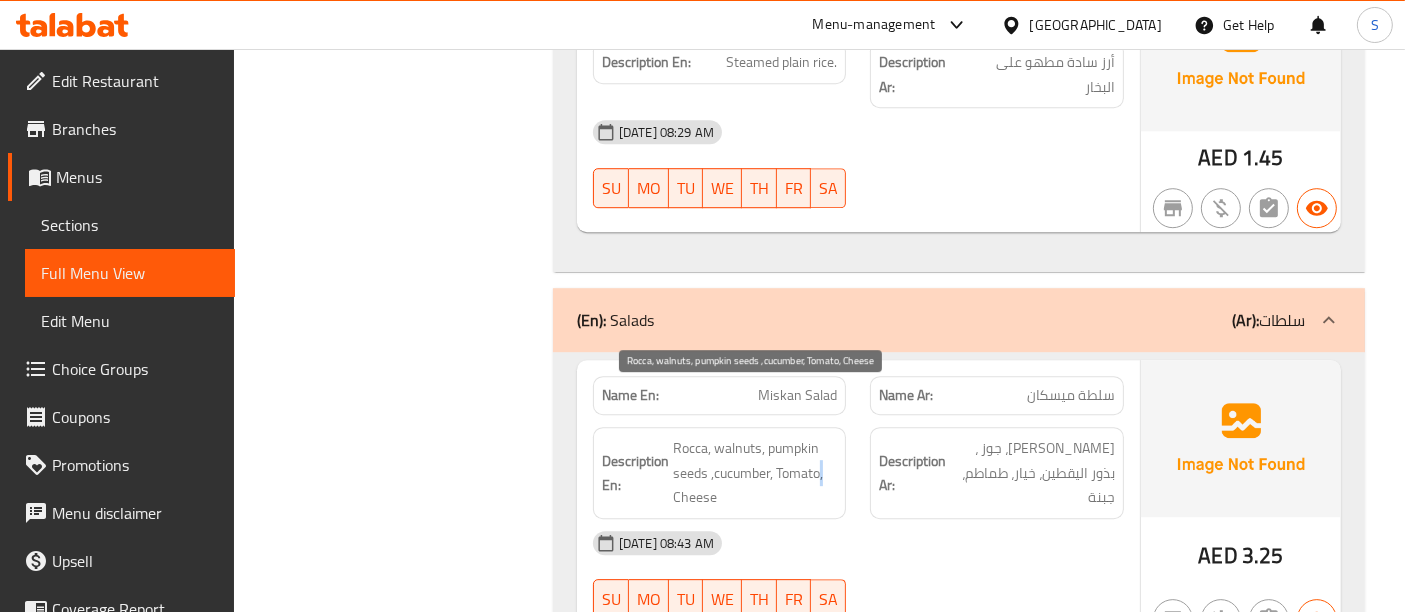 click on "Rocca, walnuts, pumpkin seeds ,cucumber, Tomato, Cheese" at bounding box center (755, 473) 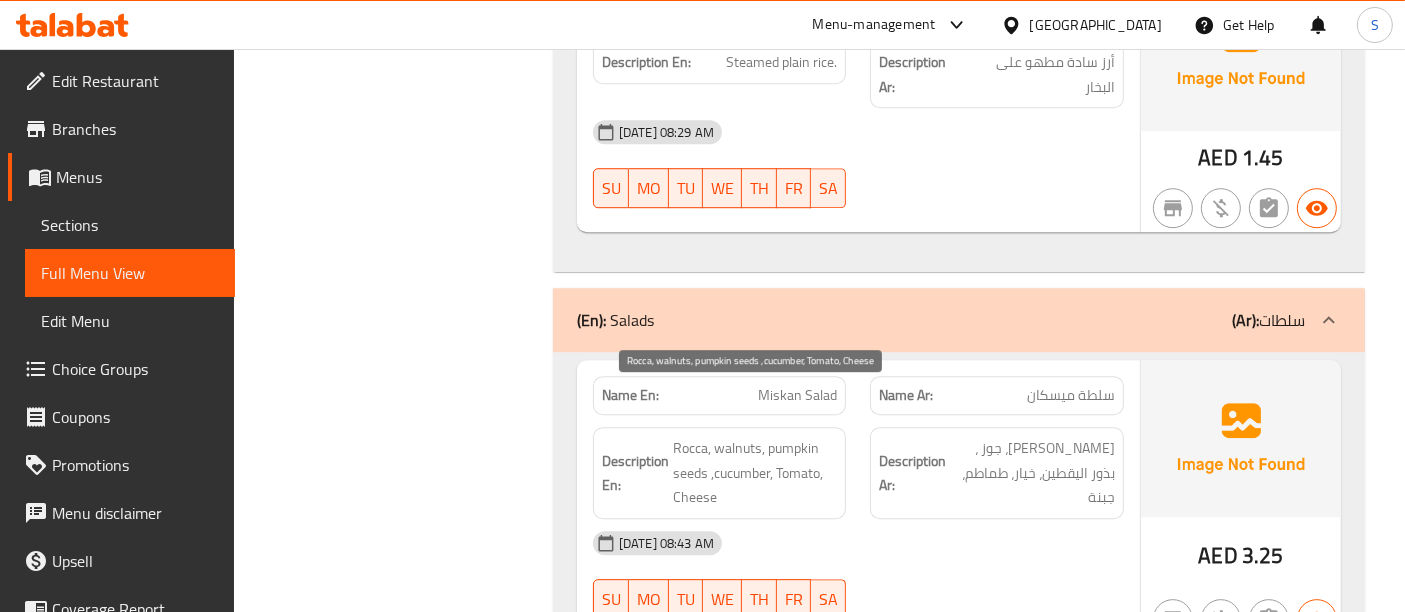 click on "Rocca, walnuts, pumpkin seeds ,cucumber, Tomato, Cheese" at bounding box center (755, 473) 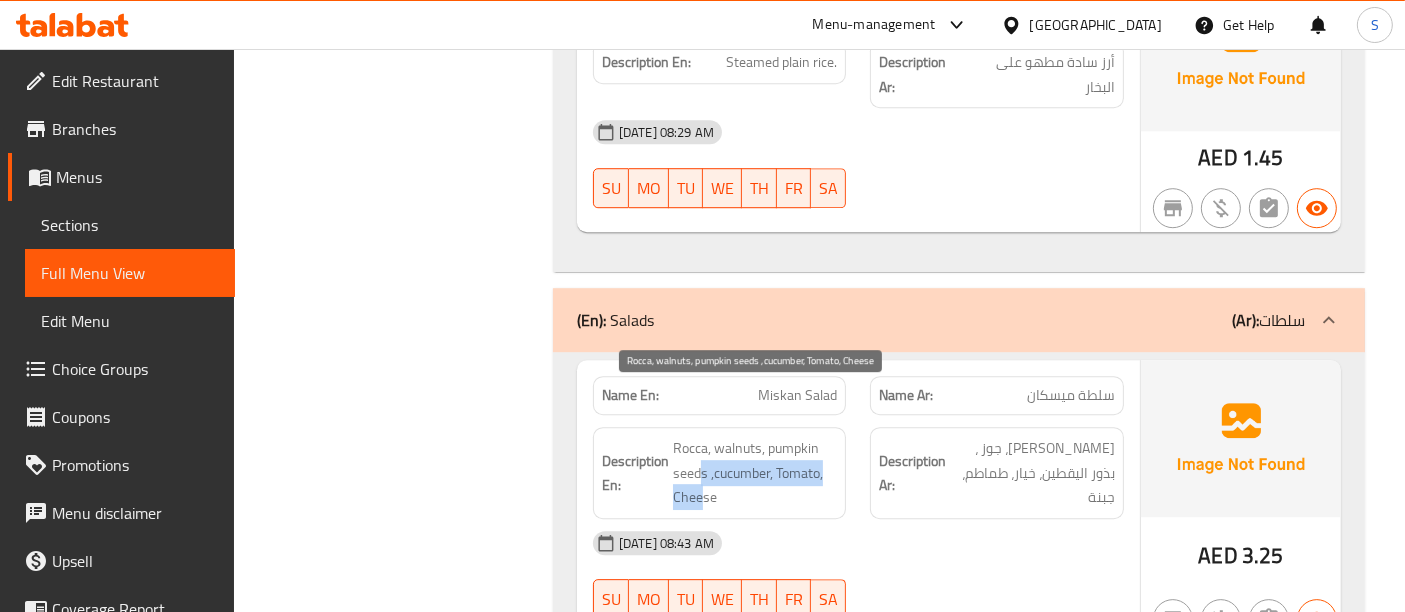 click on "Rocca, walnuts, pumpkin seeds ,cucumber, Tomato, Cheese" at bounding box center (755, 473) 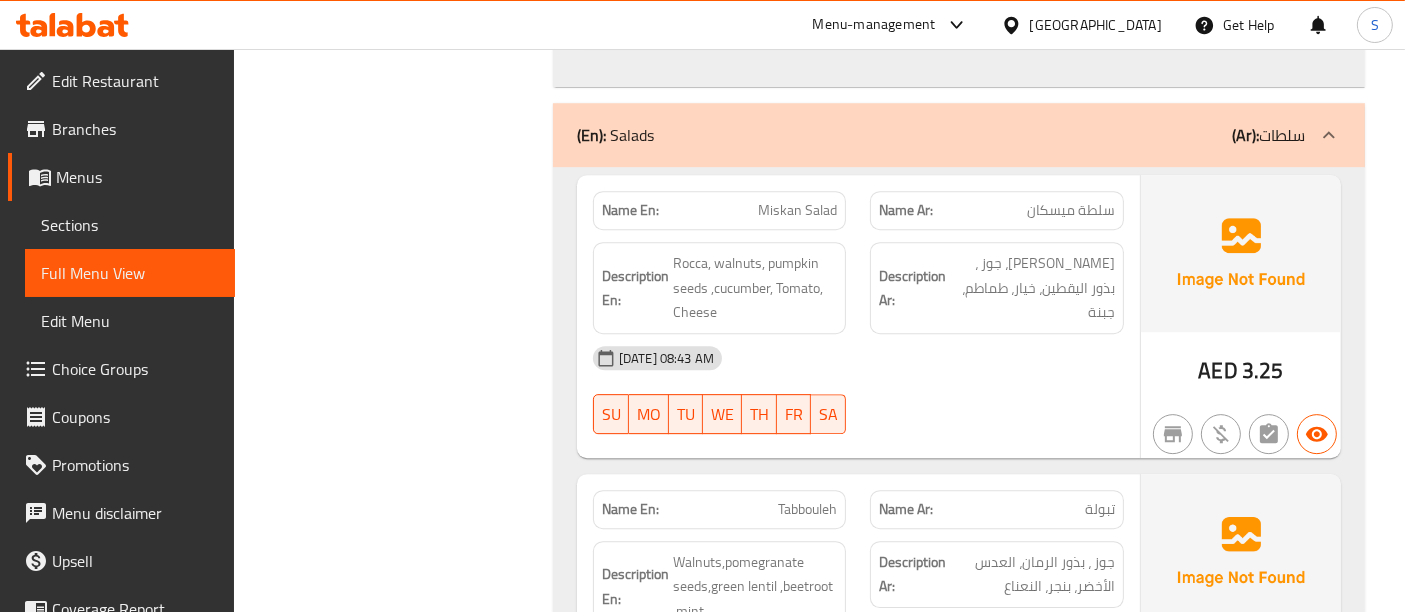 scroll, scrollTop: 6081, scrollLeft: 0, axis: vertical 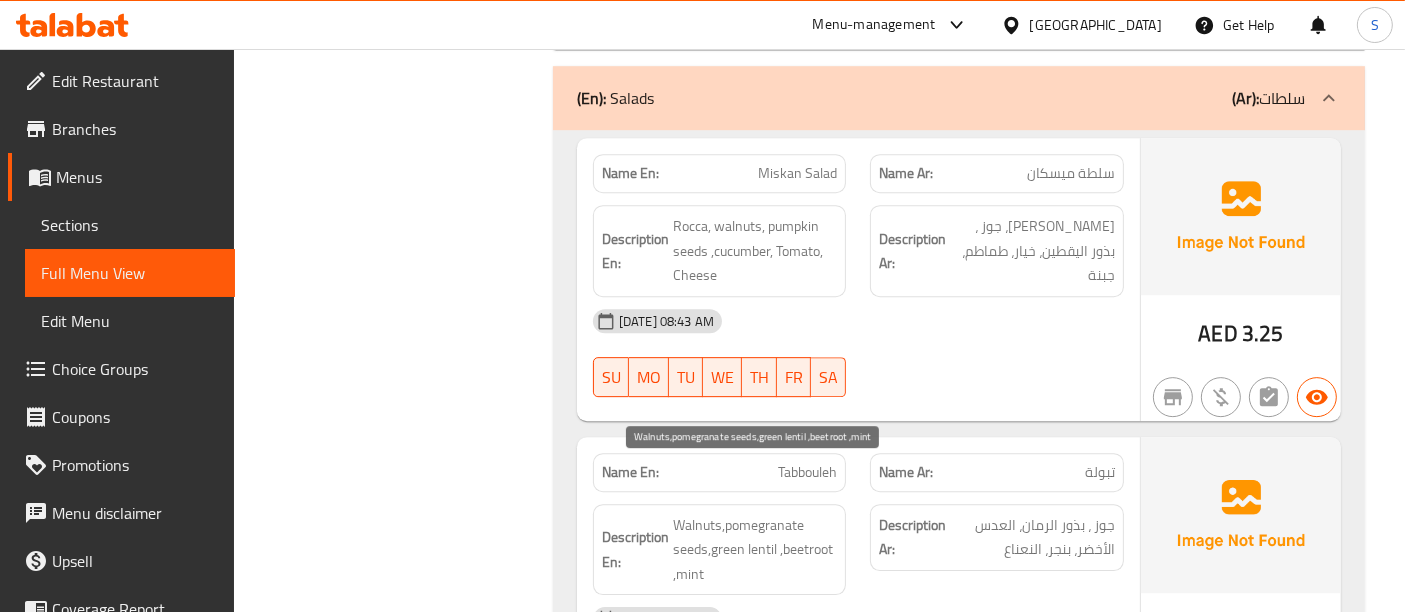 click on "Walnuts,pomegranate seeds,green lentil ,beetroot ,mint" at bounding box center [755, 550] 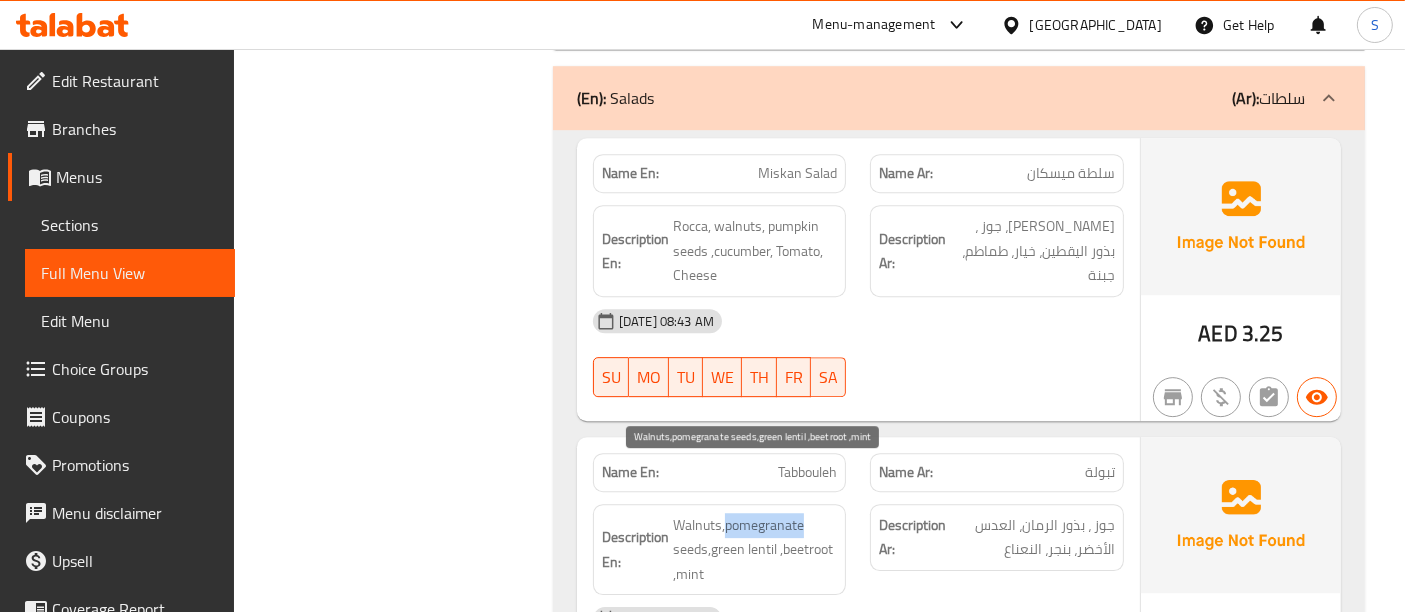 click on "Walnuts,pomegranate seeds,green lentil ,beetroot ,mint" at bounding box center (755, 550) 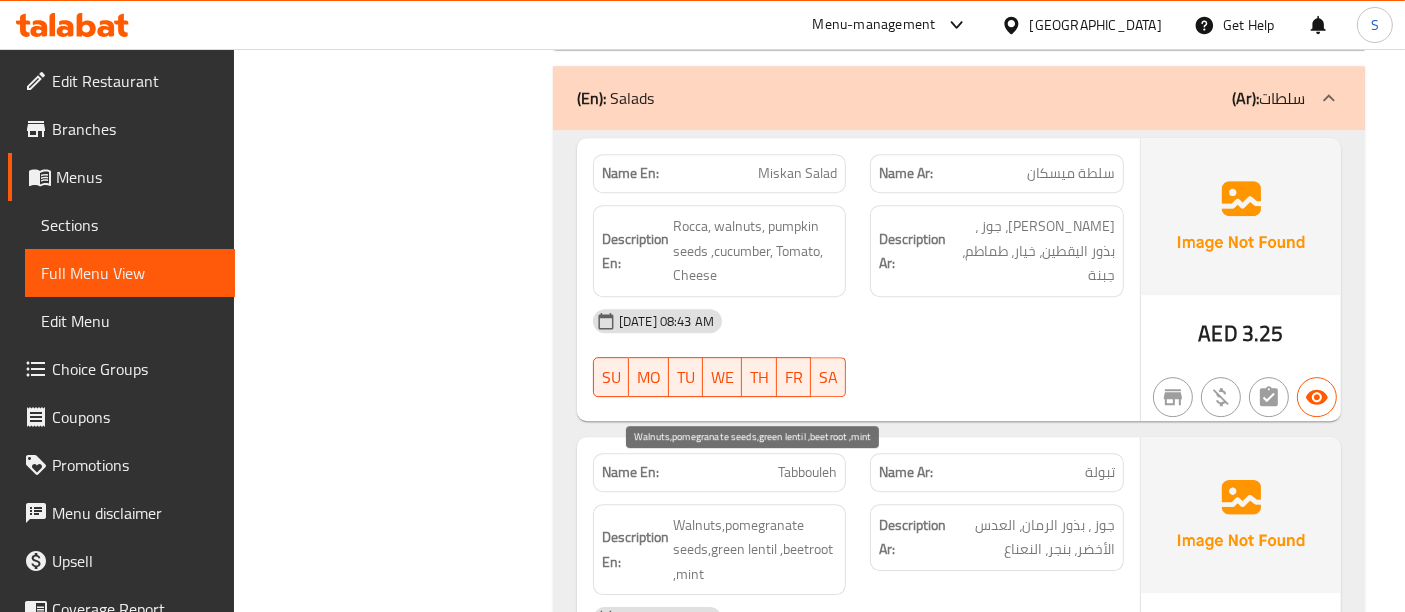 click on "Walnuts,pomegranate seeds,green lentil ,beetroot ,mint" at bounding box center [755, 550] 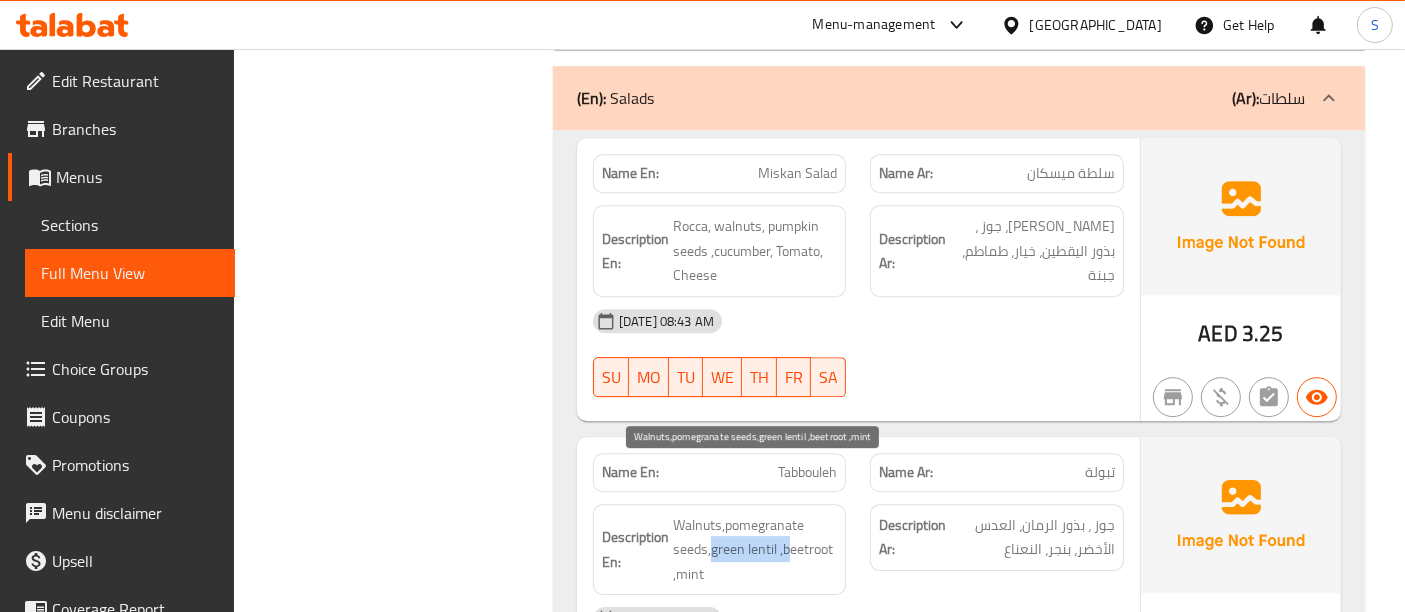 drag, startPoint x: 709, startPoint y: 501, endPoint x: 785, endPoint y: 509, distance: 76.41989 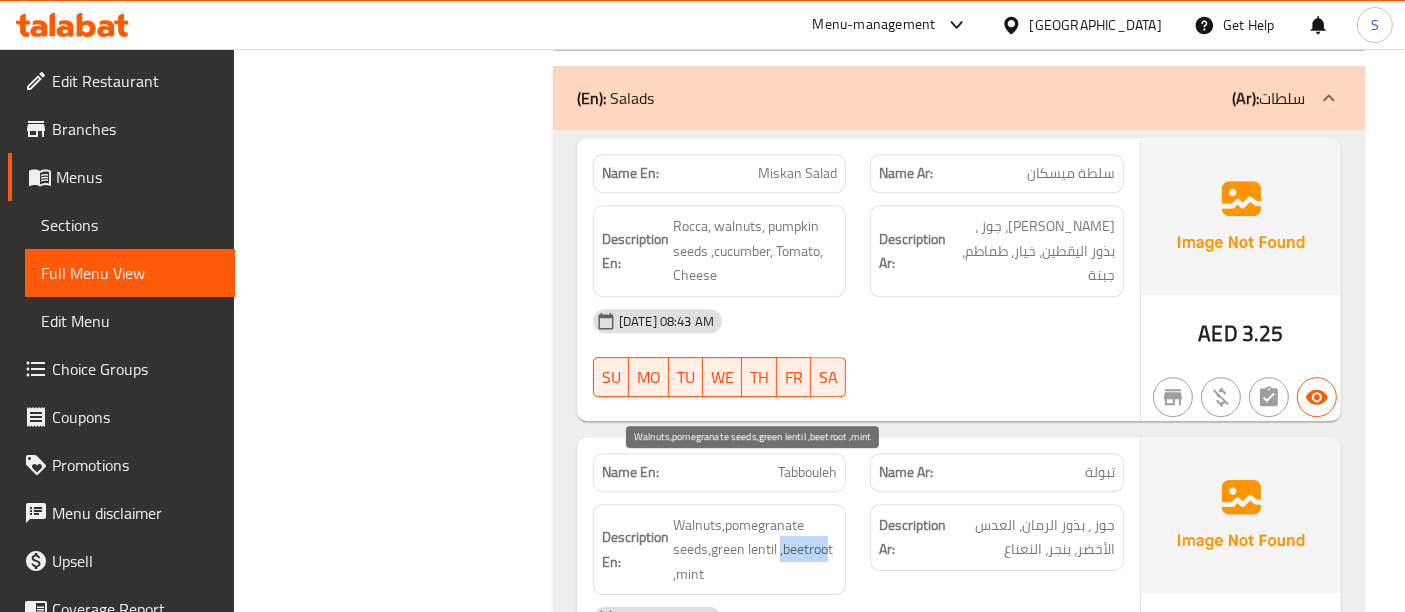 drag, startPoint x: 778, startPoint y: 503, endPoint x: 825, endPoint y: 504, distance: 47.010635 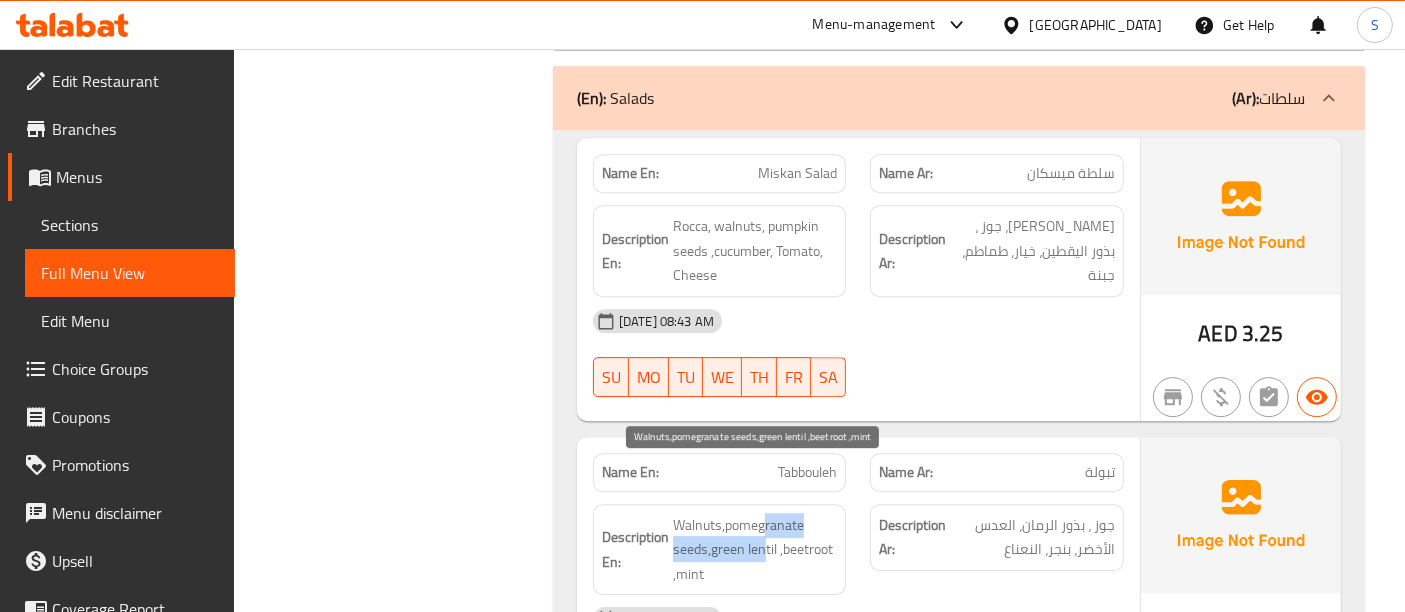 click on "Walnuts,pomegranate seeds,green lentil ,beetroot ,mint" at bounding box center [755, 550] 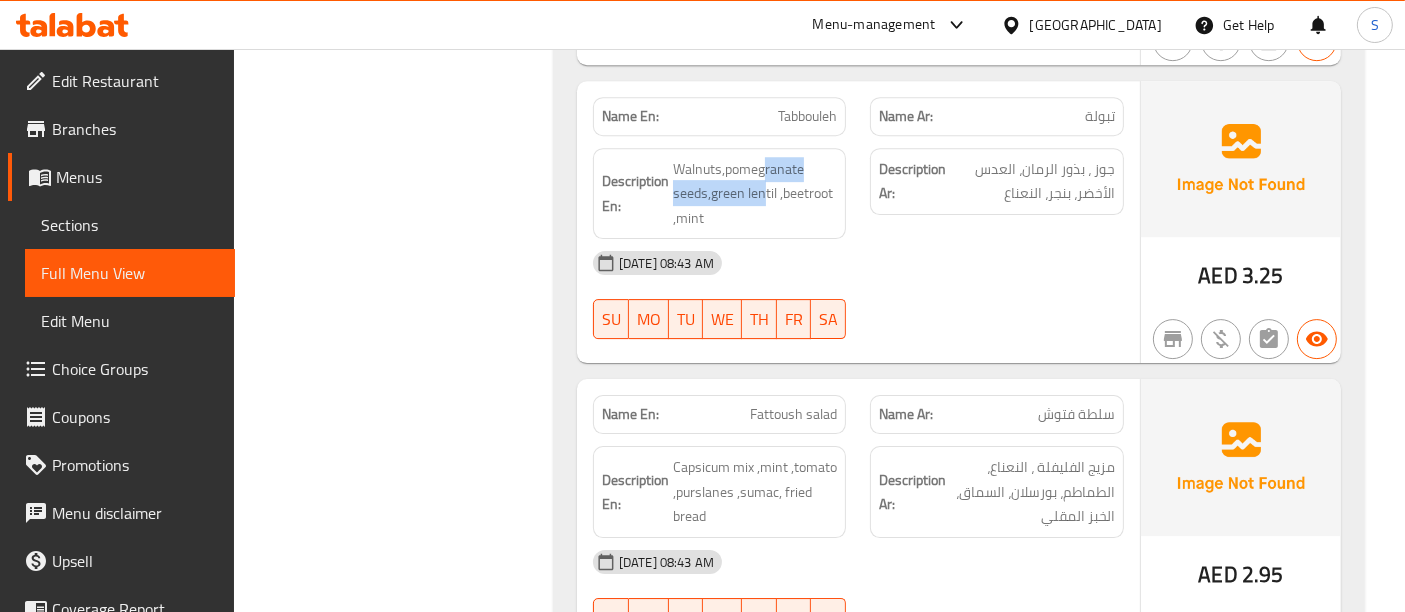 scroll, scrollTop: 6525, scrollLeft: 0, axis: vertical 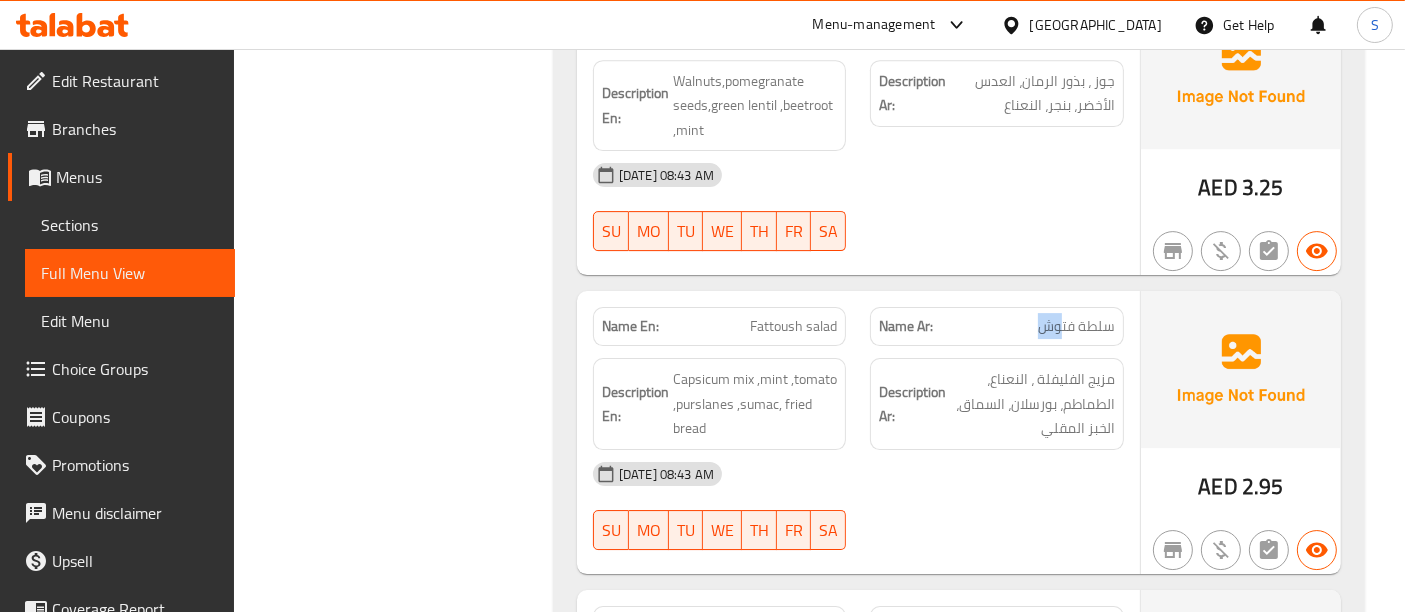 drag, startPoint x: 1061, startPoint y: 283, endPoint x: 1005, endPoint y: 284, distance: 56.008926 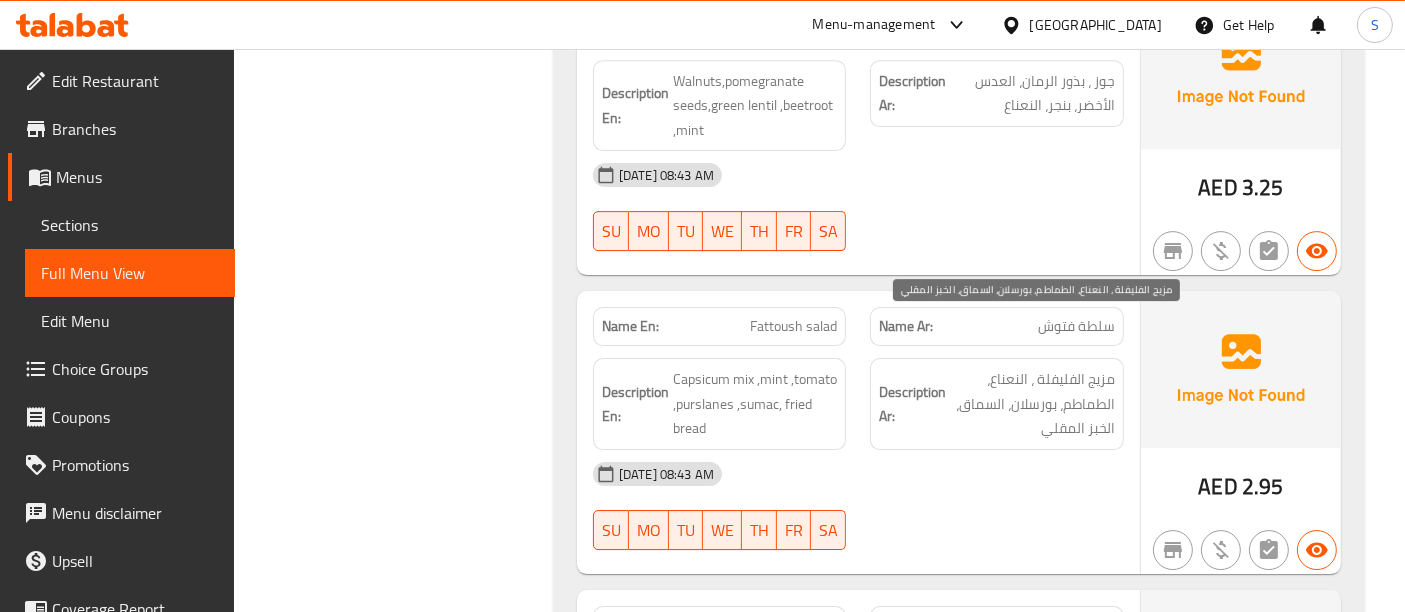 click on "مزيج الفليفلة ، النعناع، الطماطم، بورسلان، السماق، الخبز المقلي" at bounding box center [1032, 404] 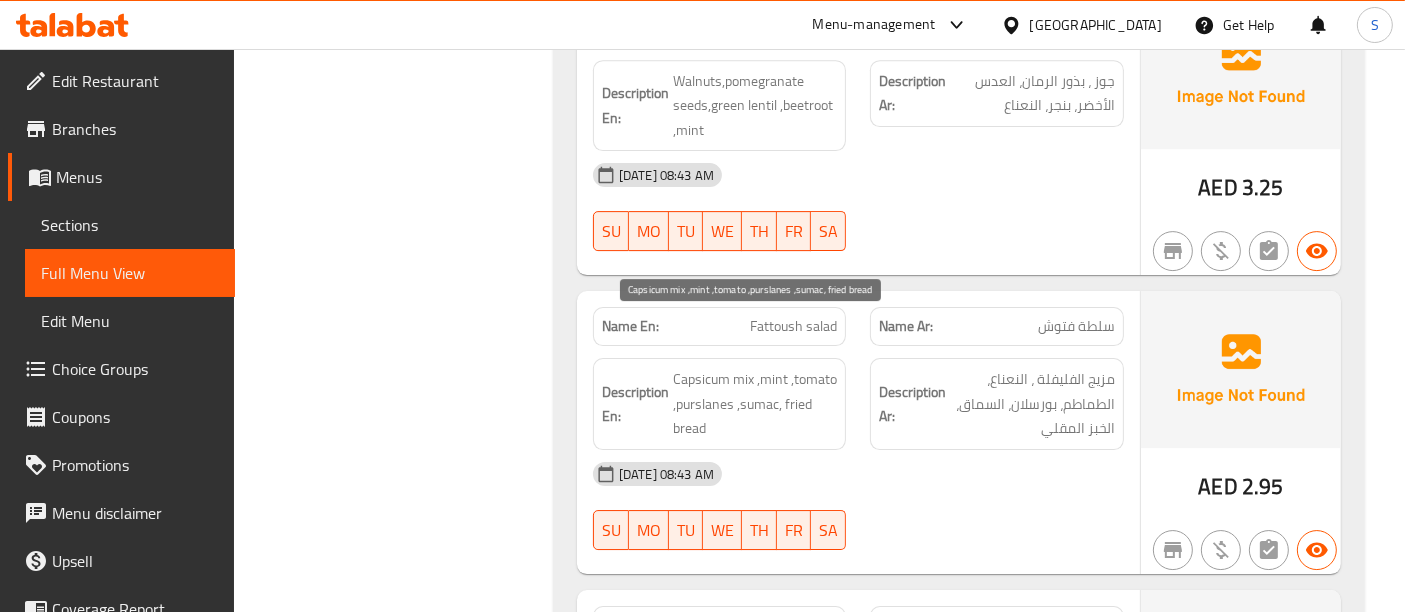 drag, startPoint x: 691, startPoint y: 335, endPoint x: 662, endPoint y: 332, distance: 29.15476 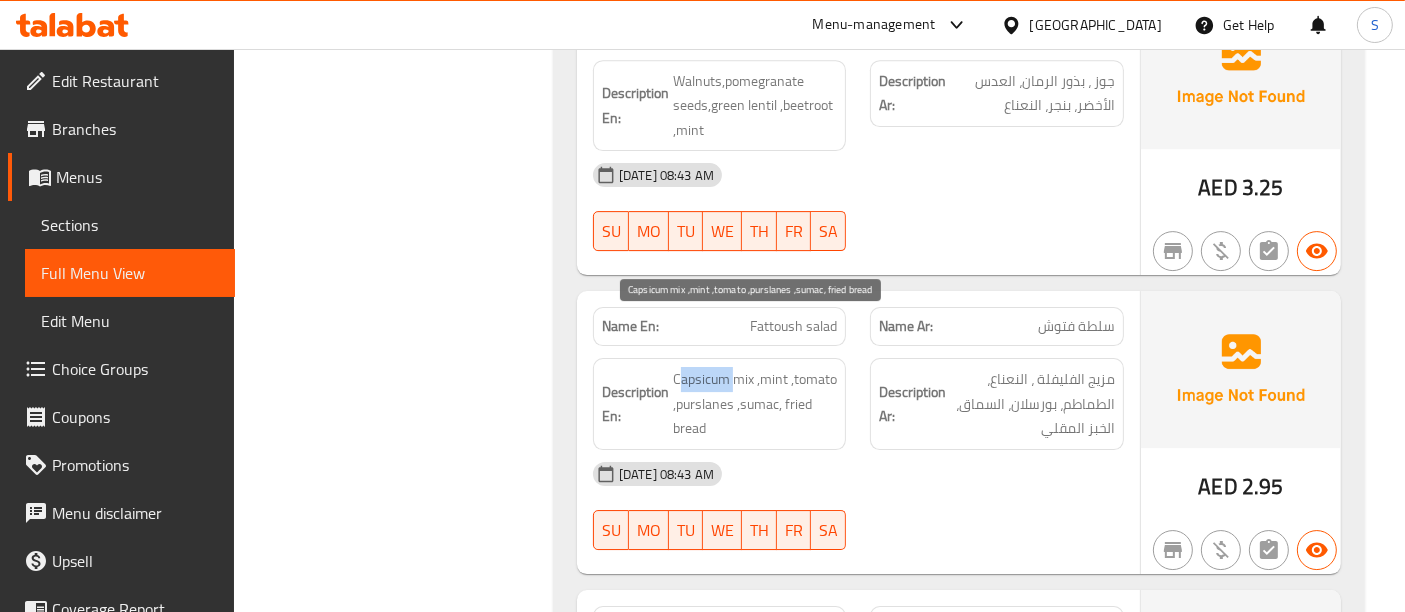 drag, startPoint x: 676, startPoint y: 319, endPoint x: 732, endPoint y: 329, distance: 56.88585 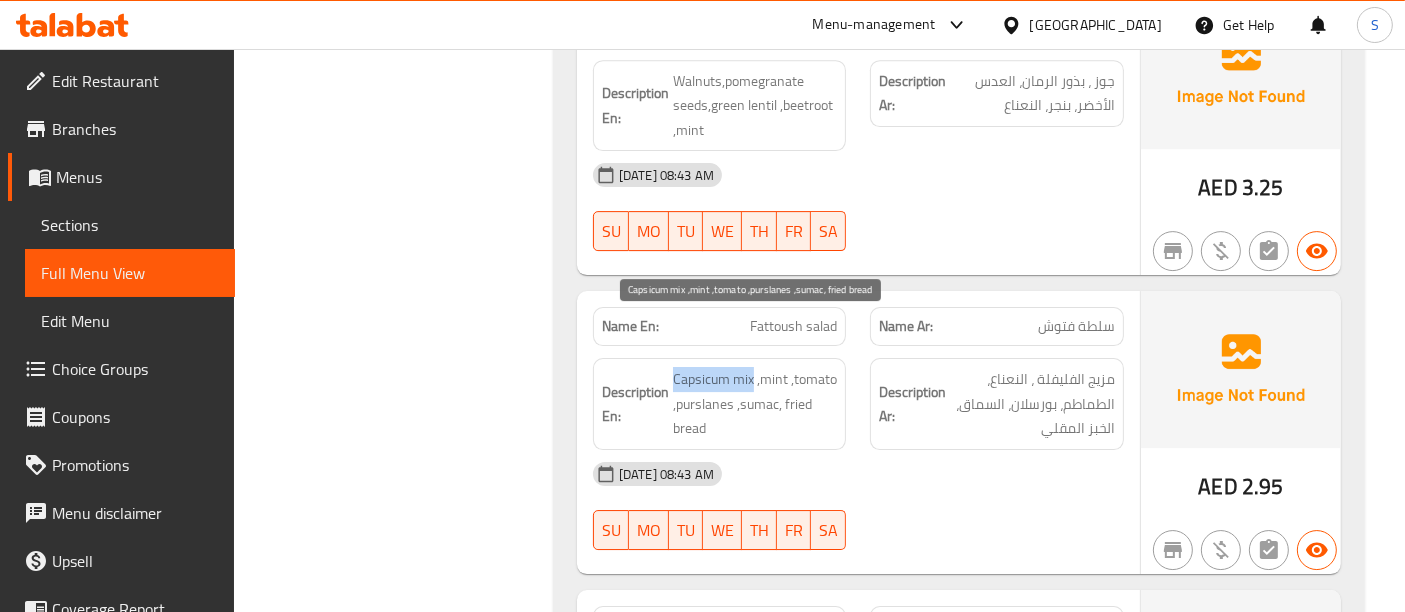 drag, startPoint x: 751, startPoint y: 328, endPoint x: 674, endPoint y: 316, distance: 77.92946 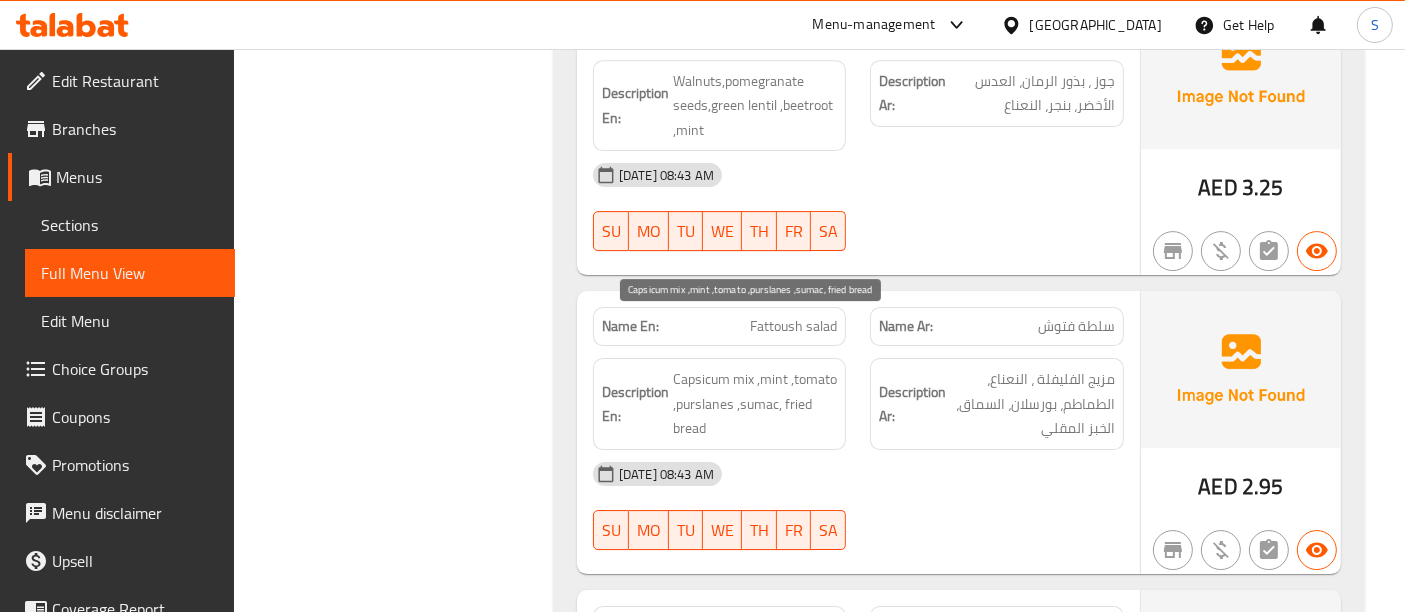 click on "Capsicum mix ,mint ,tomato ,purslanes ,sumac, fried bread" at bounding box center [755, 404] 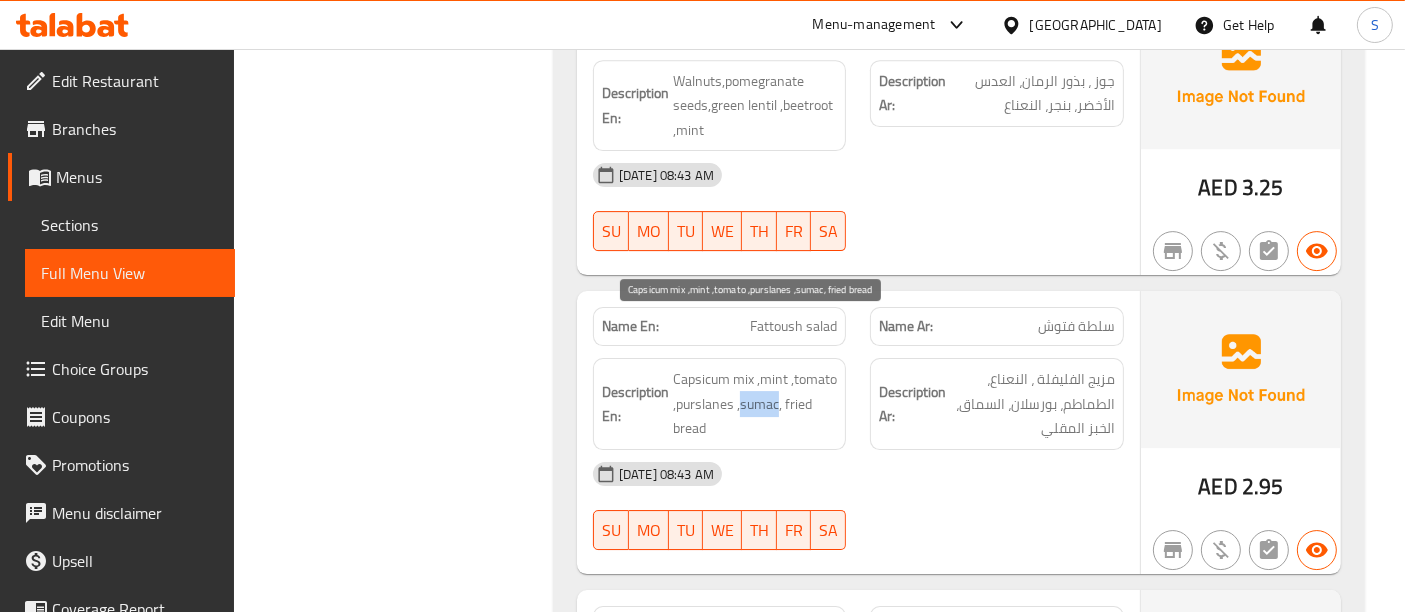 click on "Capsicum mix ,mint ,tomato ,purslanes ,sumac, fried bread" at bounding box center [755, 404] 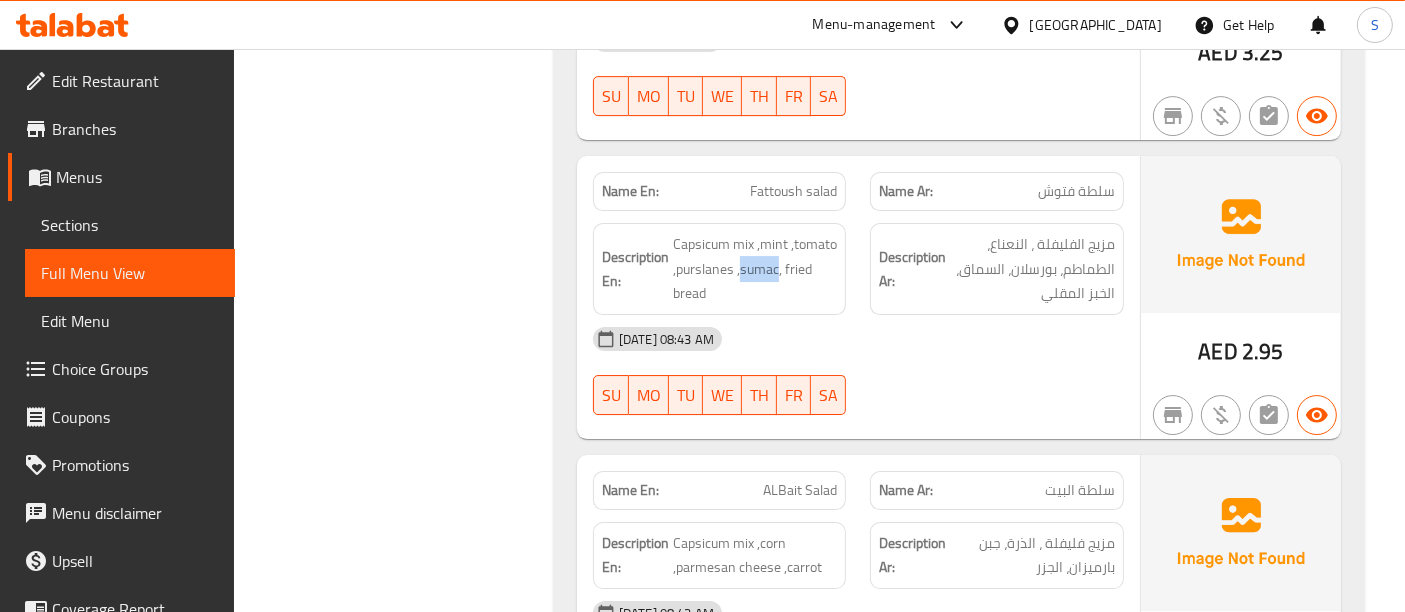 scroll, scrollTop: 6748, scrollLeft: 0, axis: vertical 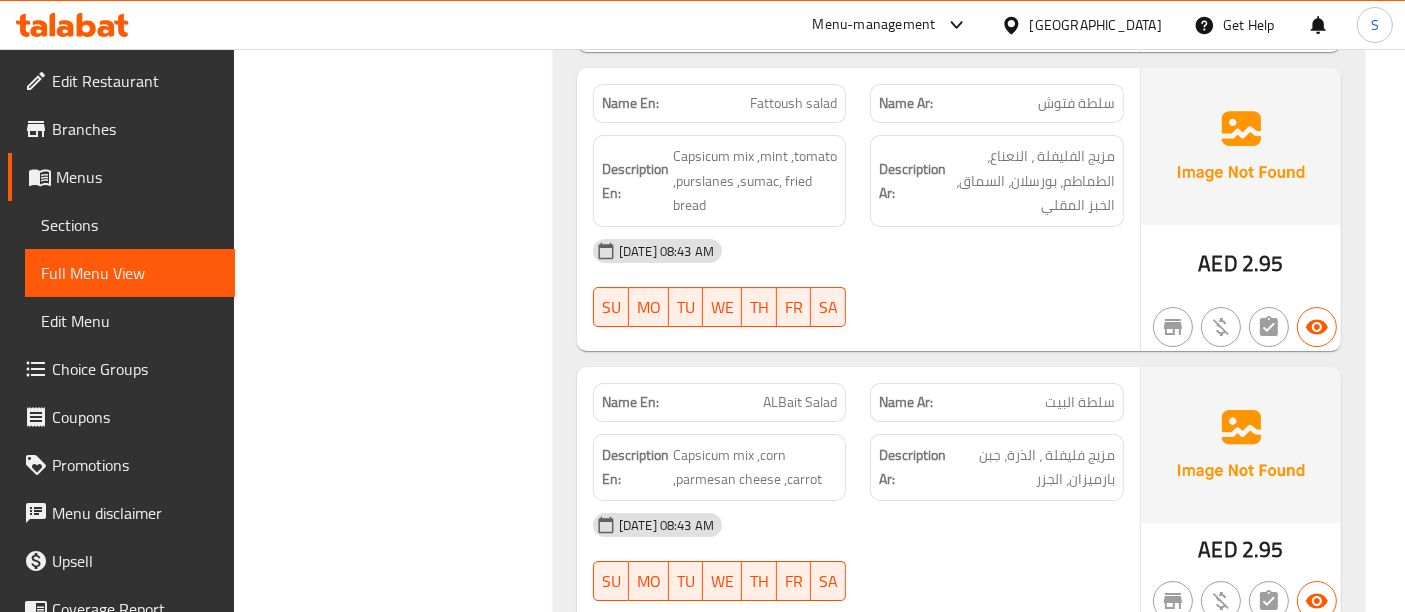drag, startPoint x: 1025, startPoint y: 347, endPoint x: 976, endPoint y: 354, distance: 49.497475 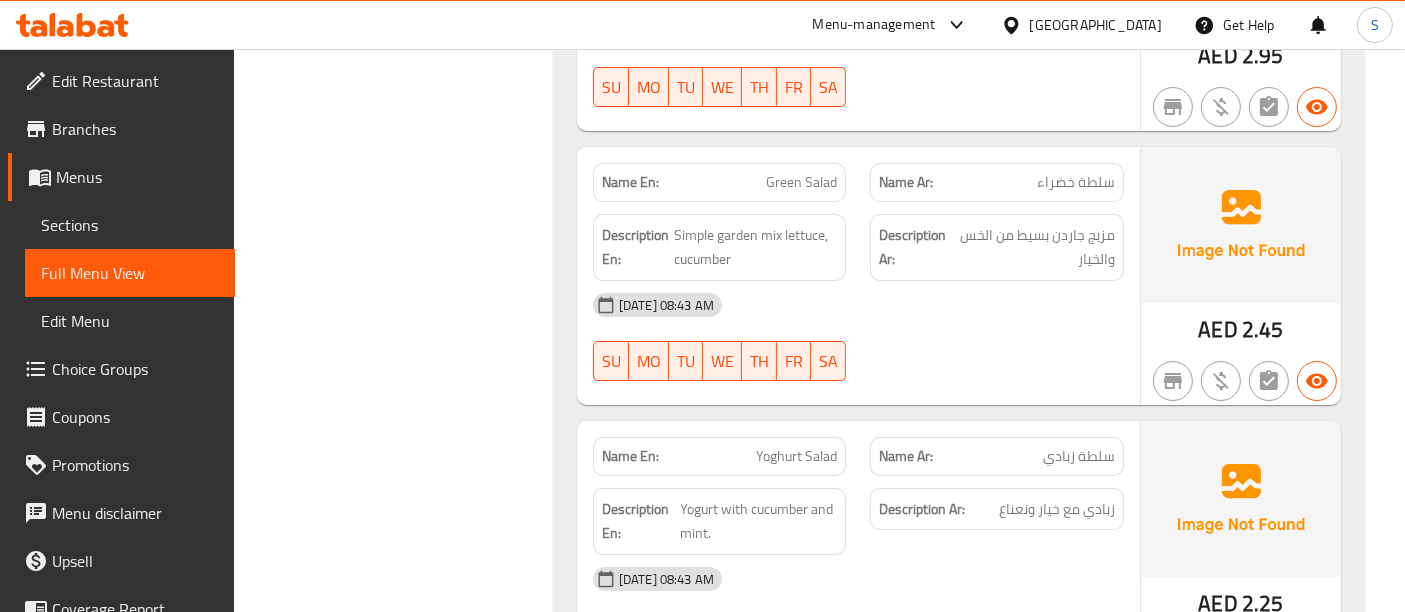 scroll, scrollTop: 7192, scrollLeft: 0, axis: vertical 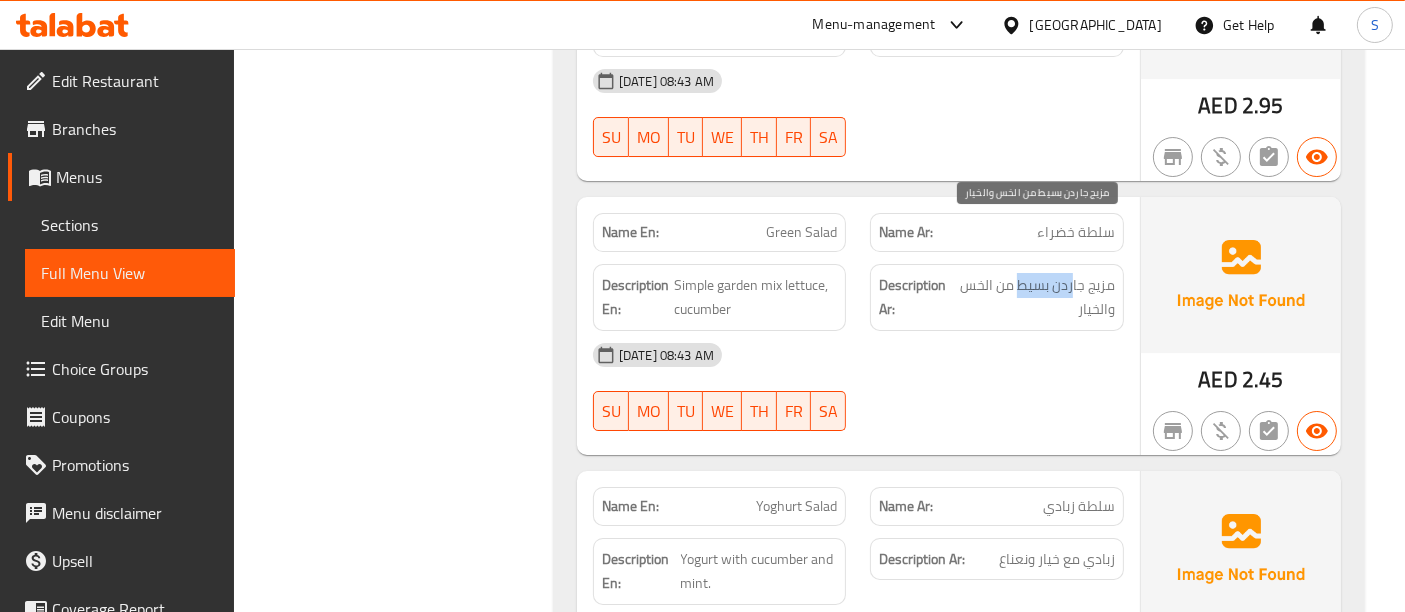 drag, startPoint x: 1074, startPoint y: 232, endPoint x: 1022, endPoint y: 235, distance: 52.086468 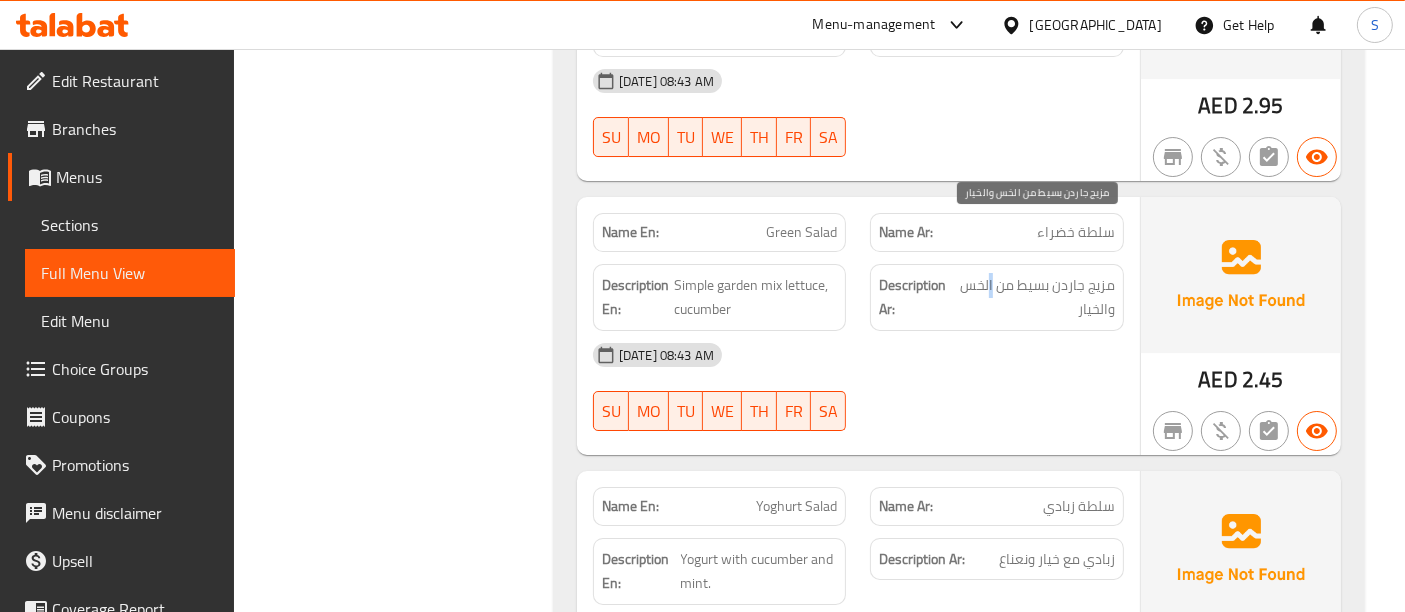 drag, startPoint x: 991, startPoint y: 227, endPoint x: 925, endPoint y: 223, distance: 66.1211 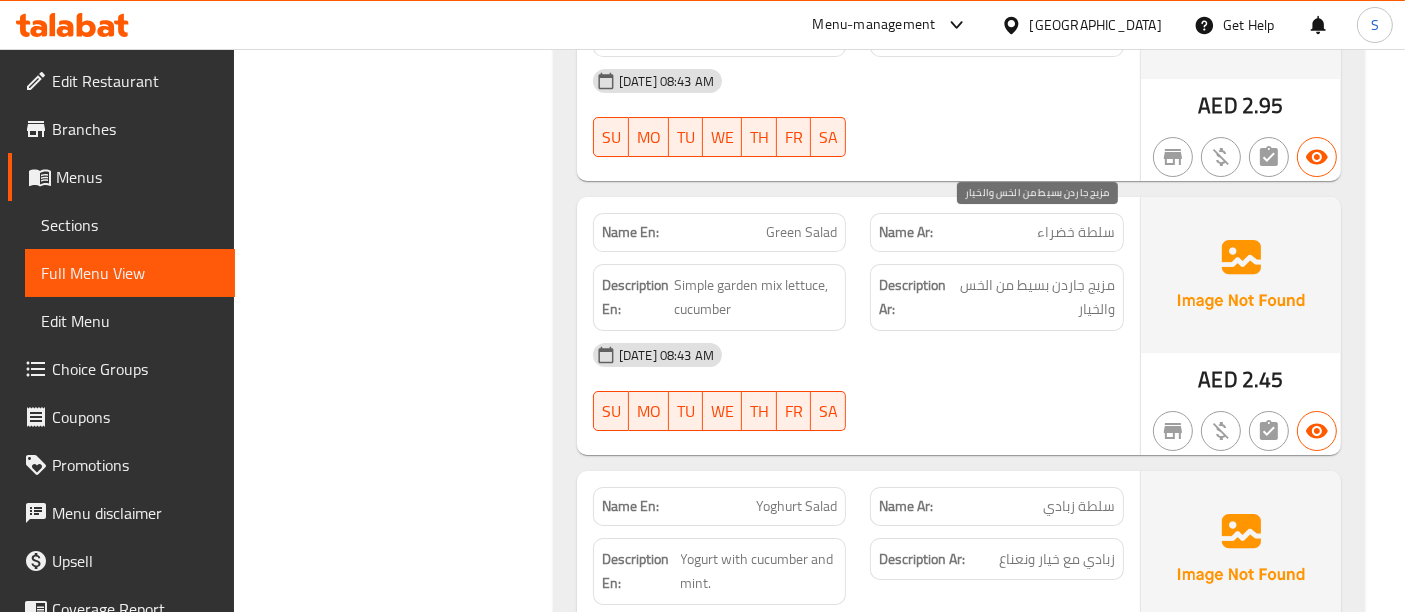 click on "مزيج جاردن بسيط من الخس والخيار" at bounding box center [1034, 297] 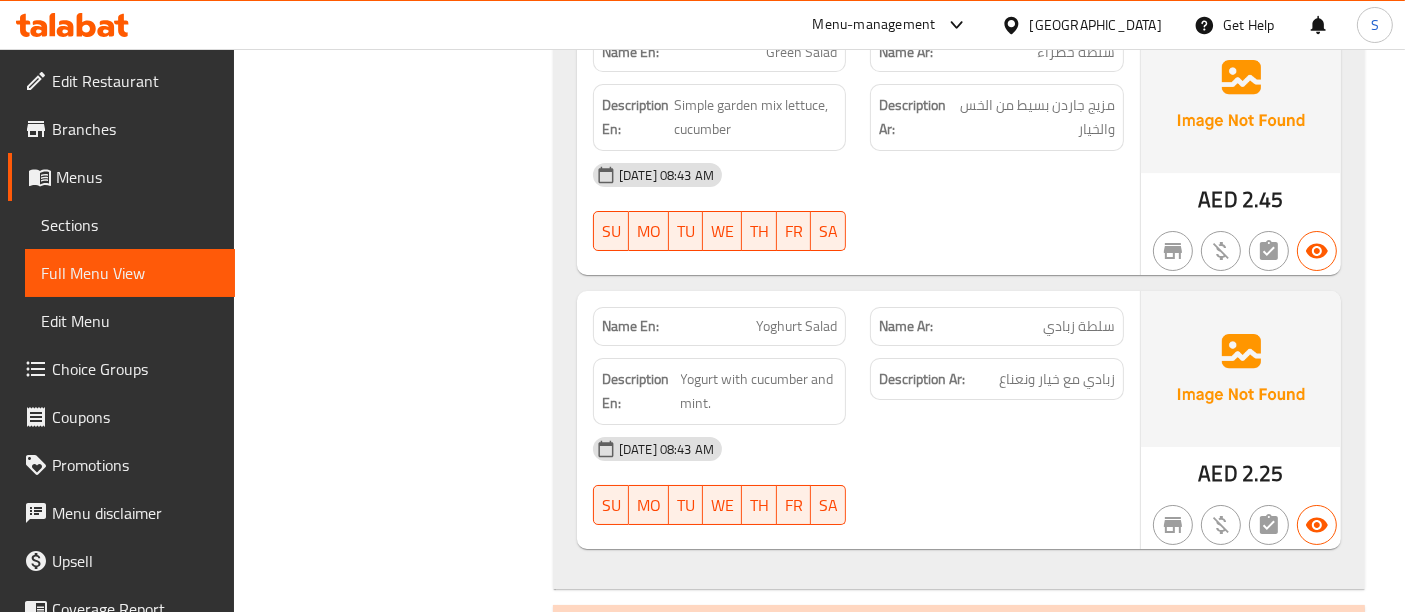 scroll, scrollTop: 7414, scrollLeft: 0, axis: vertical 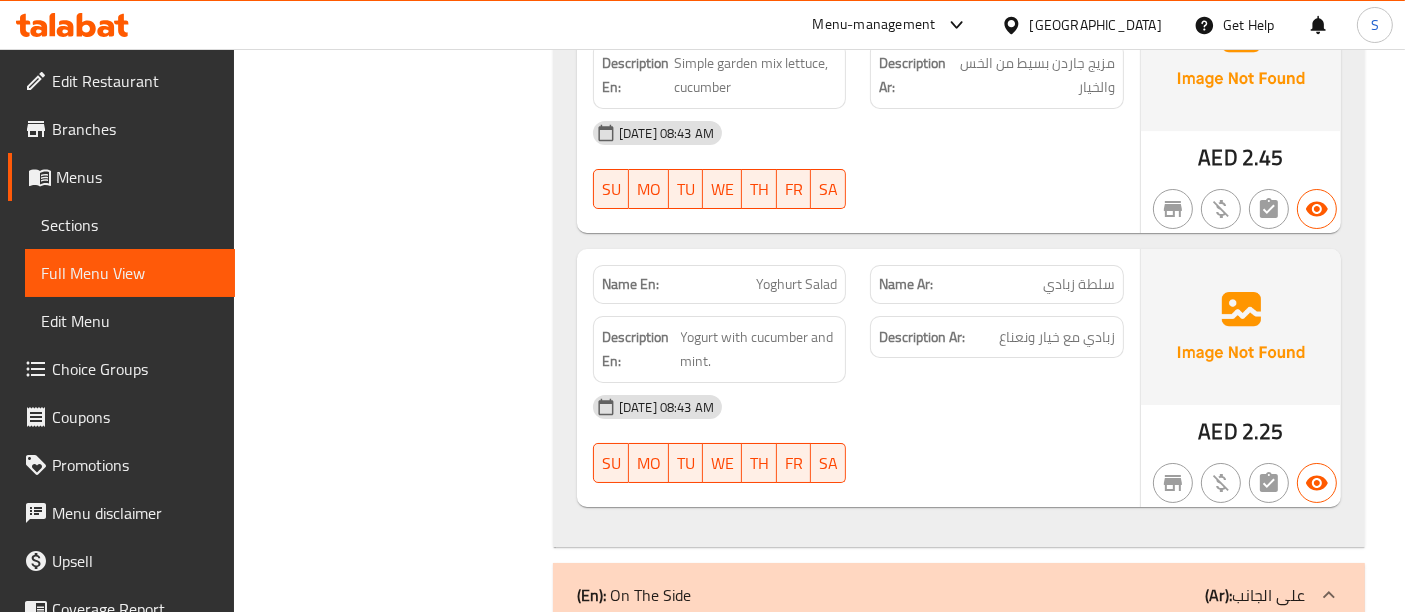click on "Yoghurt Salad" at bounding box center [809, -5535] 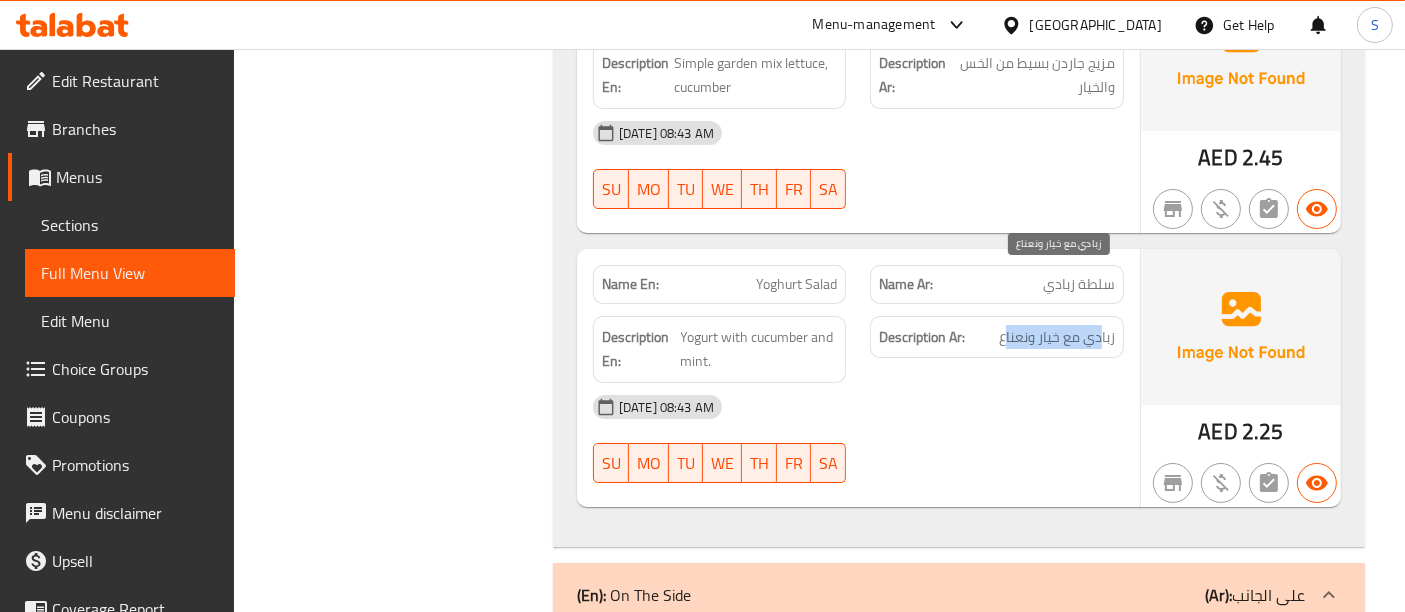 drag, startPoint x: 1103, startPoint y: 285, endPoint x: 1008, endPoint y: 272, distance: 95.885345 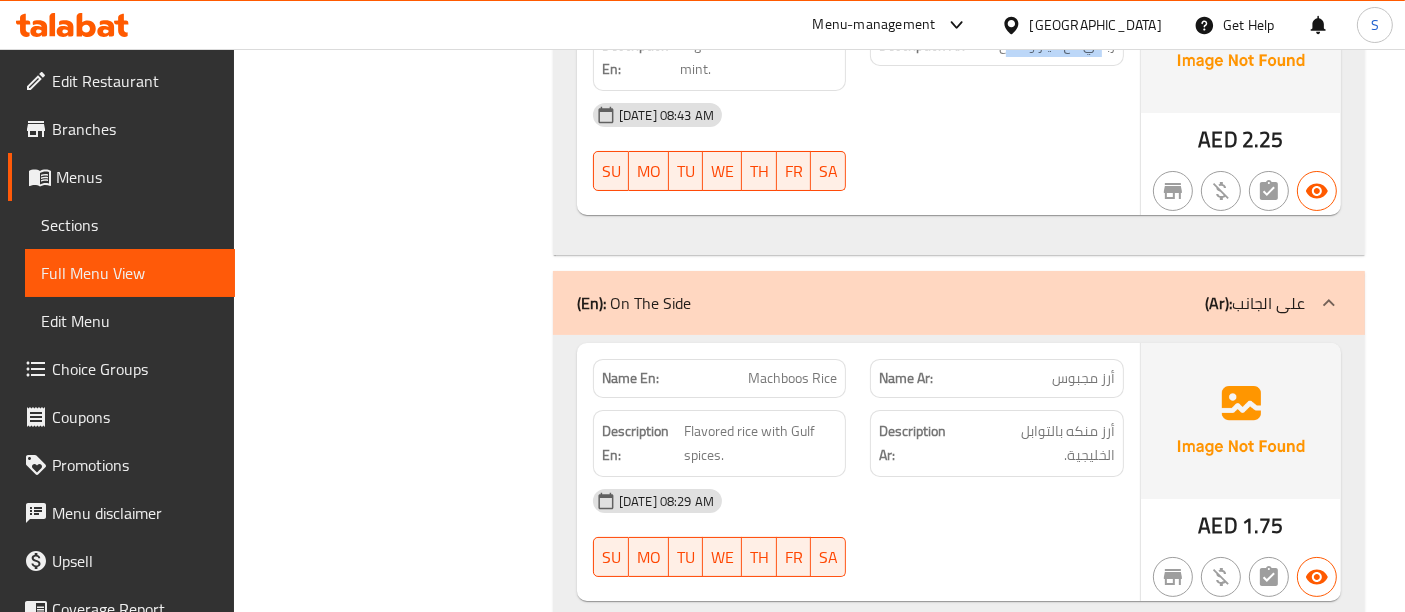 scroll, scrollTop: 7748, scrollLeft: 0, axis: vertical 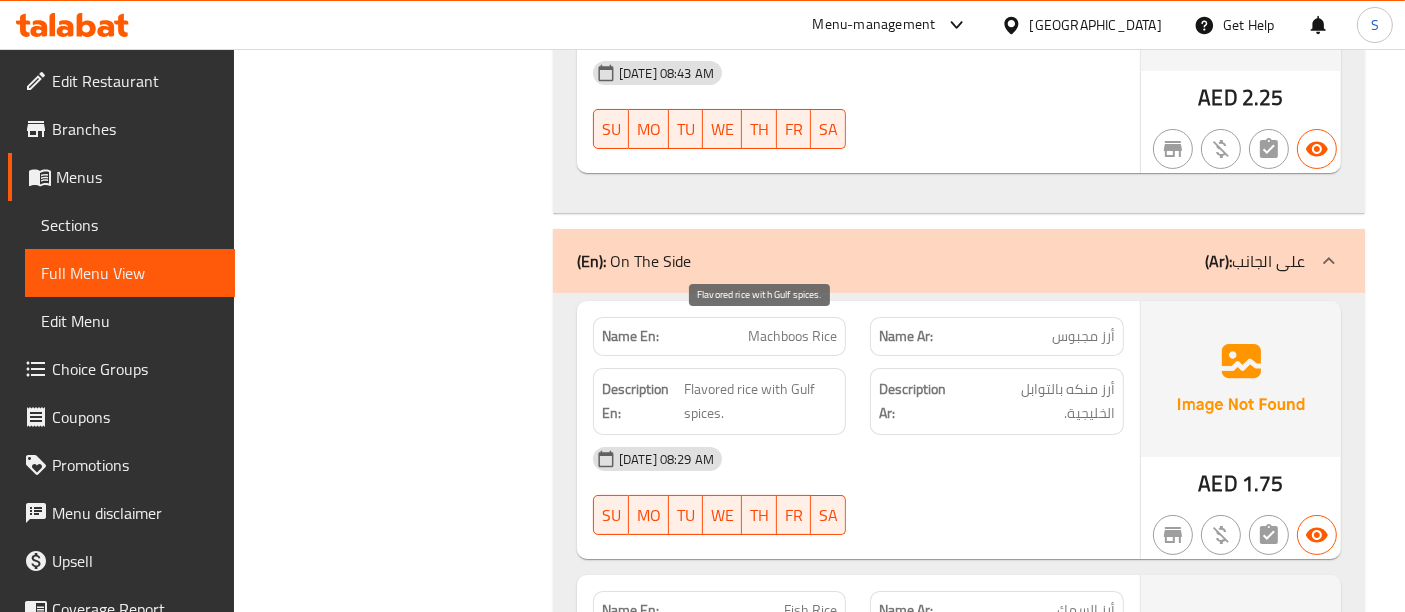 click on "Flavored rice with Gulf spices." at bounding box center [760, 401] 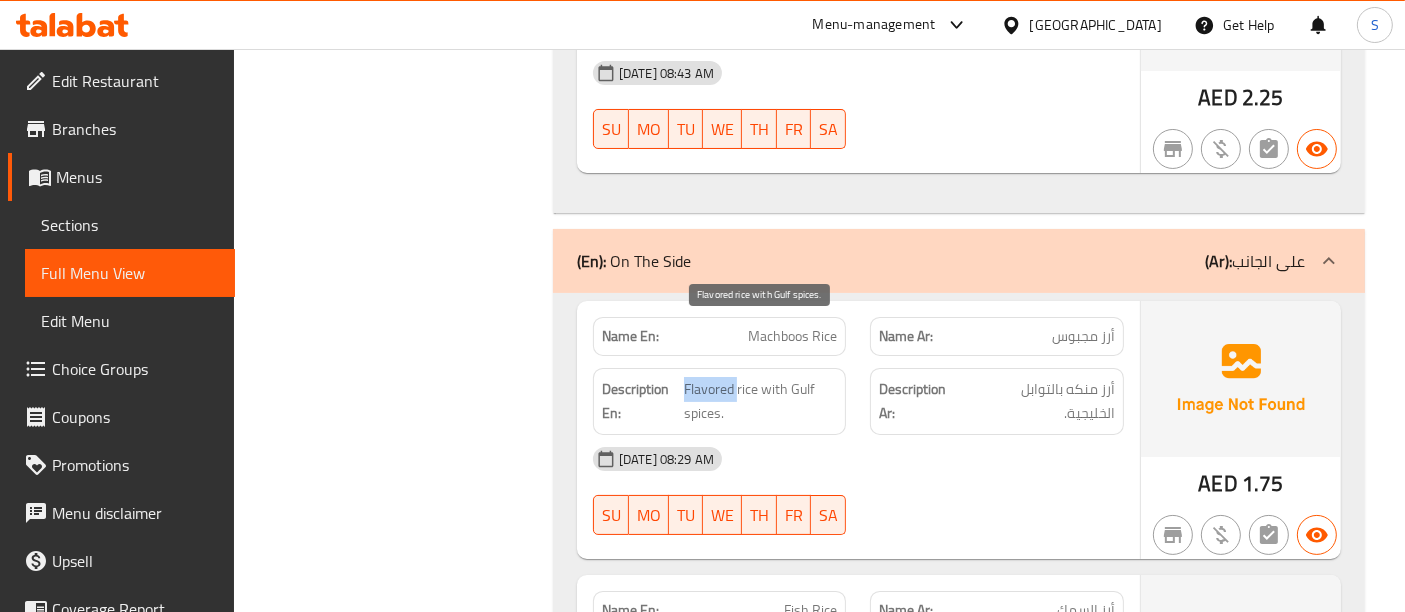 click on "Flavored rice with Gulf spices." at bounding box center [760, 401] 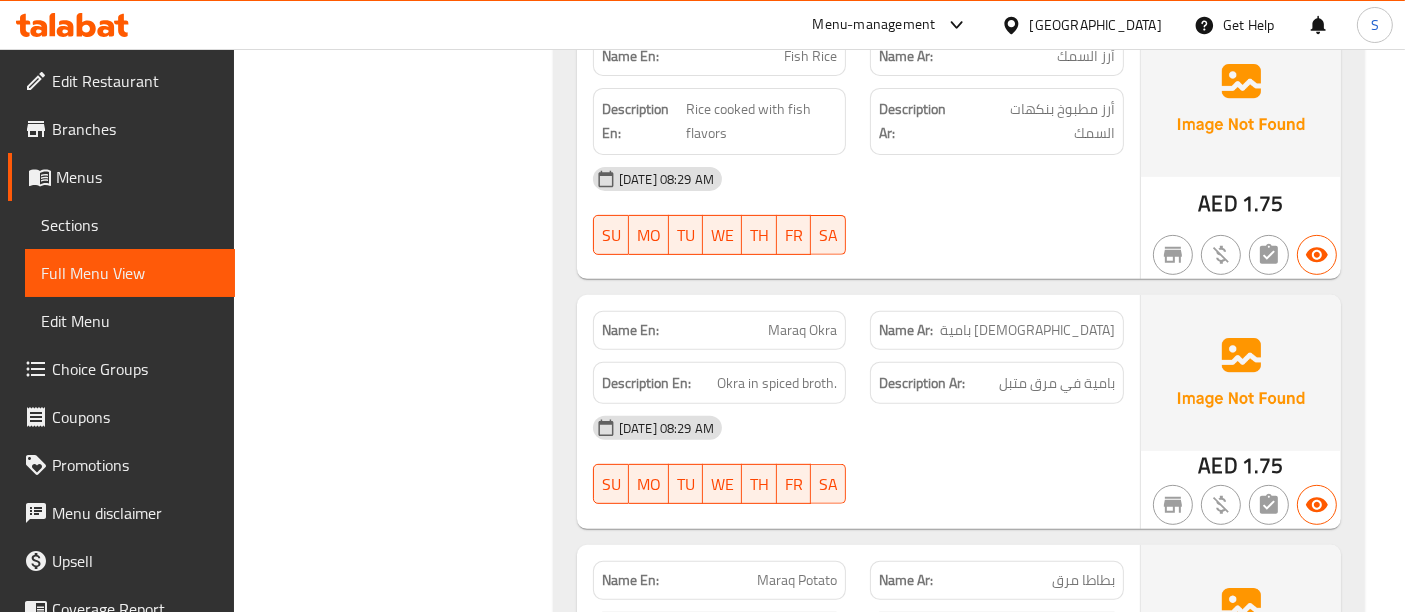 scroll, scrollTop: 8303, scrollLeft: 0, axis: vertical 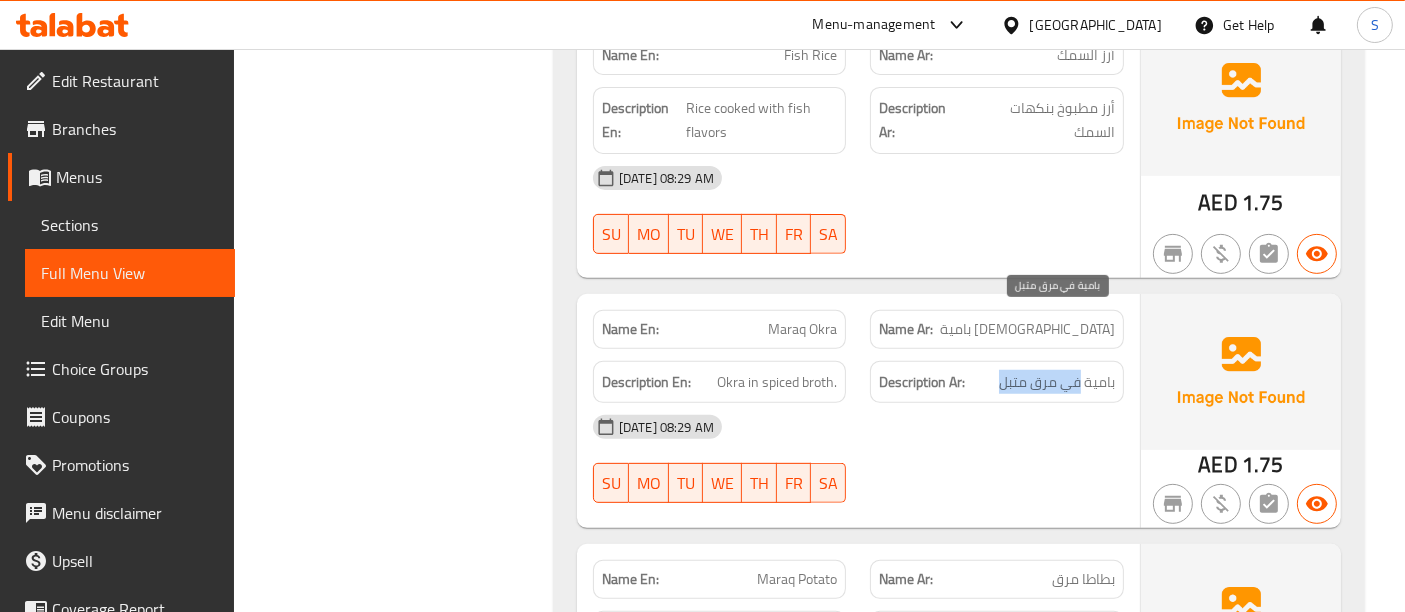 drag, startPoint x: 1027, startPoint y: 312, endPoint x: 1005, endPoint y: 315, distance: 22.203604 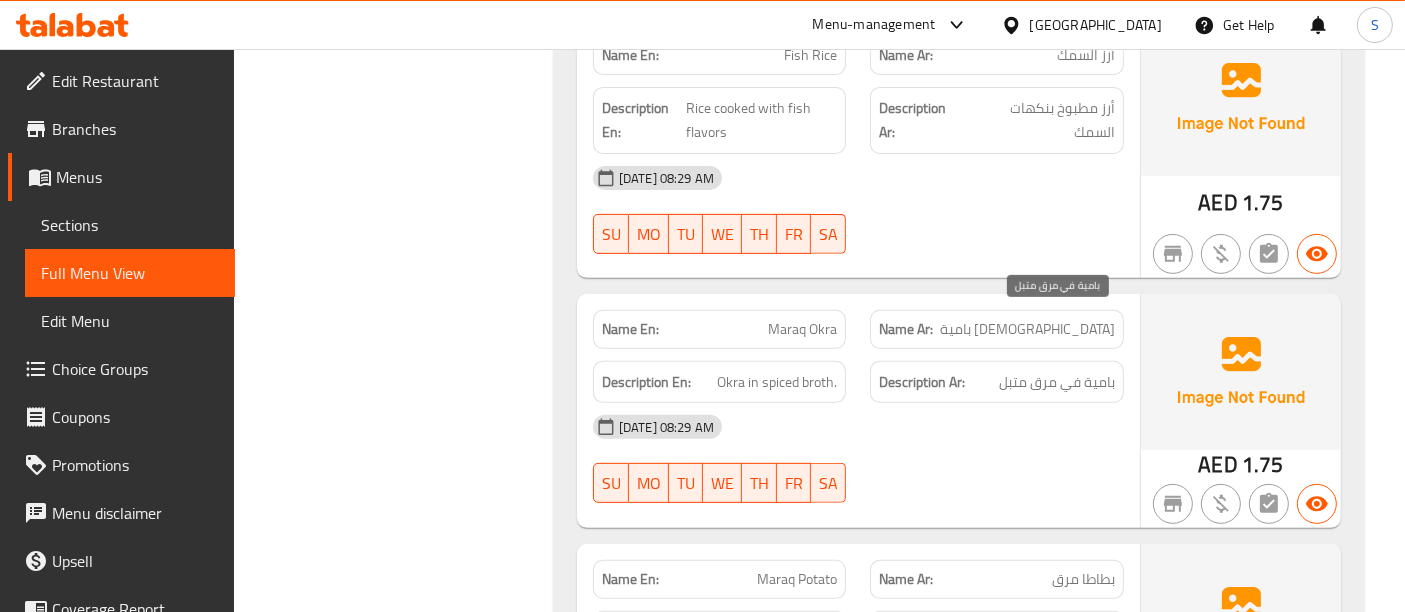 click on "بامية في مرق متبل" at bounding box center [1057, 382] 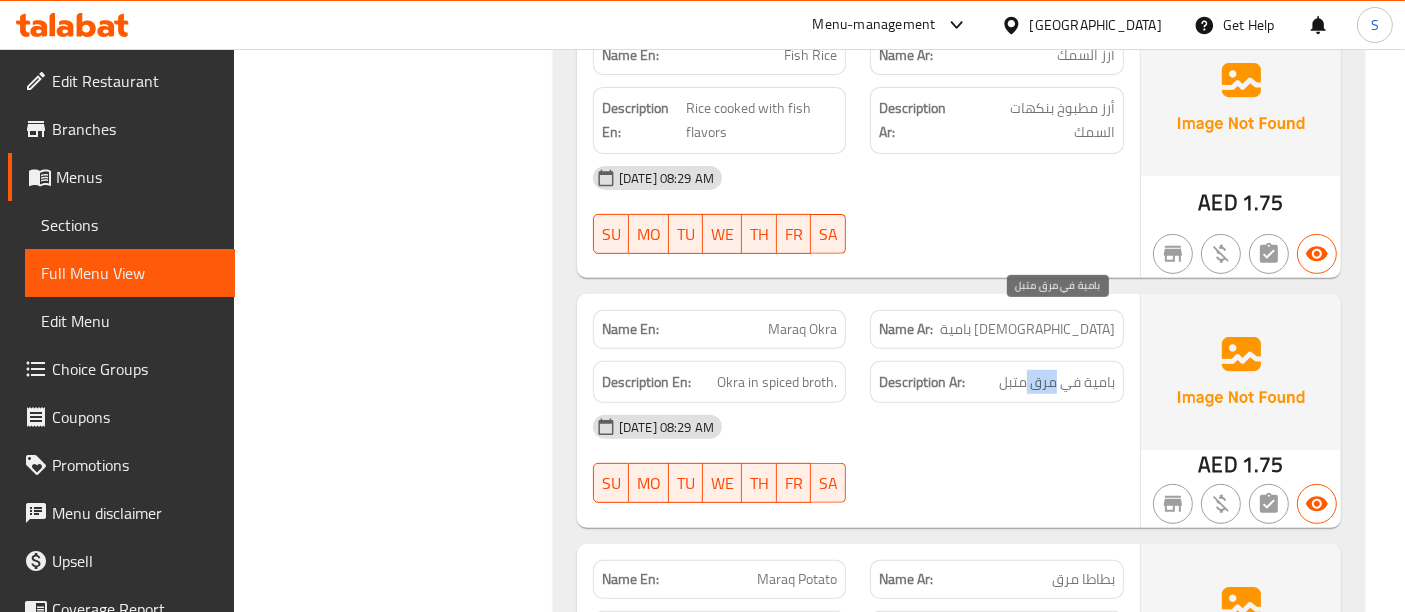 click on "بامية في مرق متبل" at bounding box center [1057, 382] 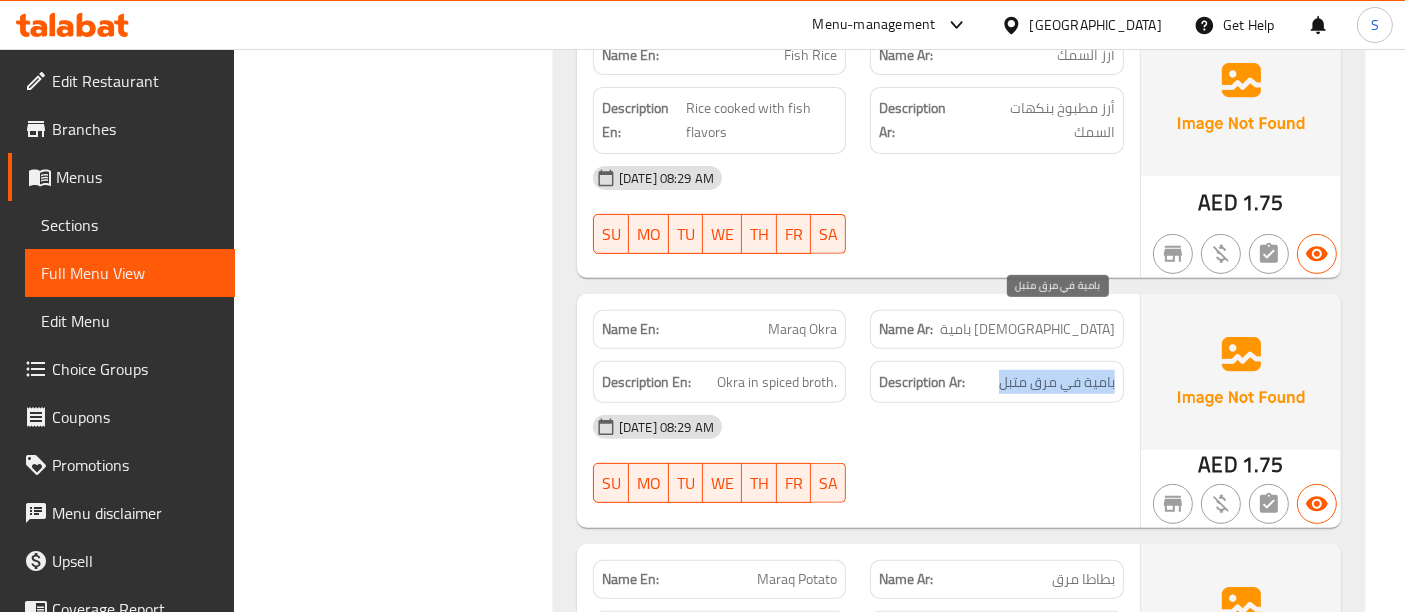 click on "بامية في مرق متبل" at bounding box center (1057, 382) 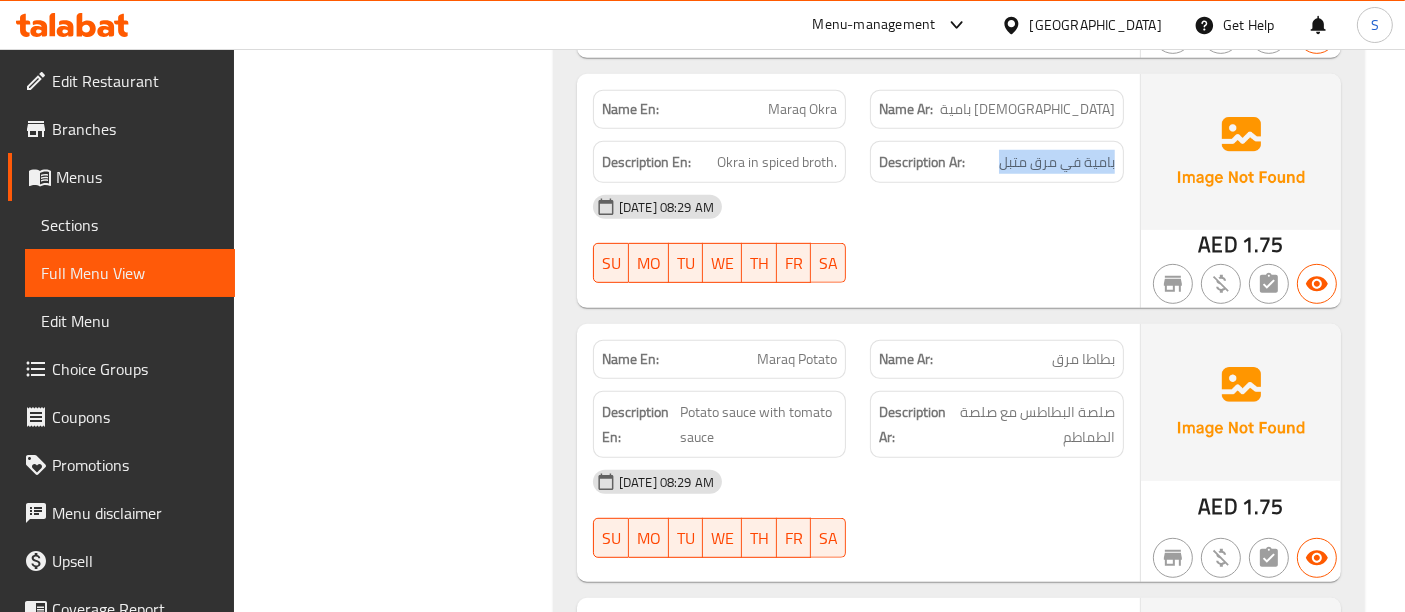 scroll, scrollTop: 8525, scrollLeft: 0, axis: vertical 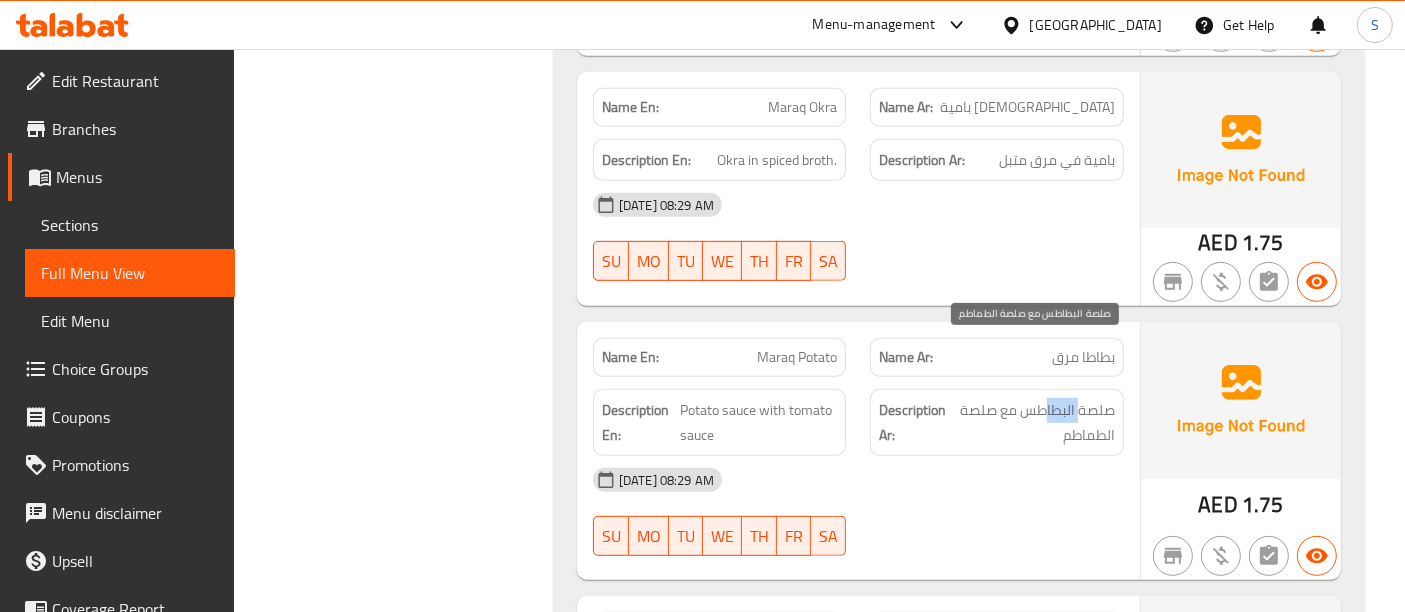 drag, startPoint x: 1082, startPoint y: 350, endPoint x: 1046, endPoint y: 353, distance: 36.124783 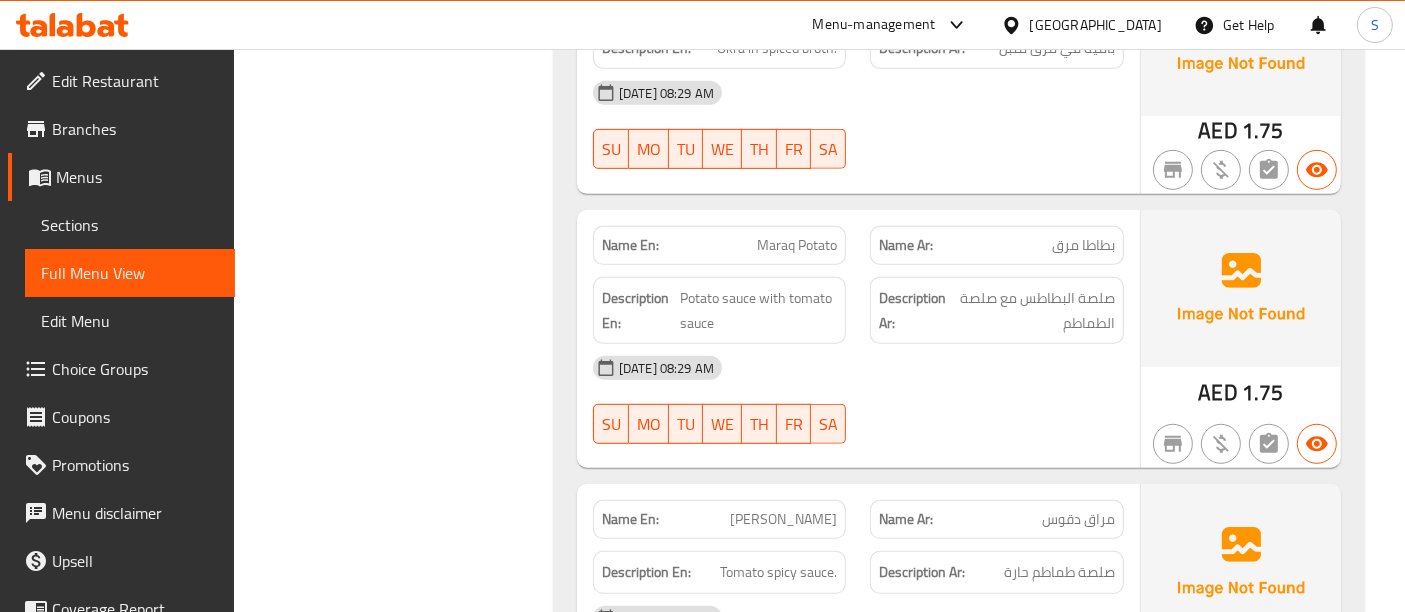 scroll, scrollTop: 8748, scrollLeft: 0, axis: vertical 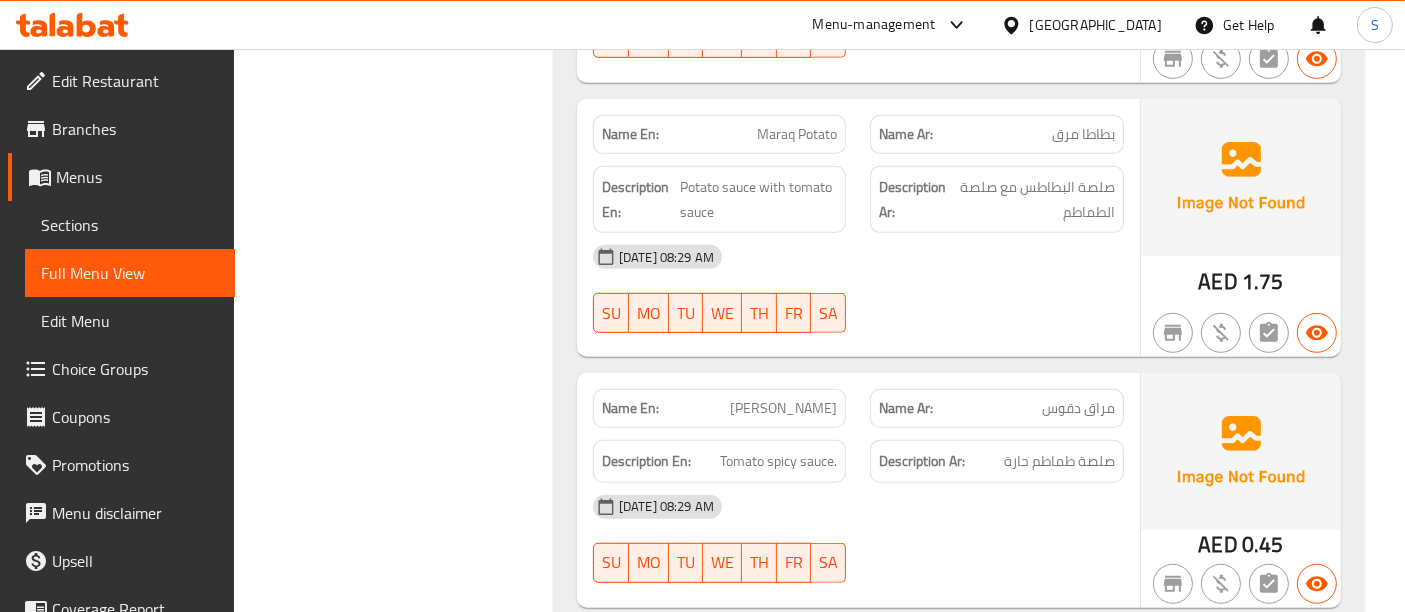 click on "[PERSON_NAME]" at bounding box center [796, -7143] 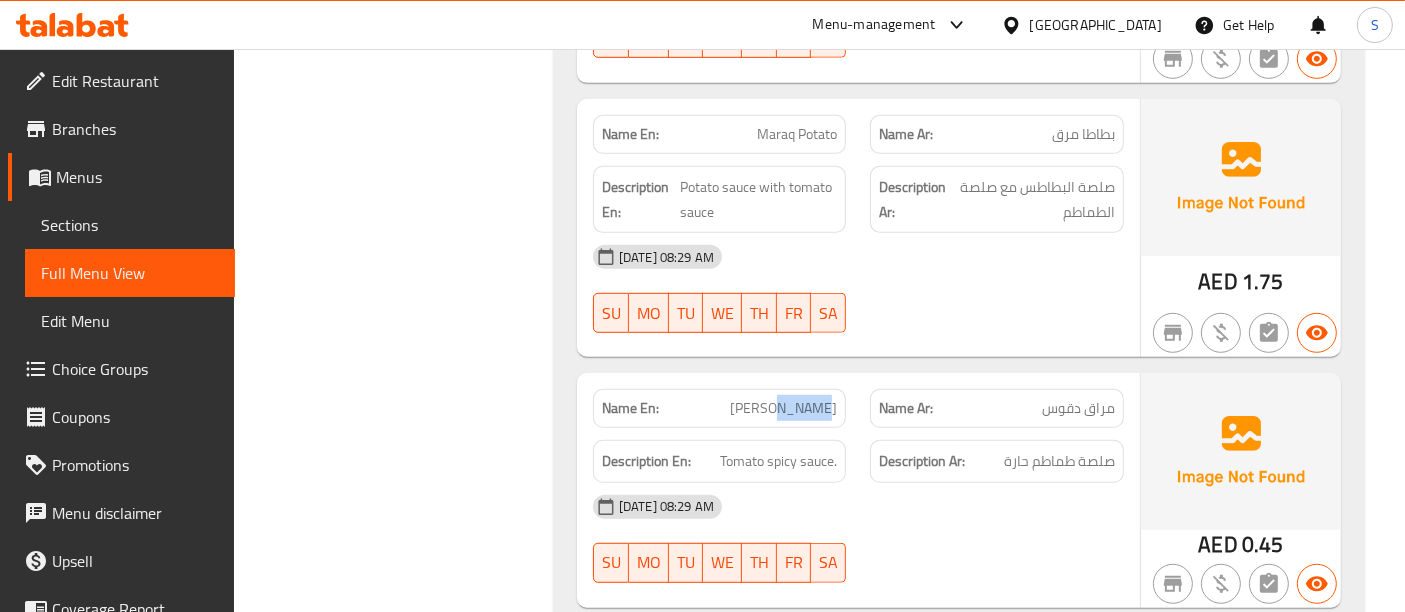 click on "[PERSON_NAME]" at bounding box center [796, -7143] 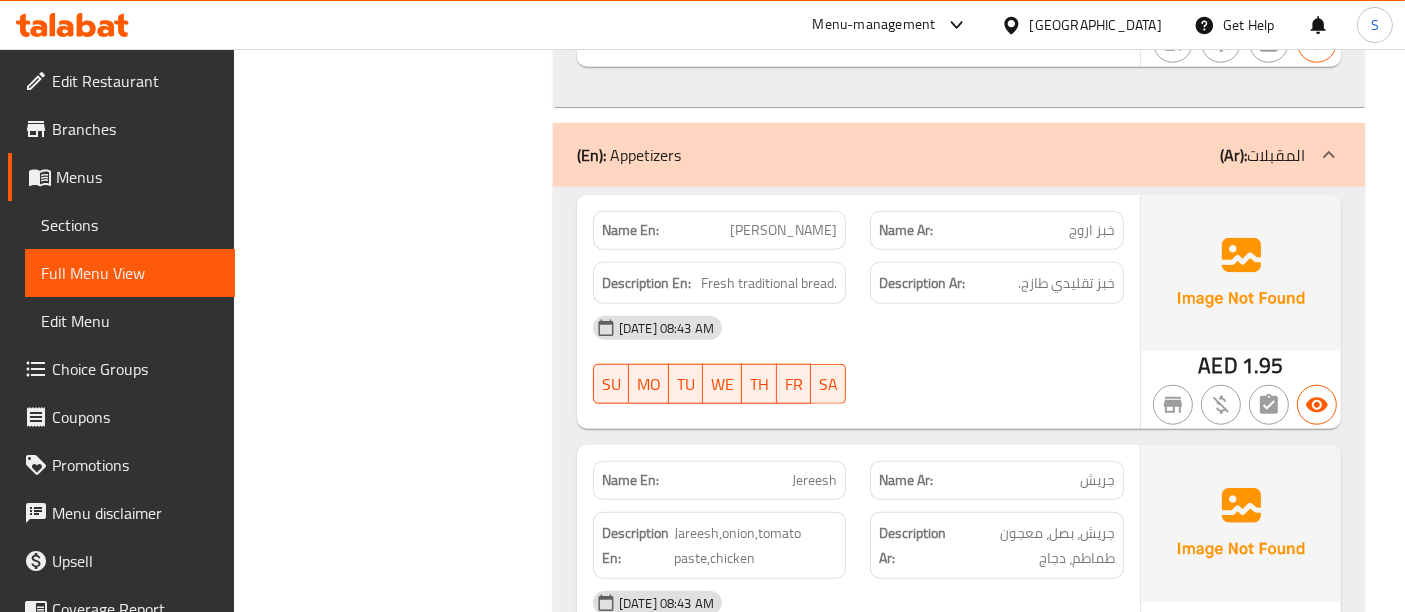 scroll, scrollTop: 9637, scrollLeft: 0, axis: vertical 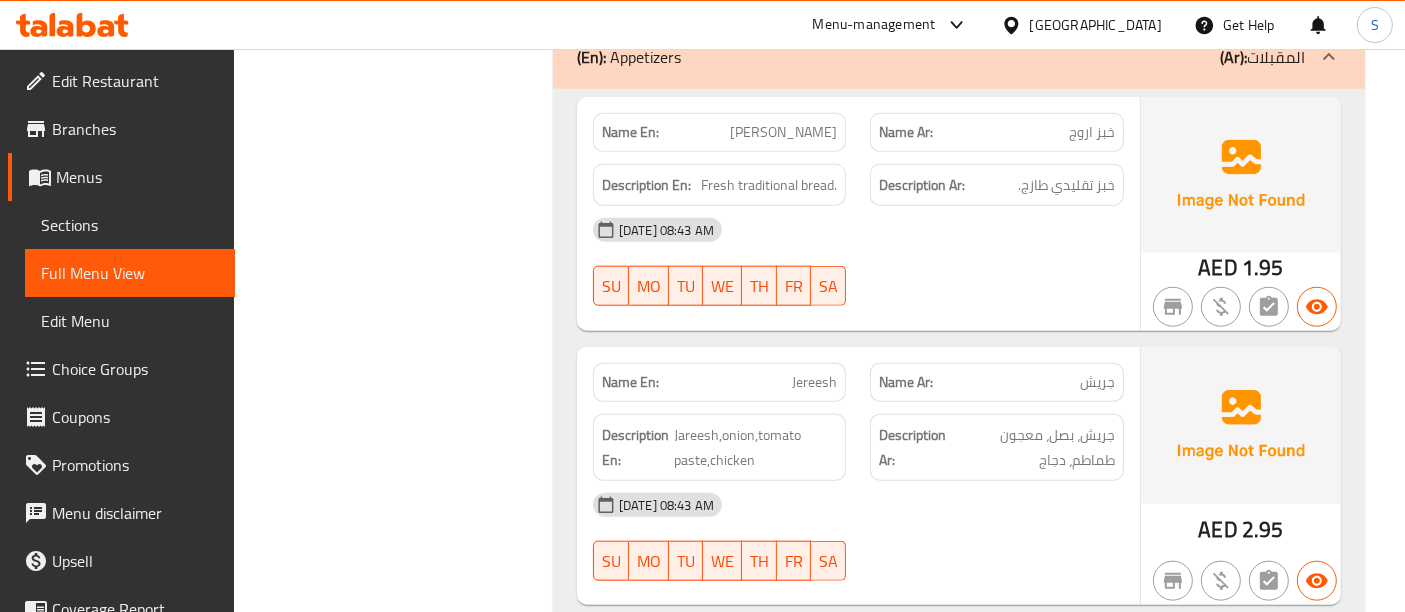 click on "Name En: [PERSON_NAME]" at bounding box center [720, -8903] 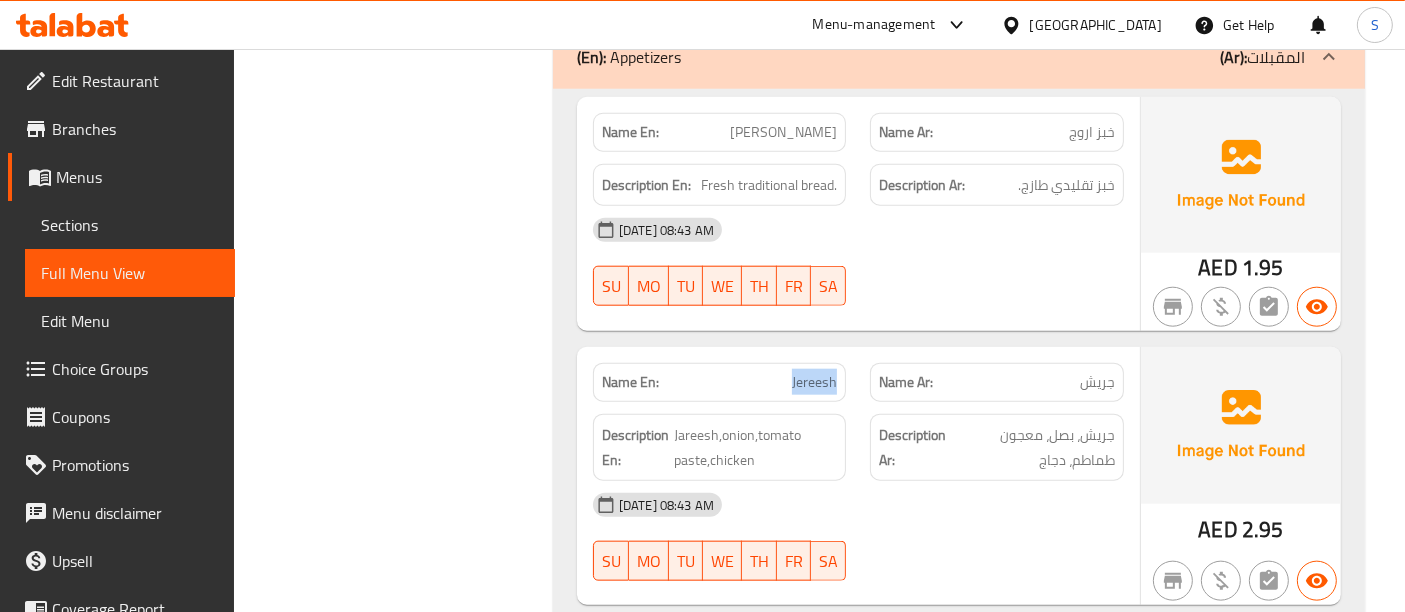 click on "Name En: [PERSON_NAME]" at bounding box center (720, -8903) 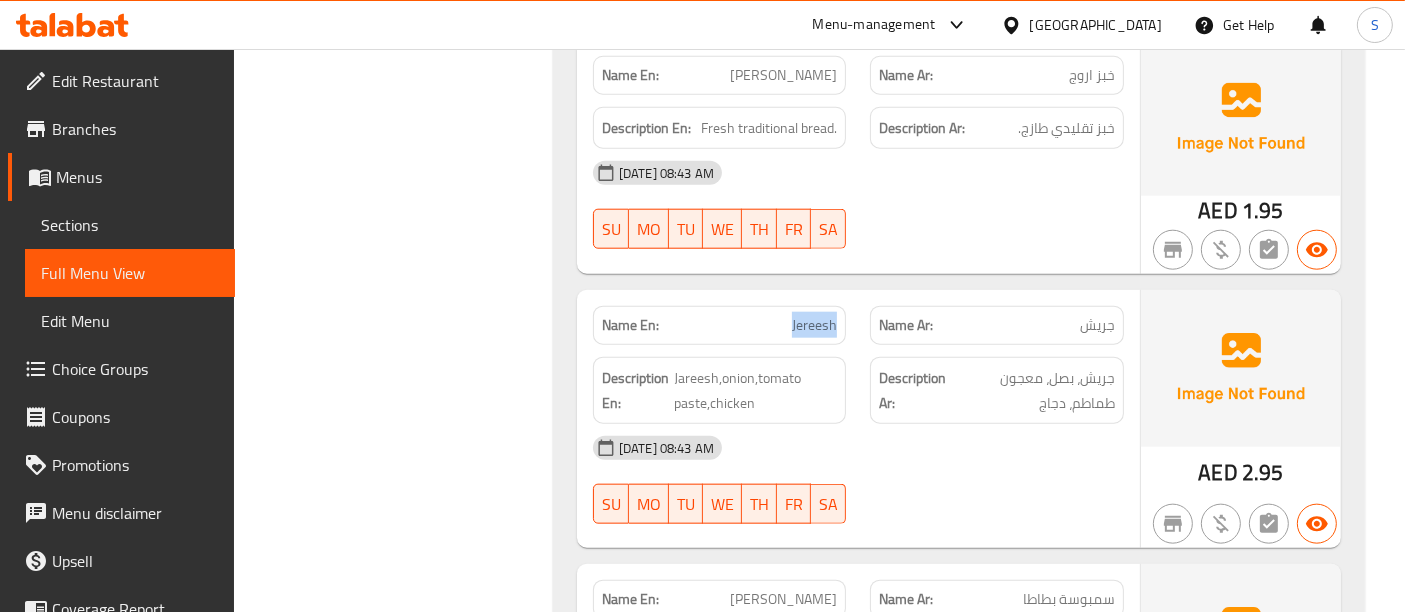 scroll, scrollTop: 9748, scrollLeft: 0, axis: vertical 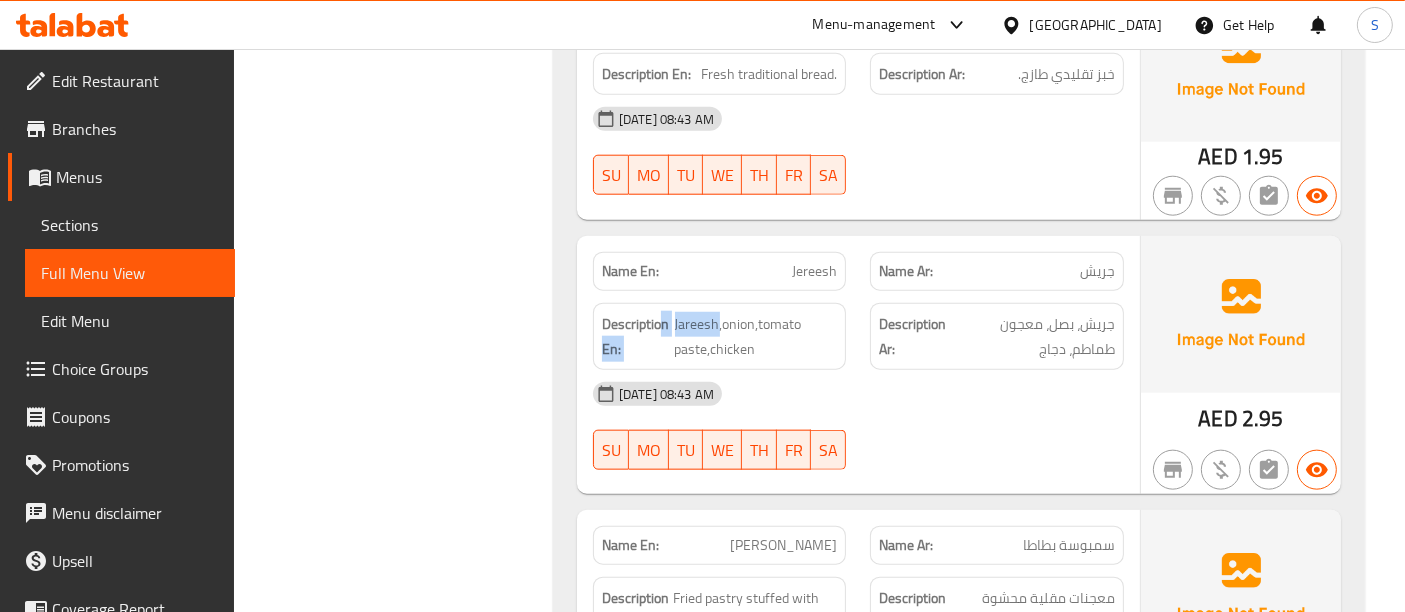 drag, startPoint x: 719, startPoint y: 269, endPoint x: 662, endPoint y: 269, distance: 57 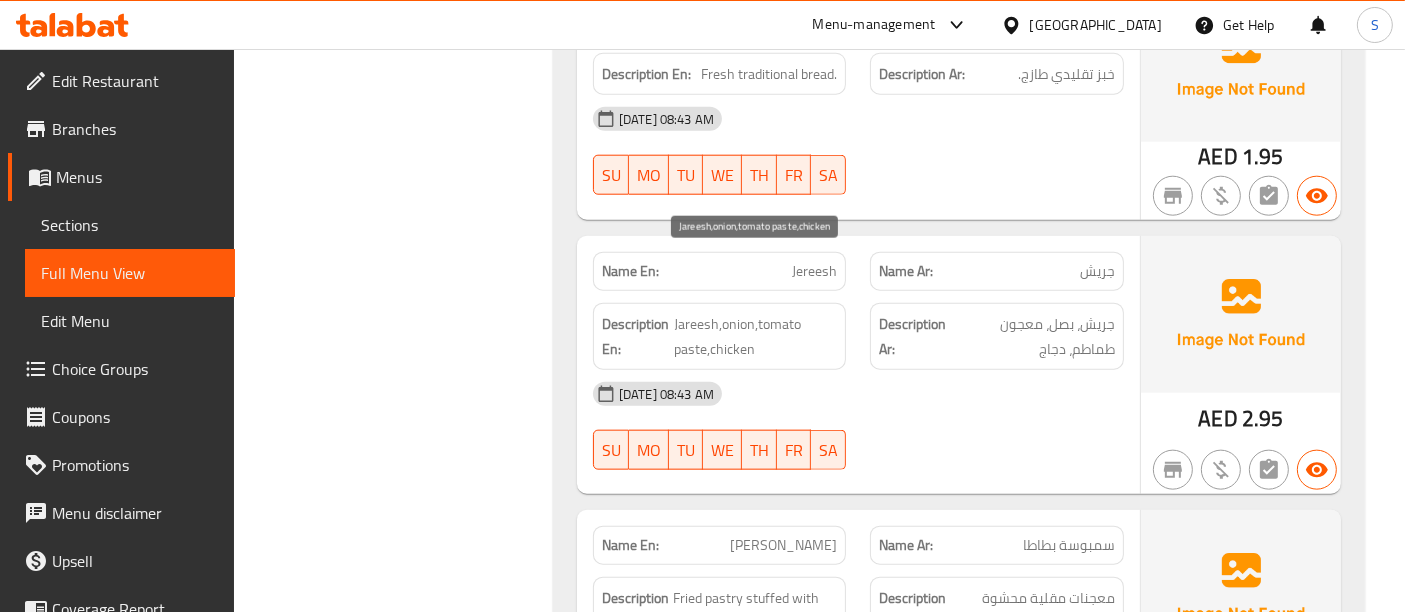 click on "Jareesh,onion,tomato paste,chicken" at bounding box center [756, 336] 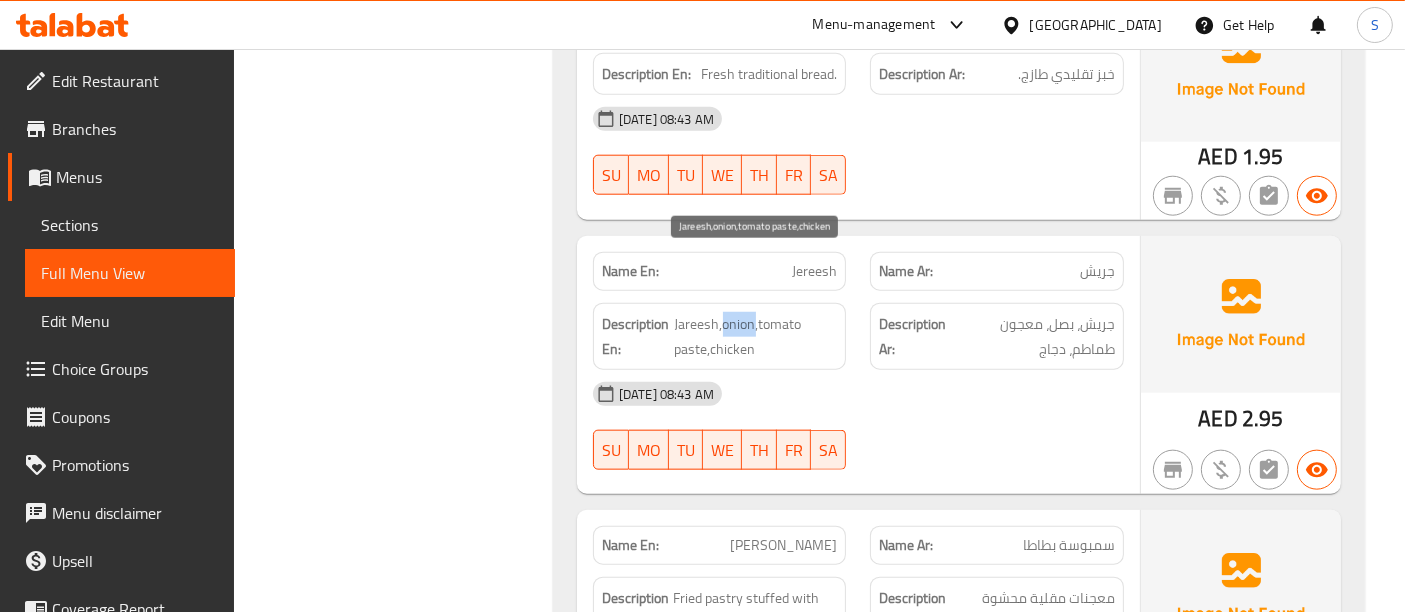 click on "Jareesh,onion,tomato paste,chicken" at bounding box center [756, 336] 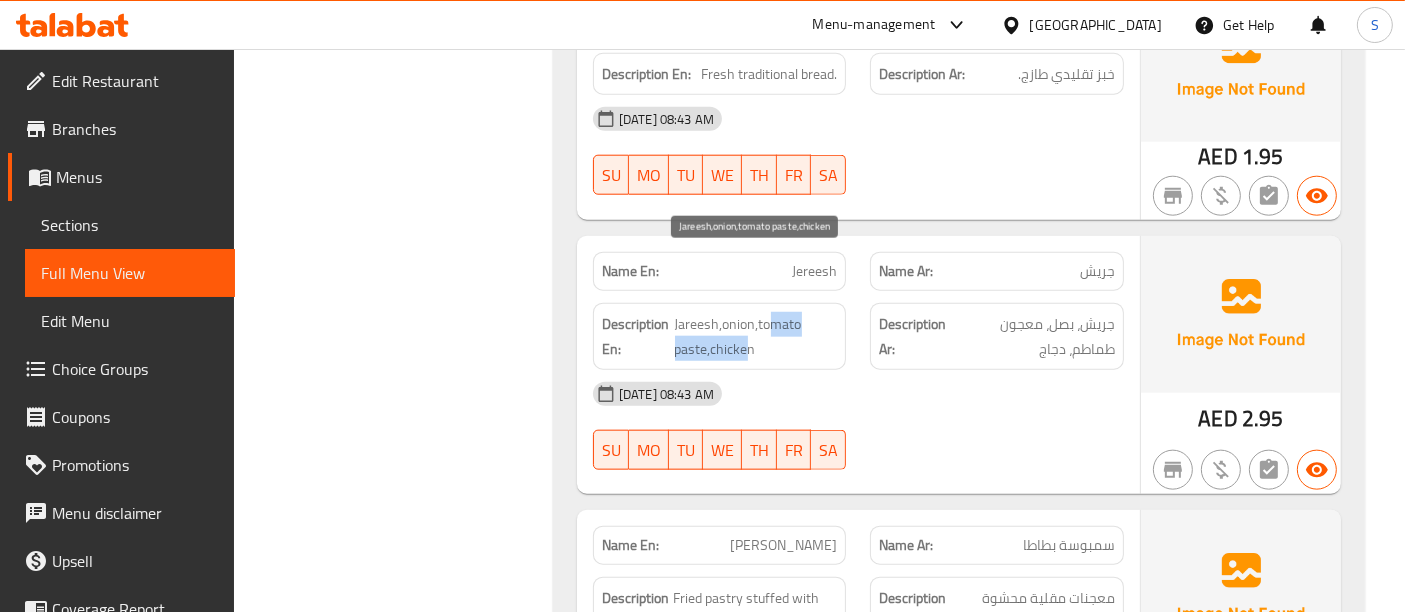 drag, startPoint x: 768, startPoint y: 265, endPoint x: 745, endPoint y: 289, distance: 33.24154 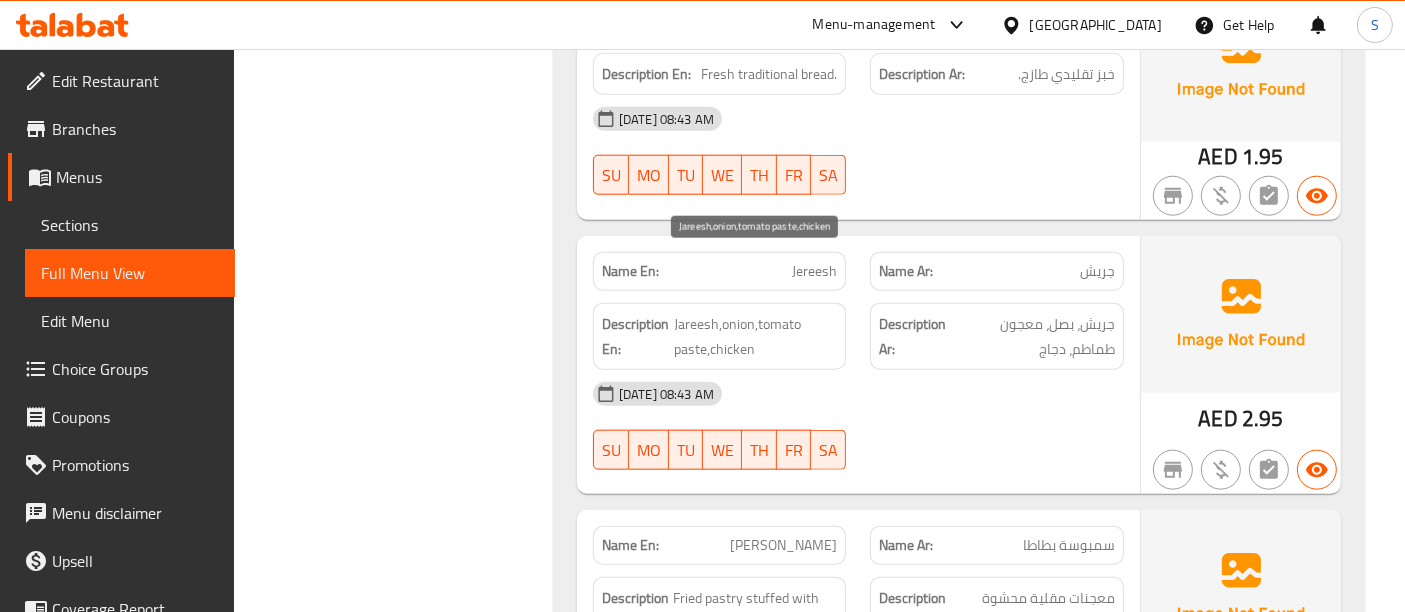 click on "Jareesh,onion,tomato paste,chicken" at bounding box center (756, 336) 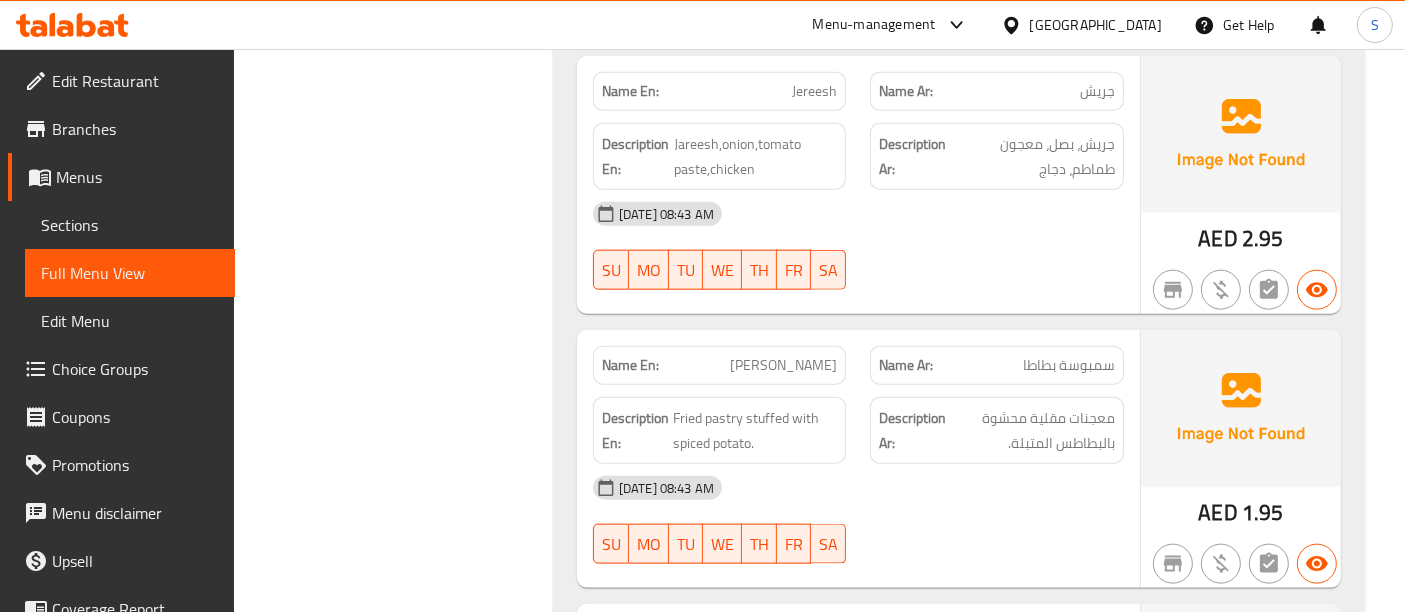scroll, scrollTop: 9970, scrollLeft: 0, axis: vertical 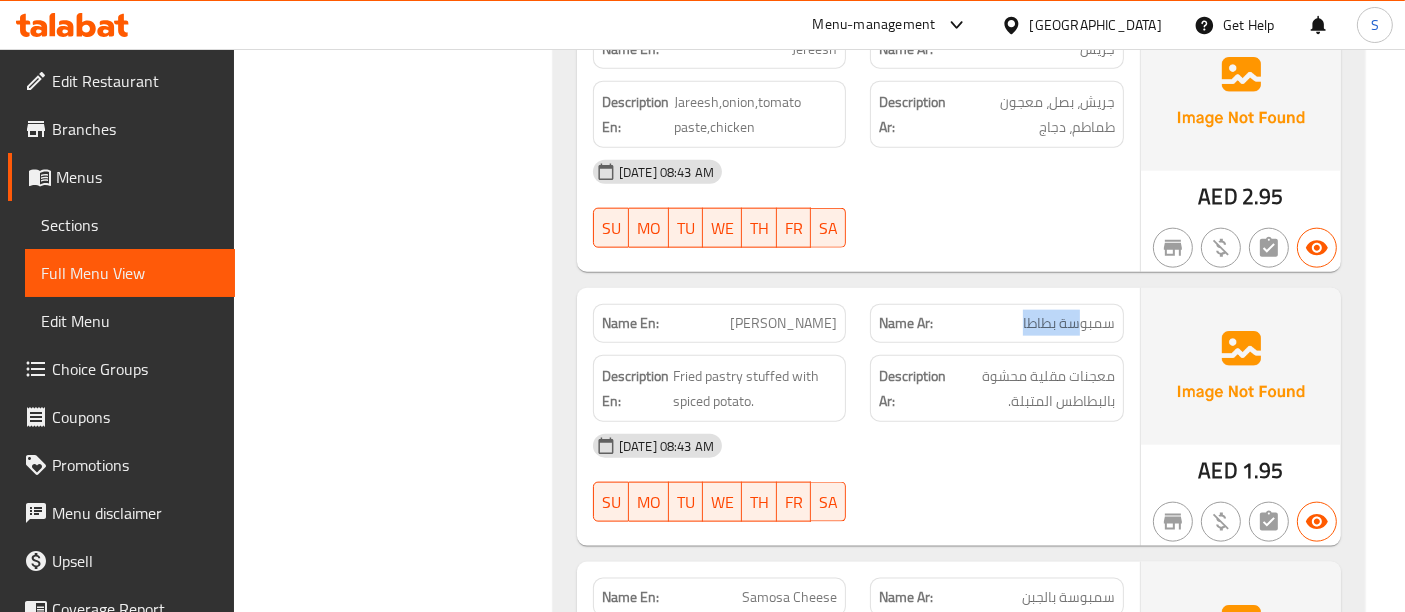 drag, startPoint x: 1084, startPoint y: 269, endPoint x: 1011, endPoint y: 264, distance: 73.171036 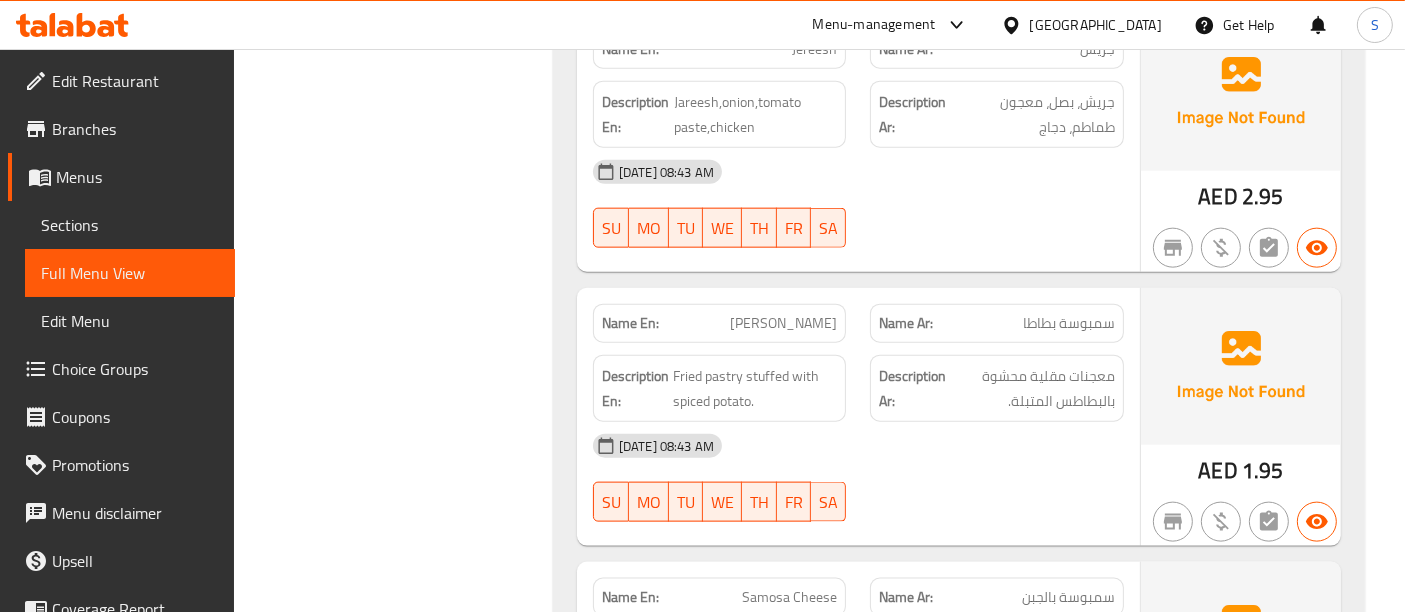 click on "[PERSON_NAME]" at bounding box center [788, -8937] 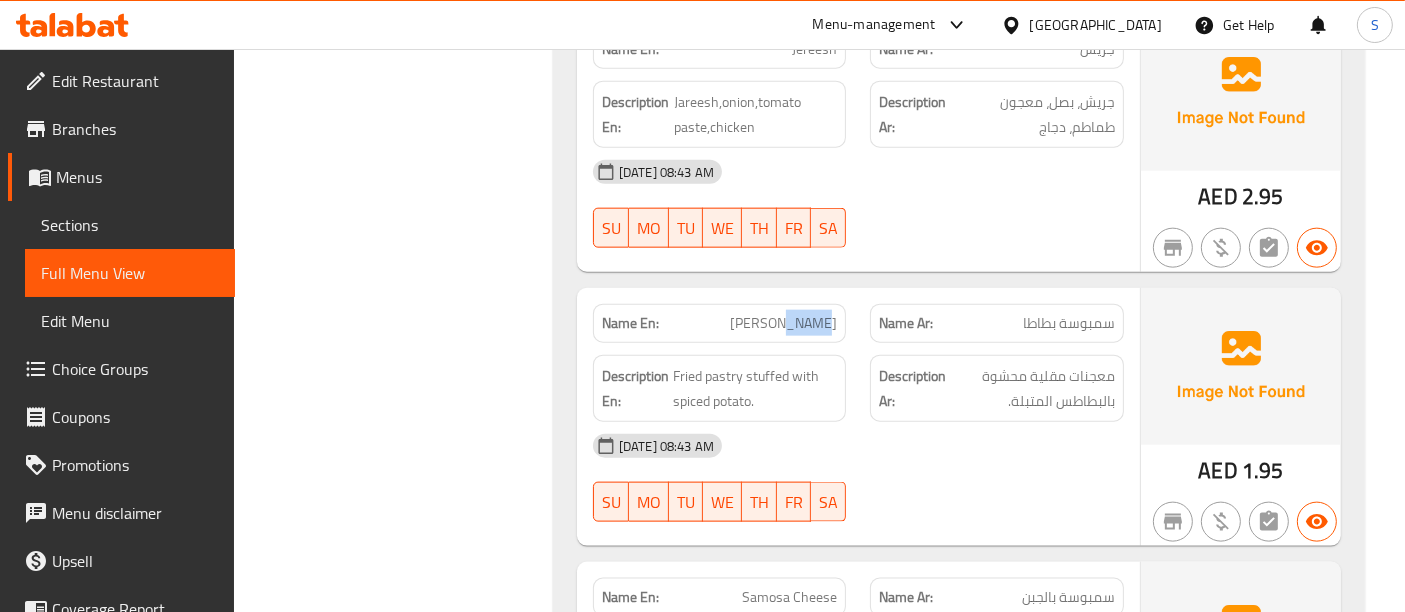 click on "[PERSON_NAME]" at bounding box center [788, -8937] 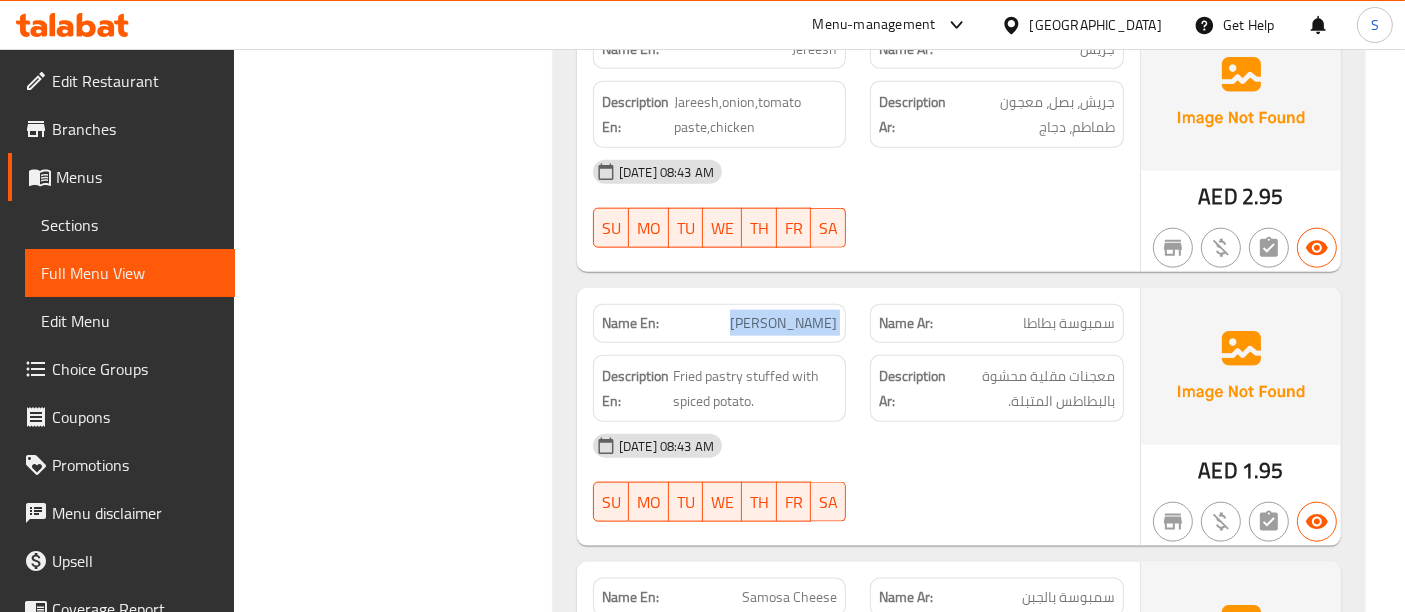 click on "[PERSON_NAME]" at bounding box center [788, -8937] 